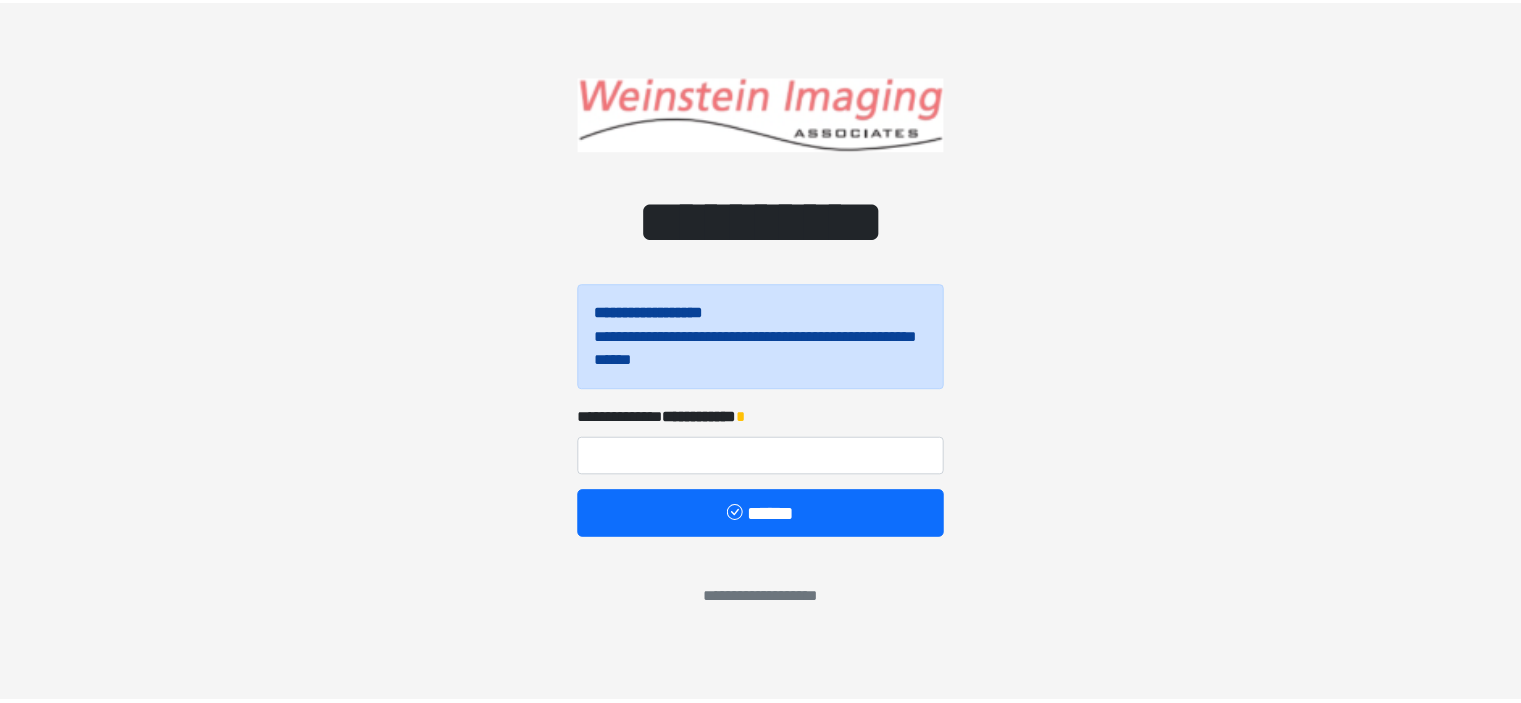 scroll, scrollTop: 0, scrollLeft: 0, axis: both 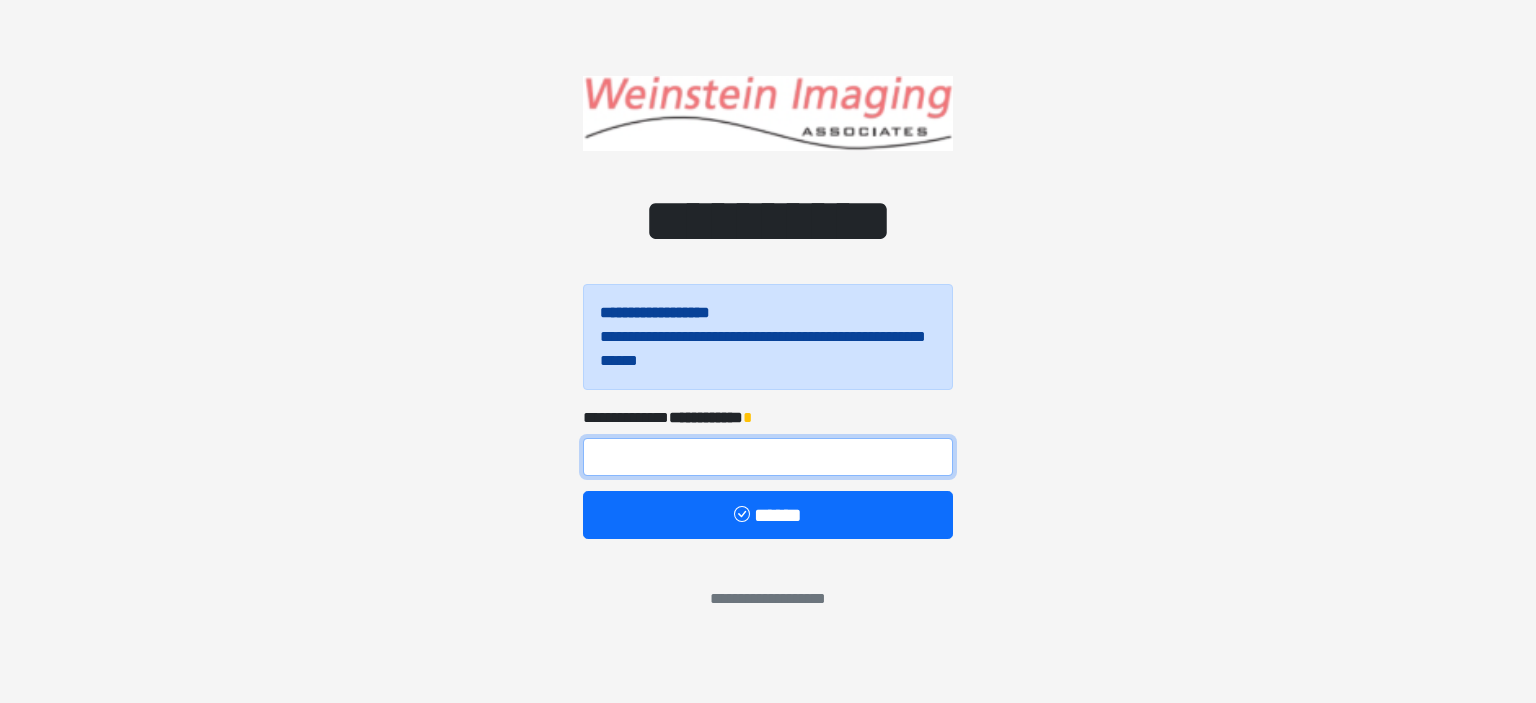 click at bounding box center (768, 457) 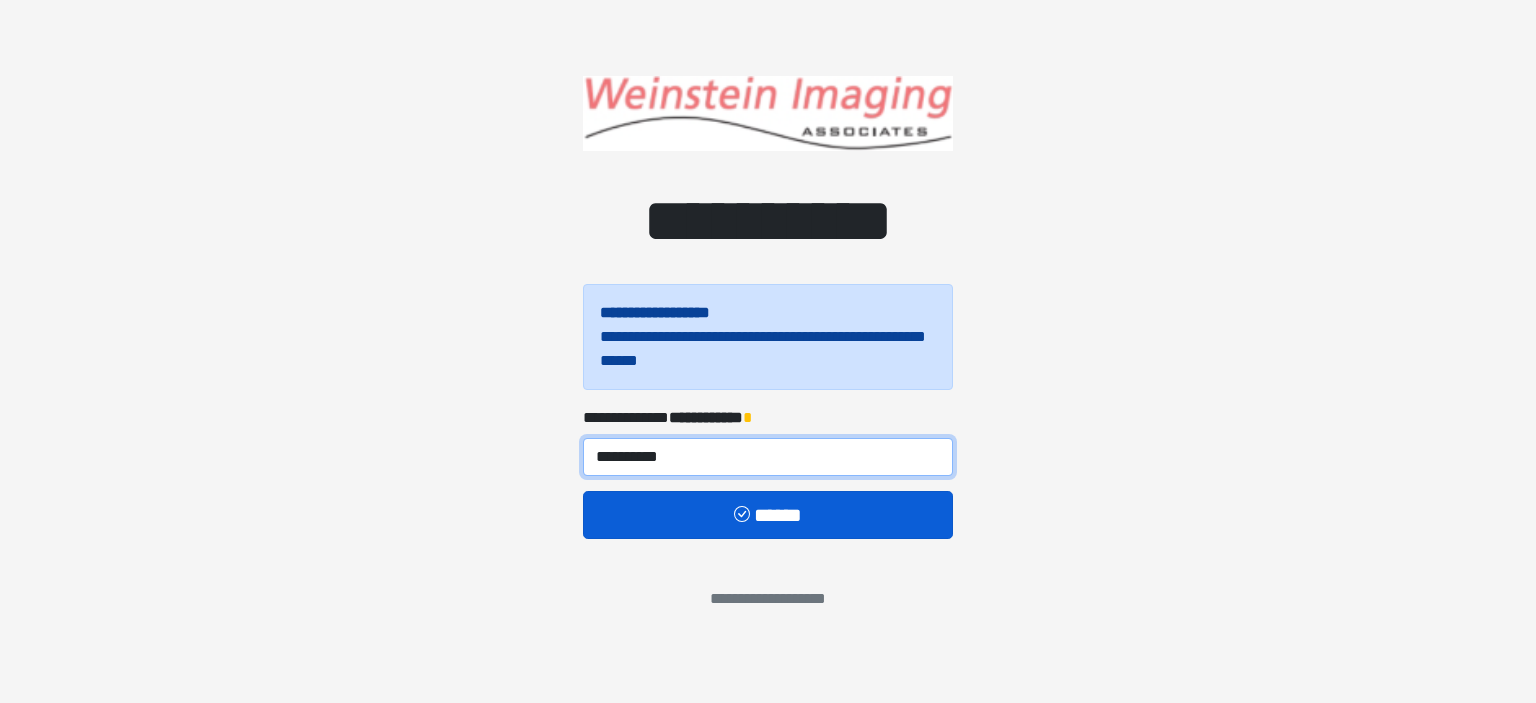 type on "**********" 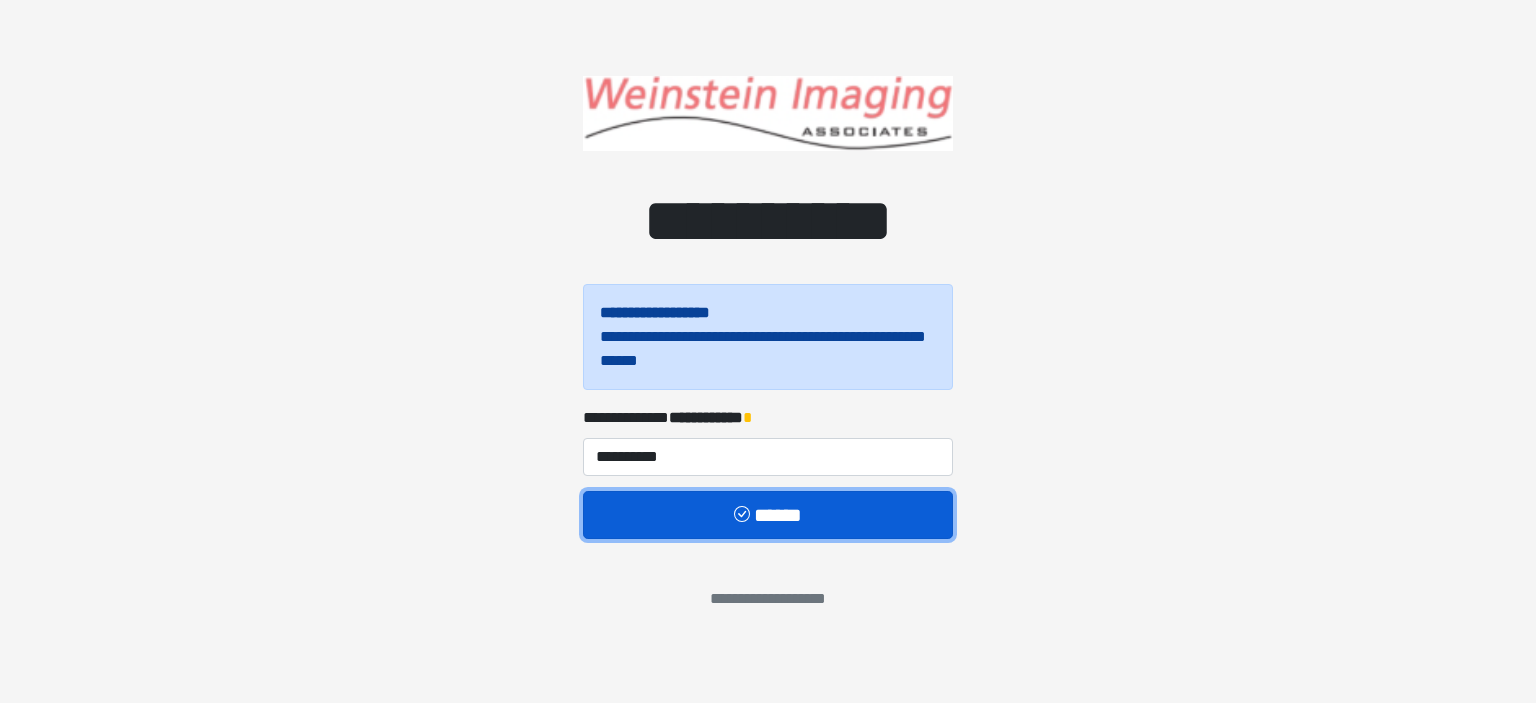 click on "******" at bounding box center [768, 515] 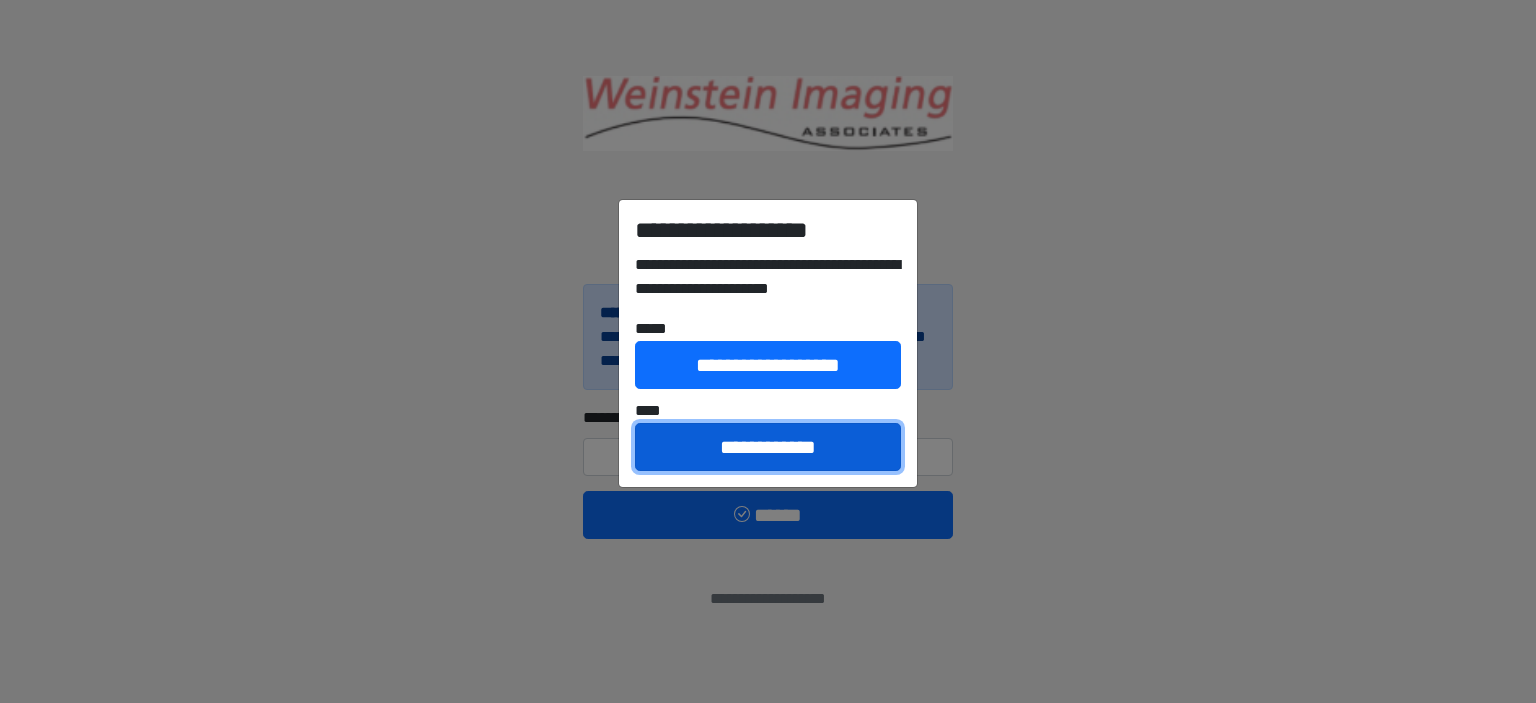 click on "**********" at bounding box center [768, 447] 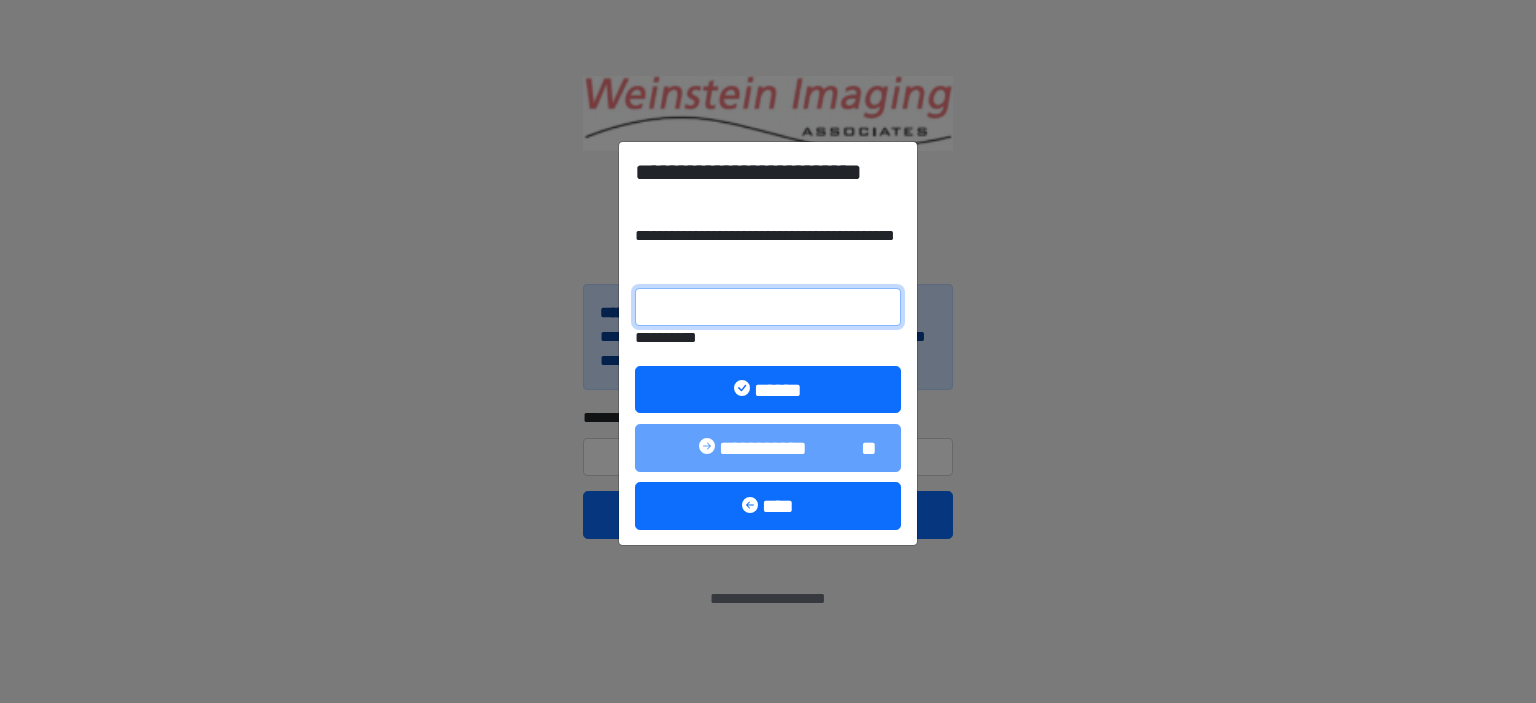 click on "**********" at bounding box center [768, 307] 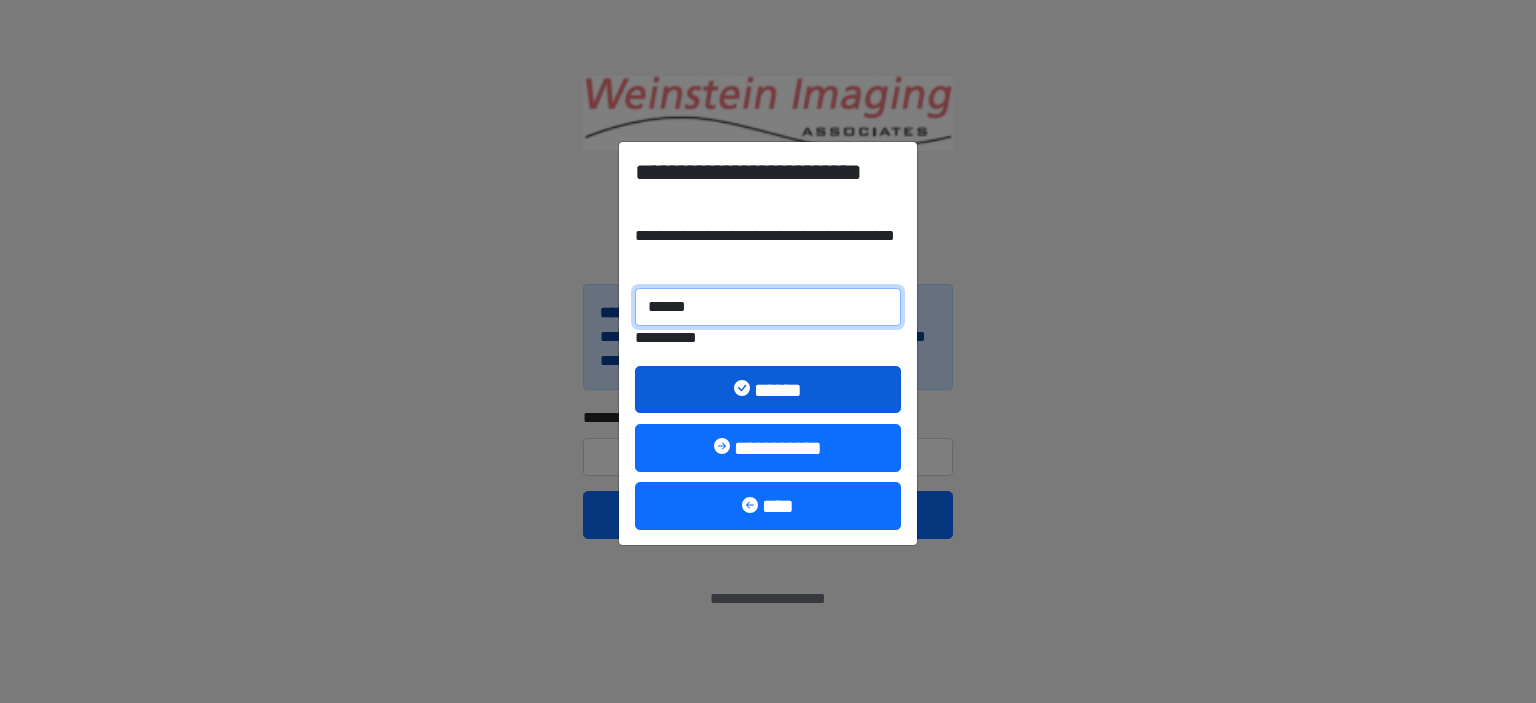type on "******" 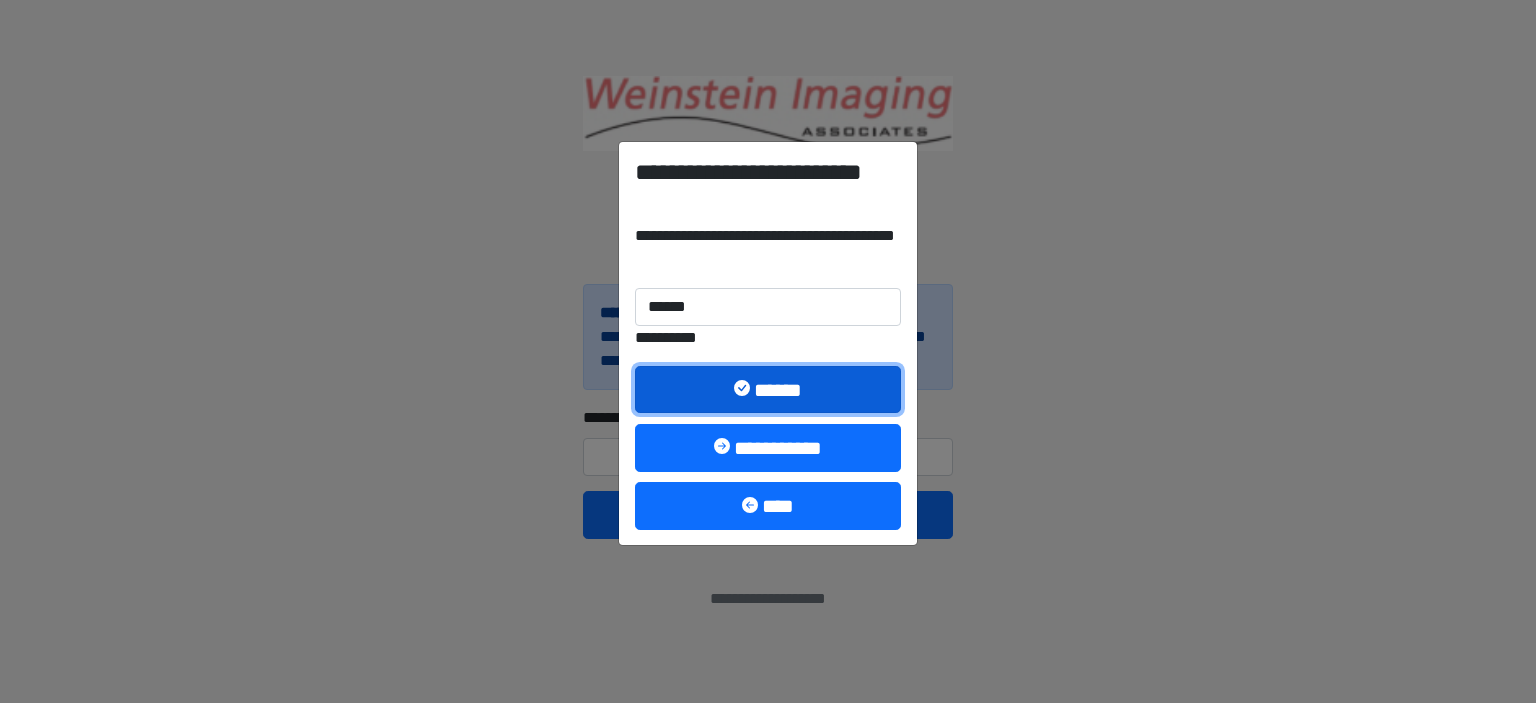 click on "******" at bounding box center [768, 390] 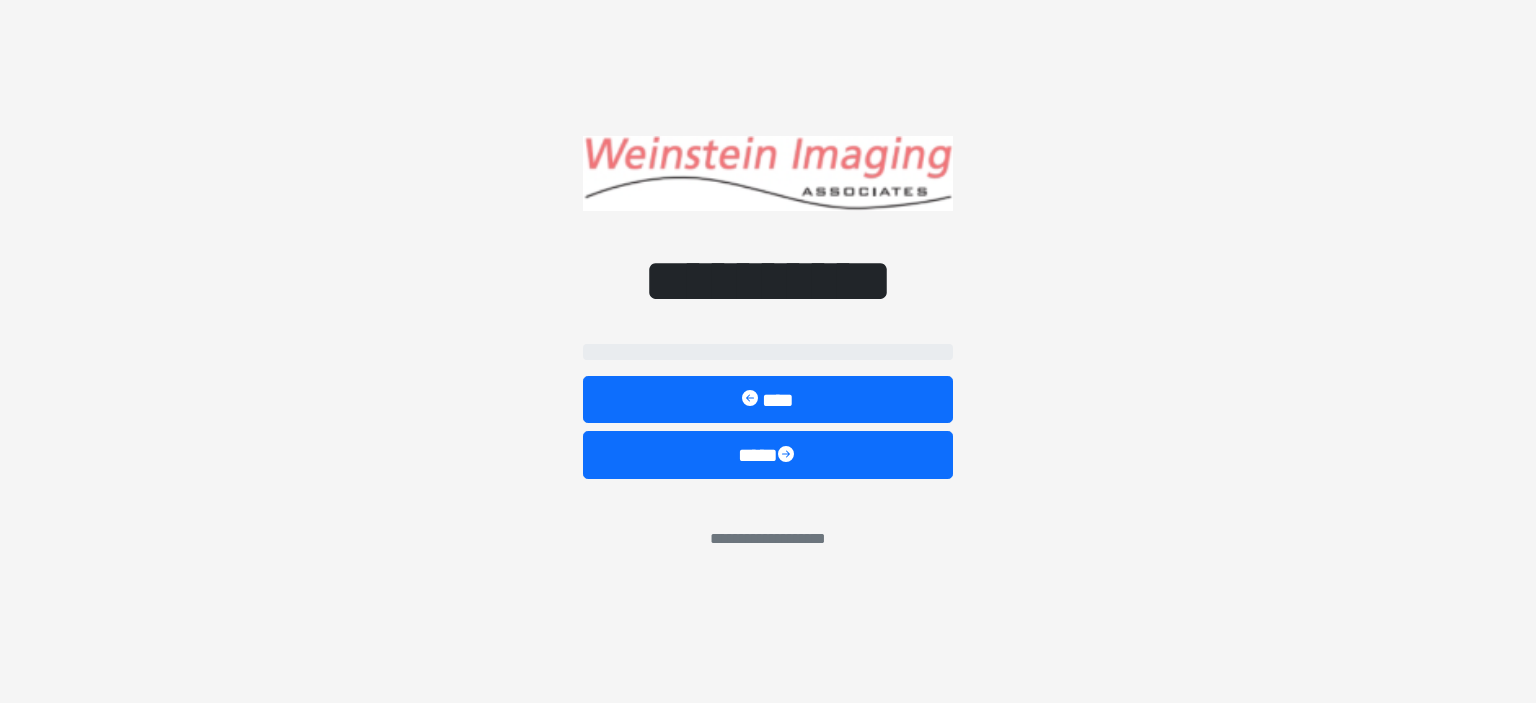 select on "*****" 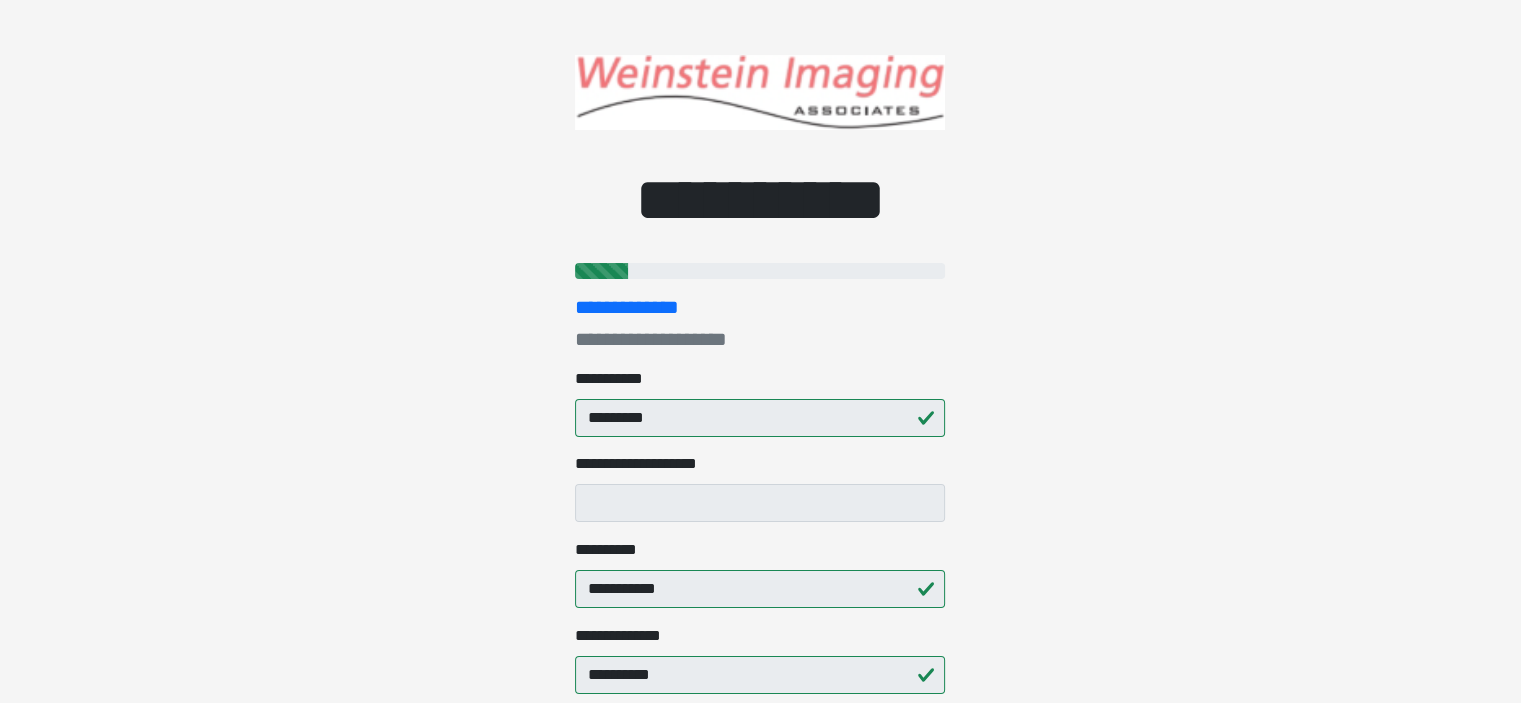 scroll, scrollTop: 700, scrollLeft: 0, axis: vertical 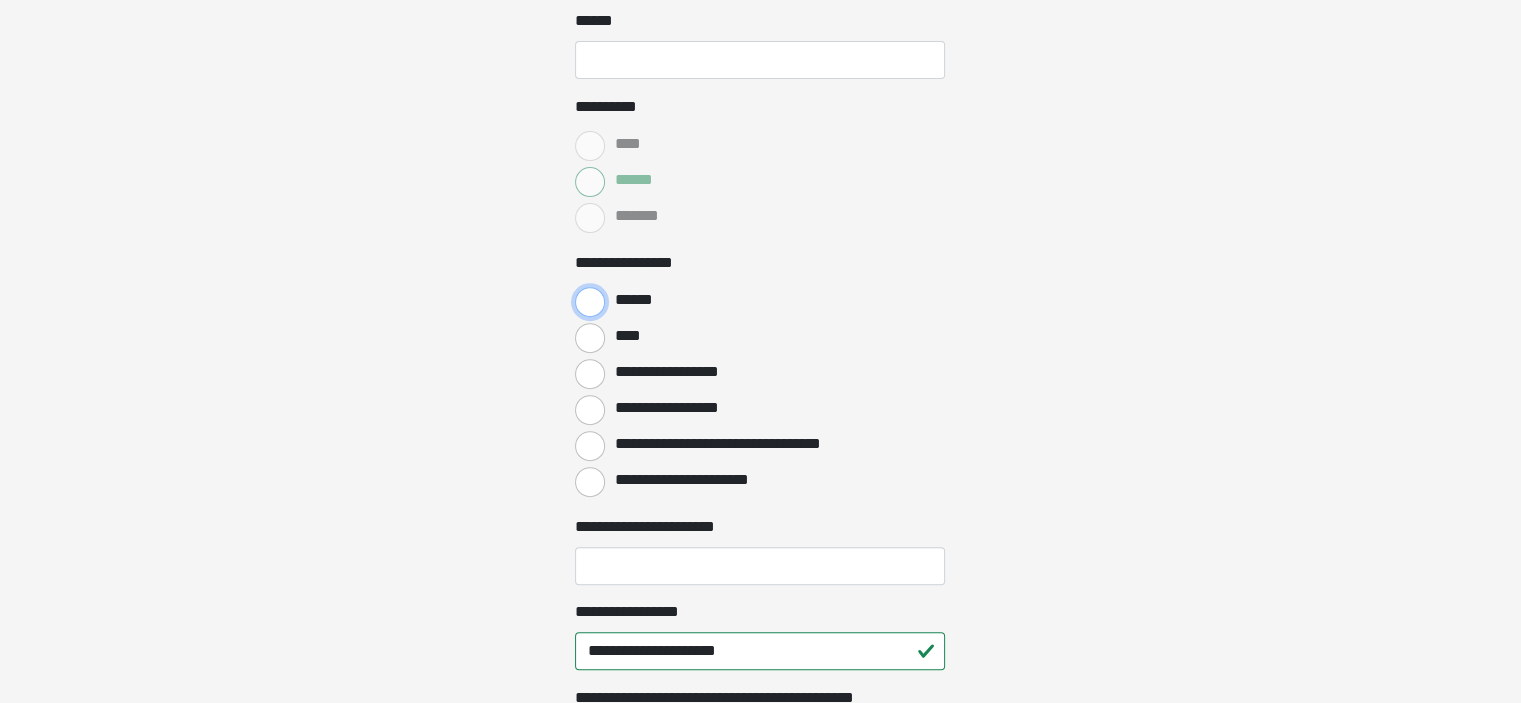 click on "******" at bounding box center (590, 302) 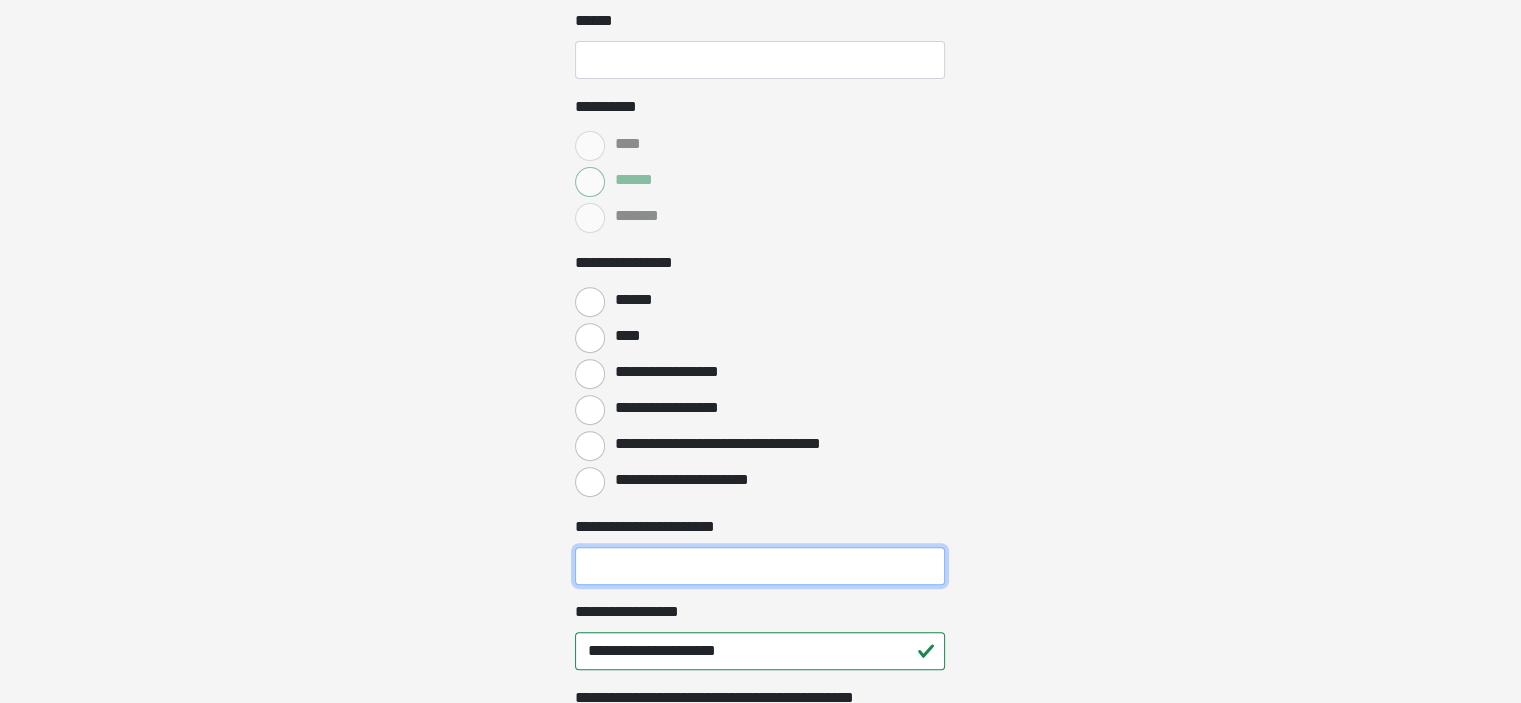 click on "**********" at bounding box center [760, 566] 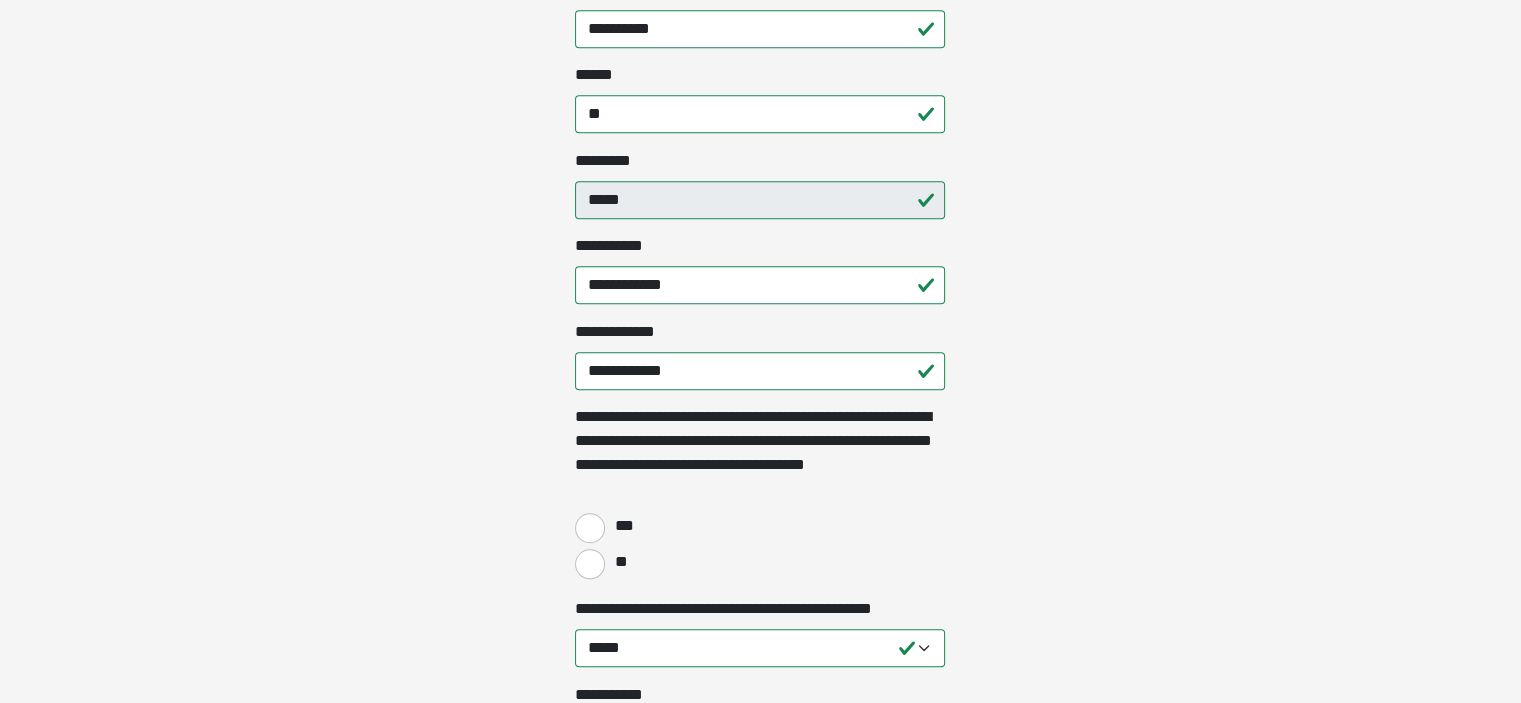 scroll, scrollTop: 1510, scrollLeft: 0, axis: vertical 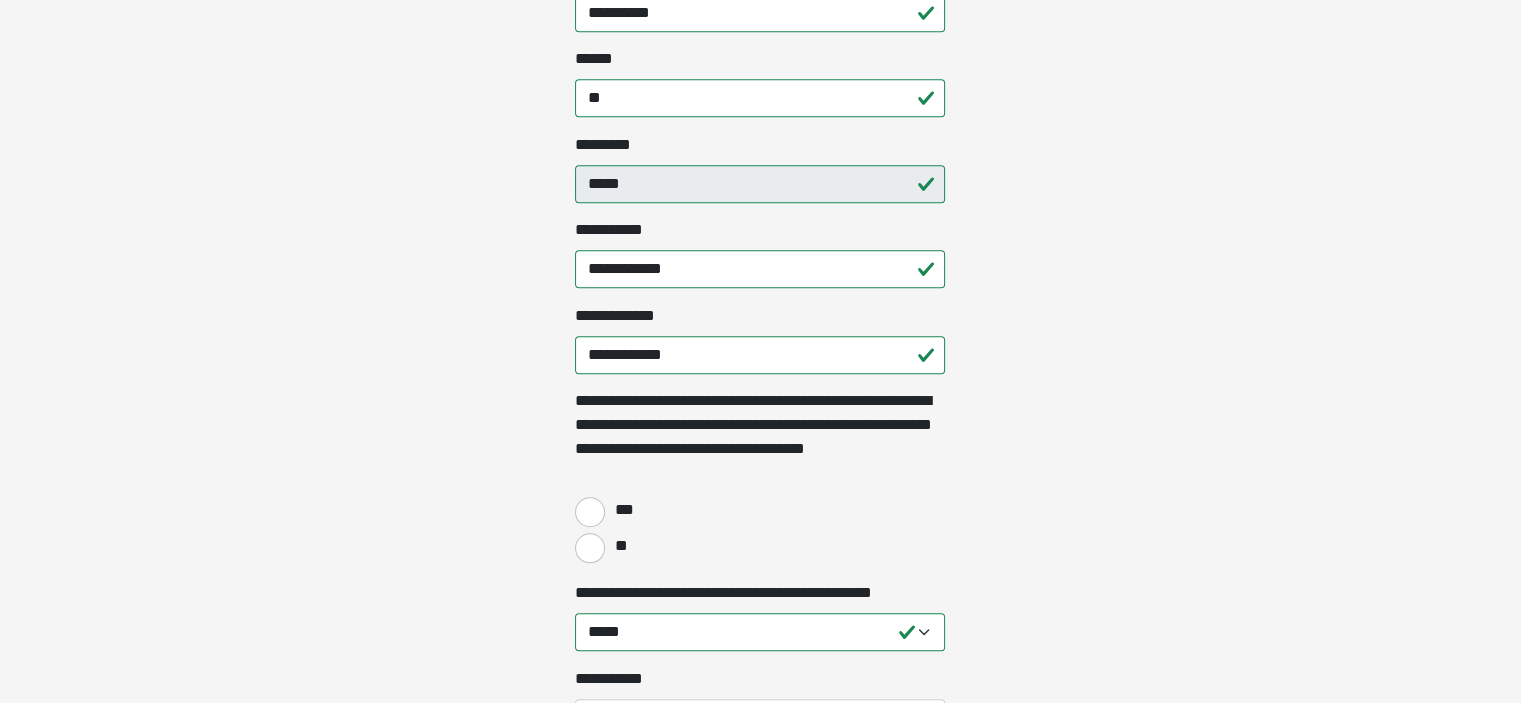 type on "*********" 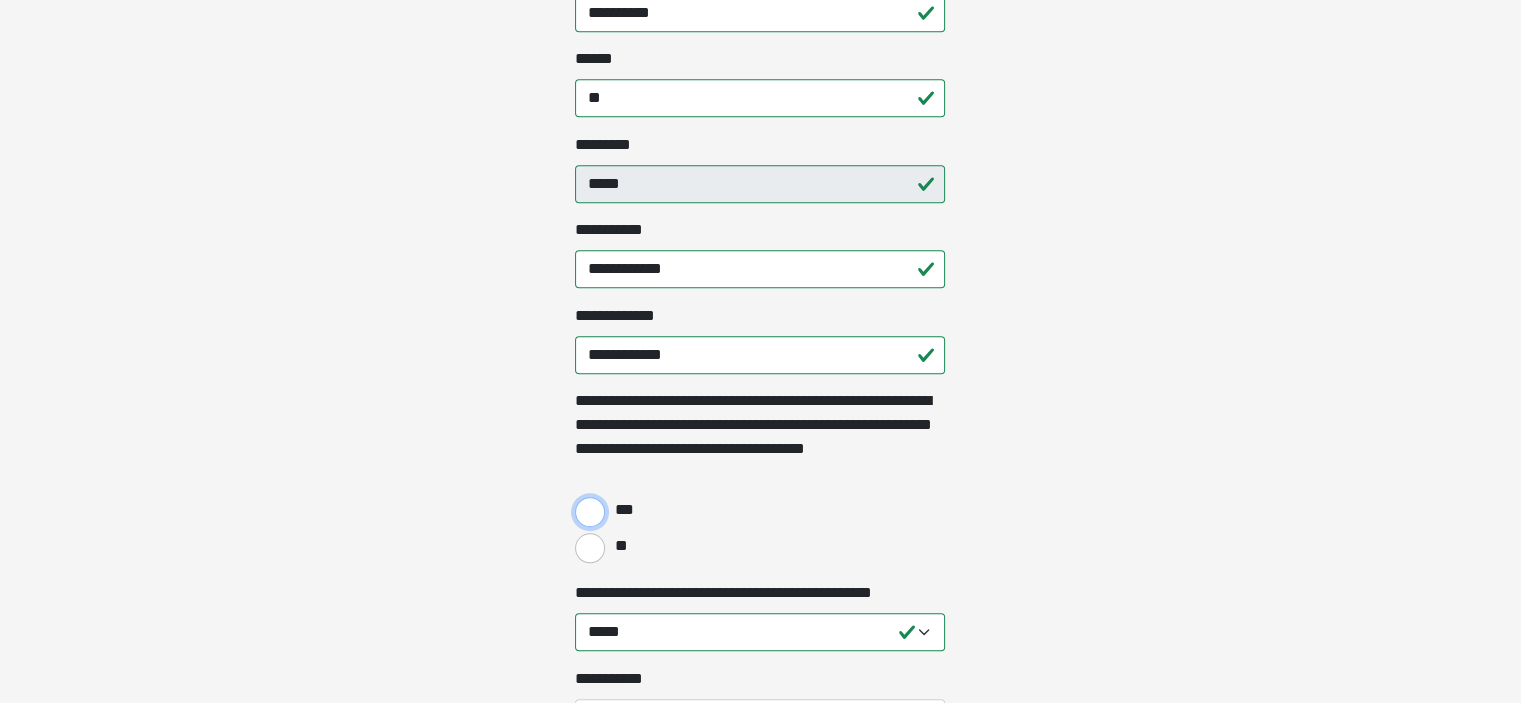 click on "***" at bounding box center [590, 512] 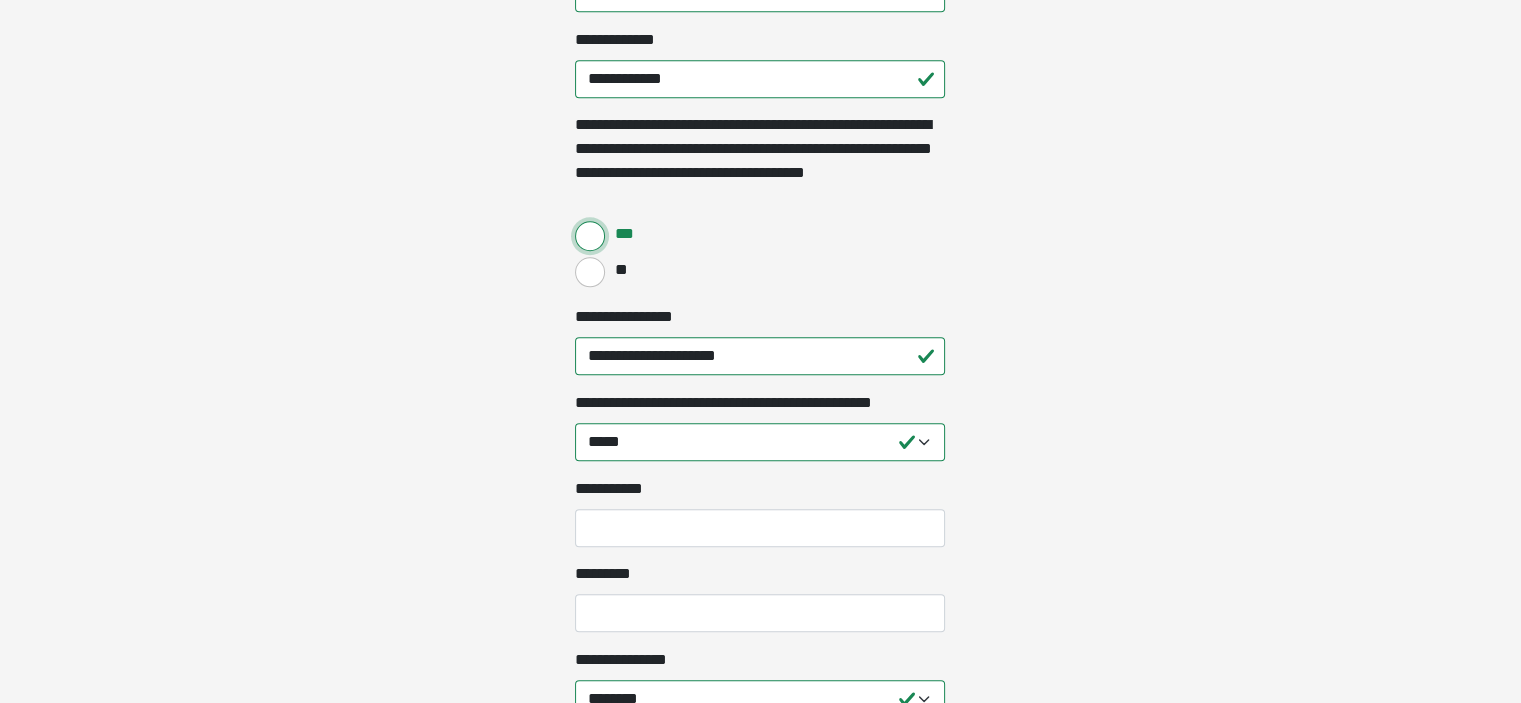 scroll, scrollTop: 1840, scrollLeft: 0, axis: vertical 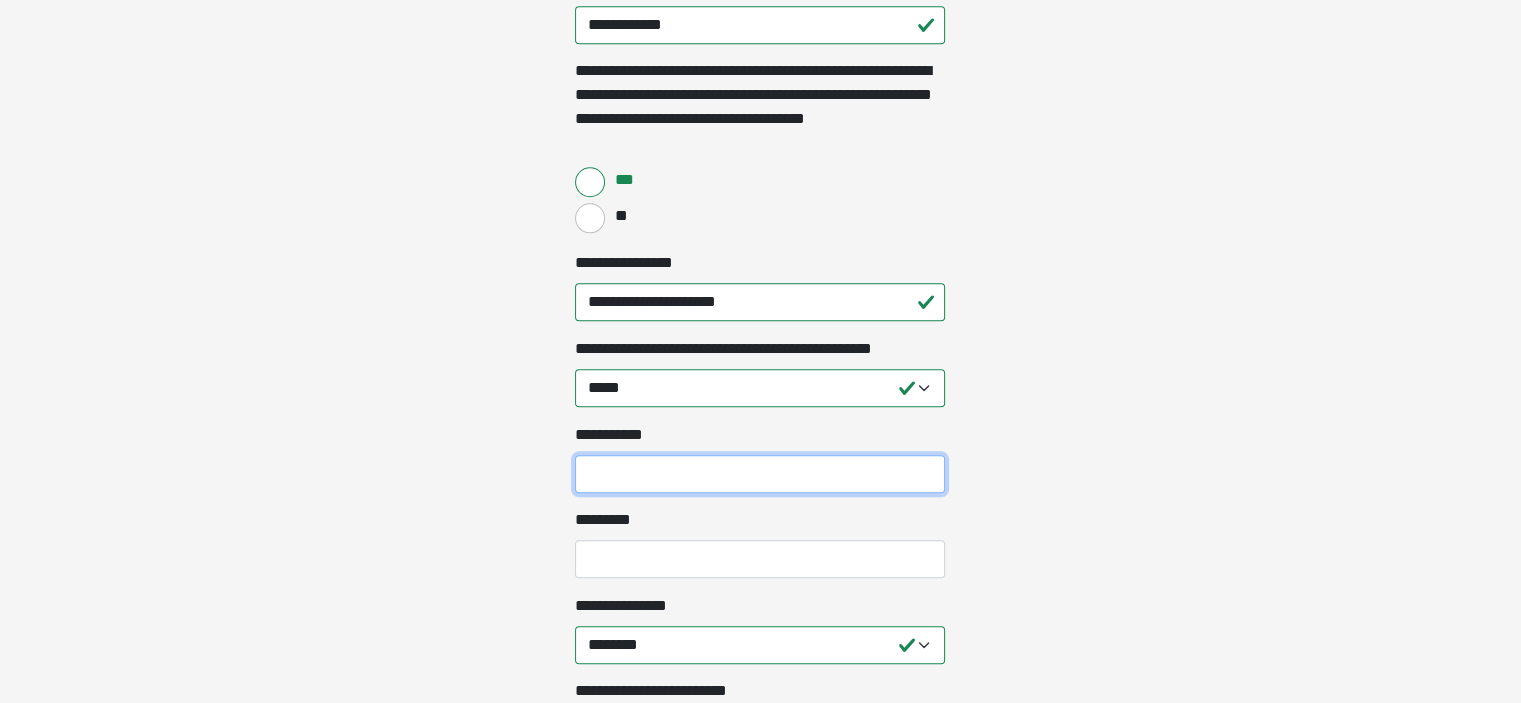 click on "**********" at bounding box center [760, 474] 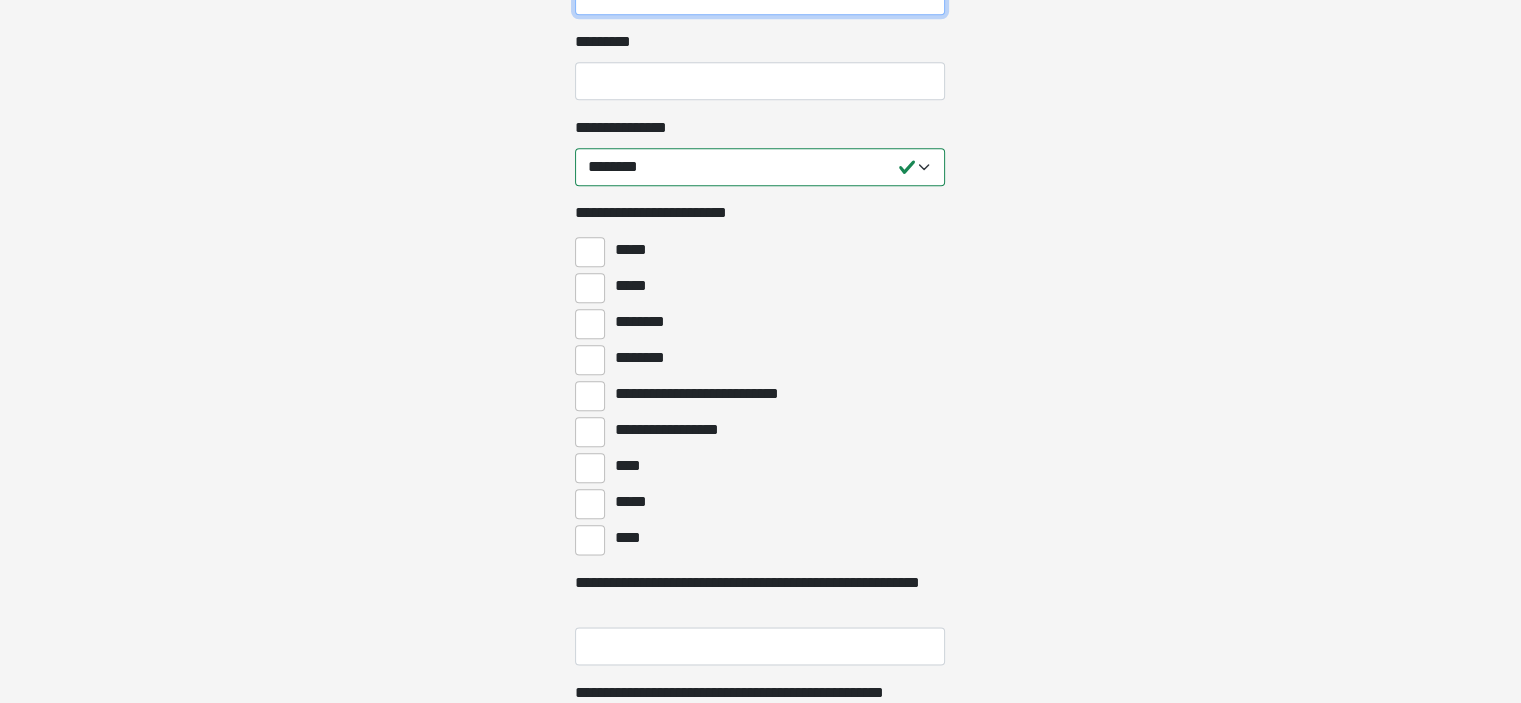 scroll, scrollTop: 2310, scrollLeft: 0, axis: vertical 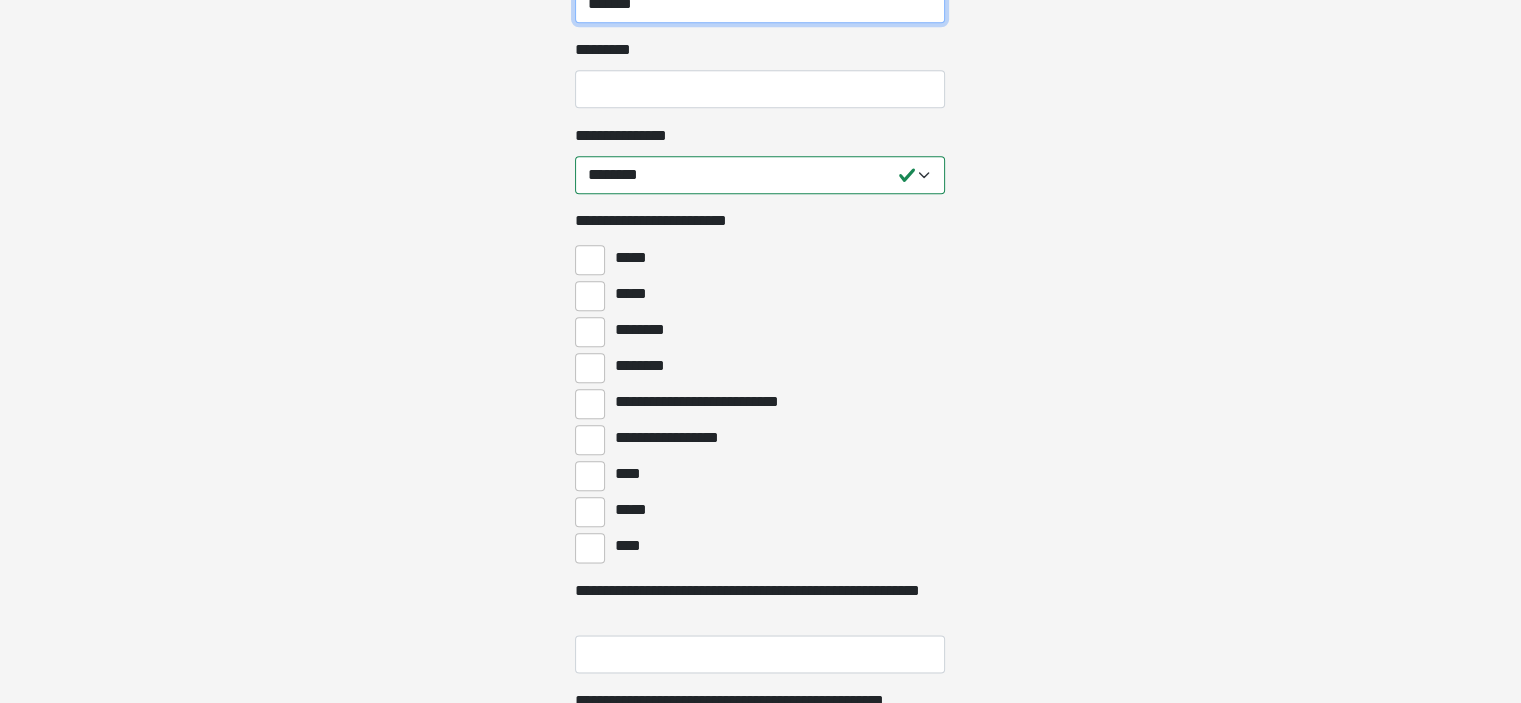type on "*******" 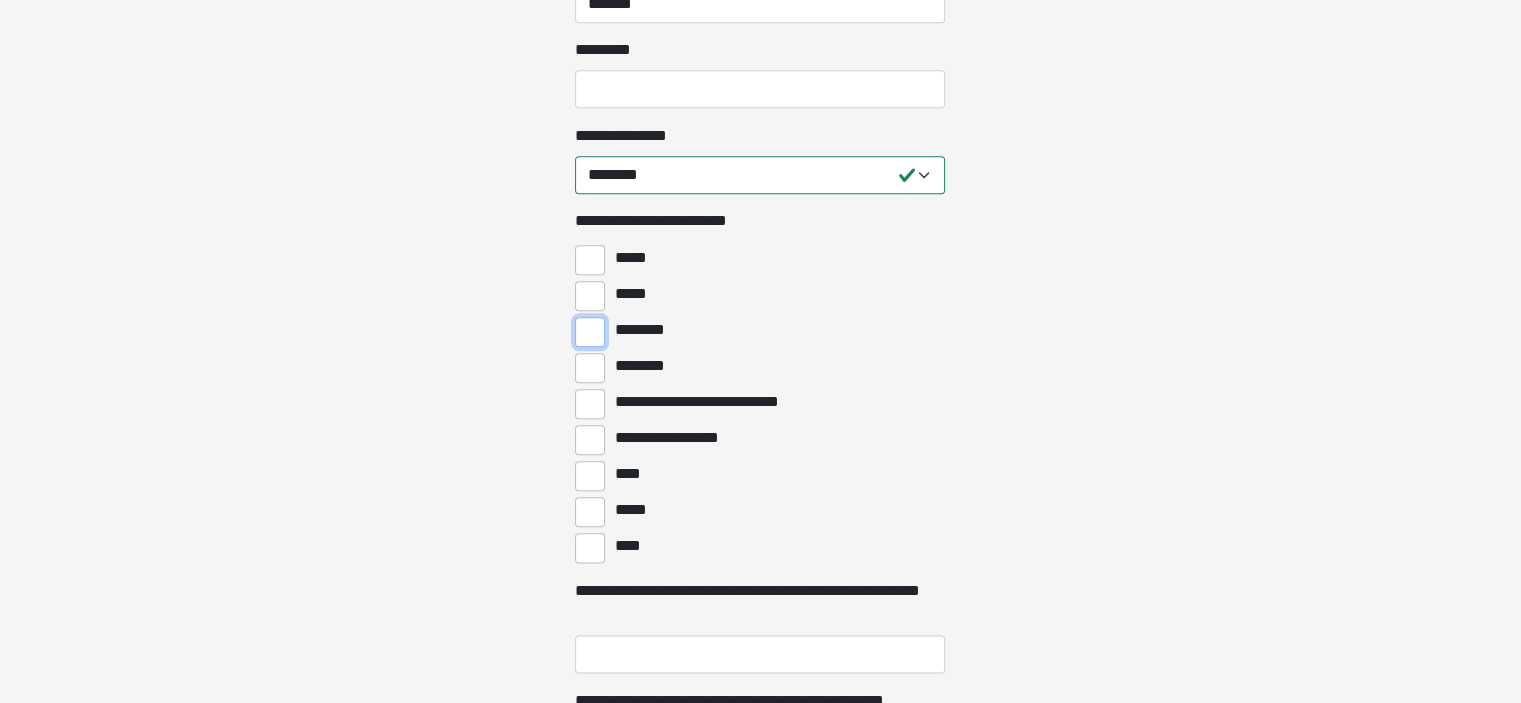 click on "********" at bounding box center (590, 332) 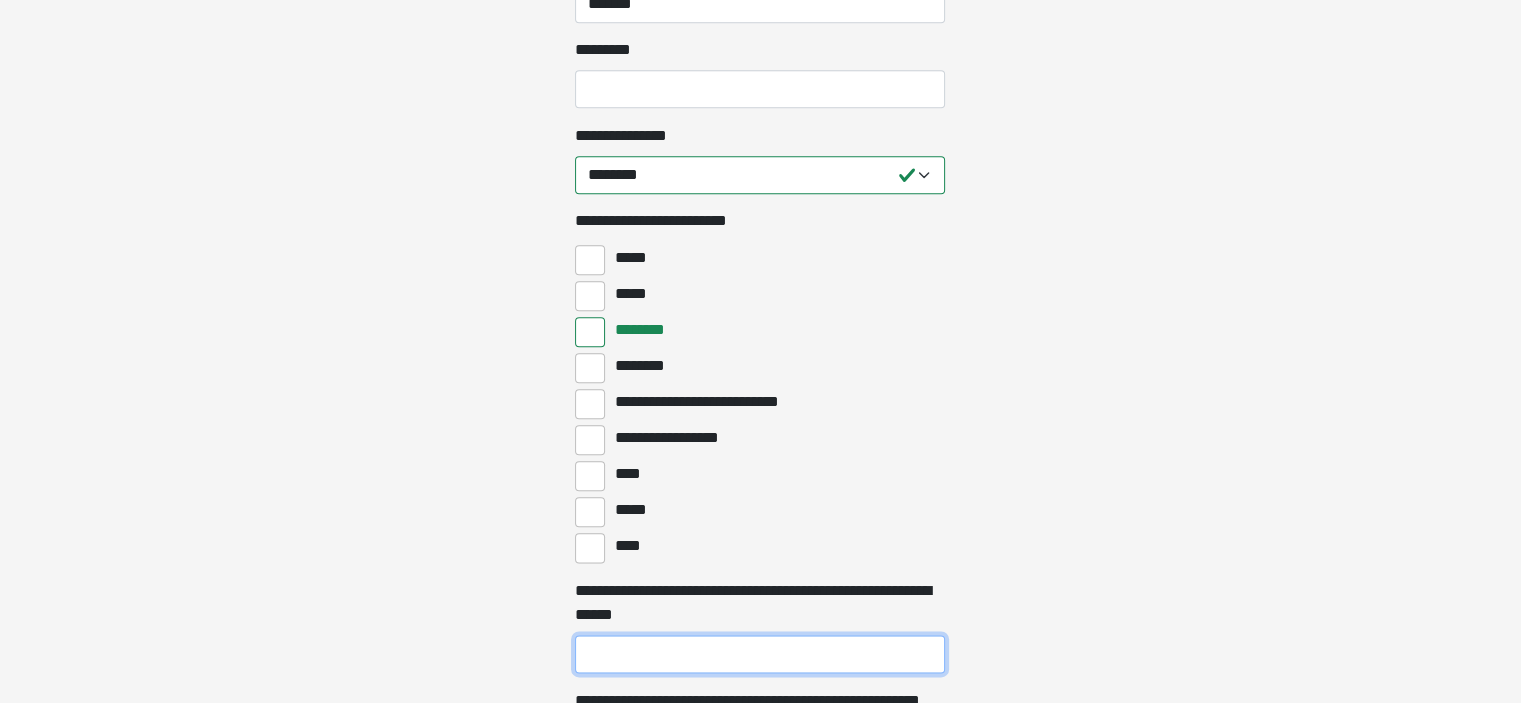 click on "**********" at bounding box center (760, 654) 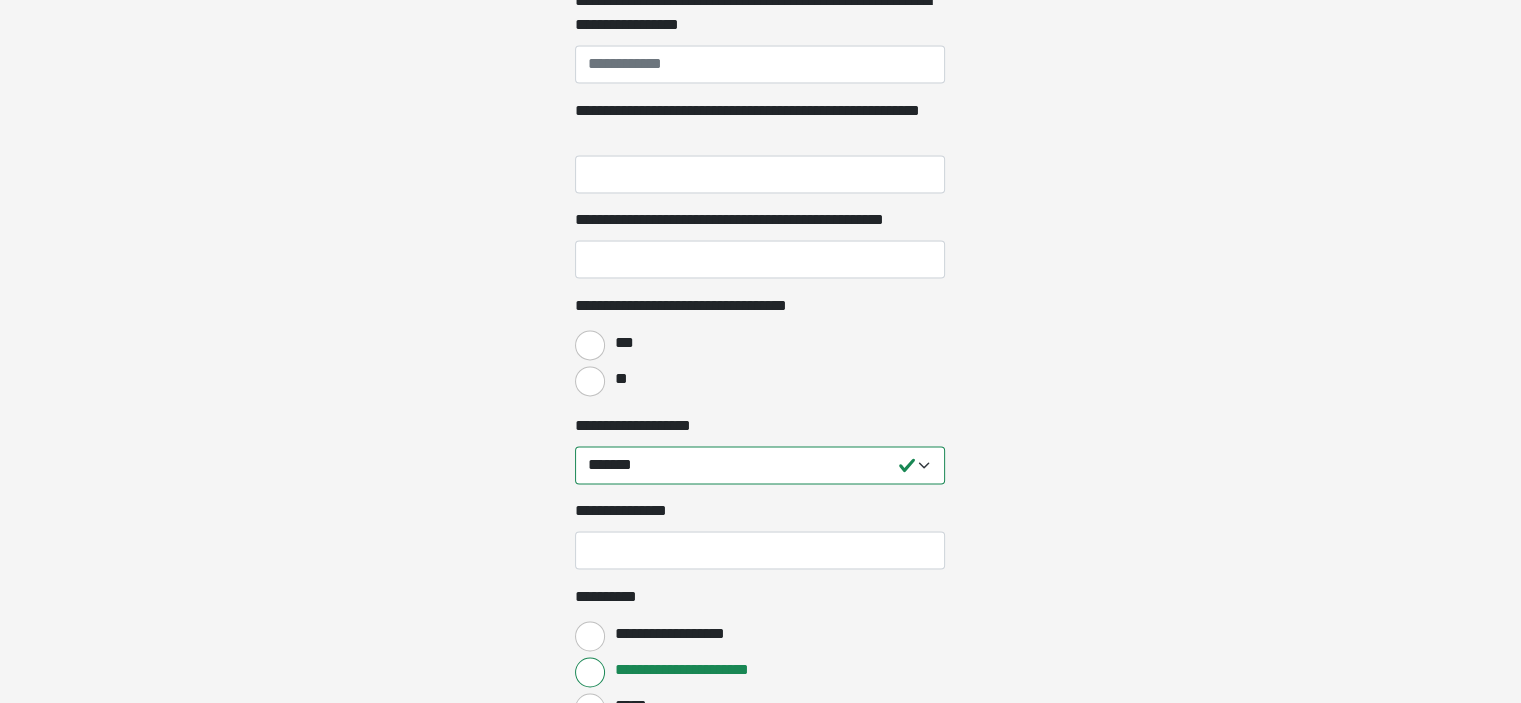 scroll, scrollTop: 2310, scrollLeft: 0, axis: vertical 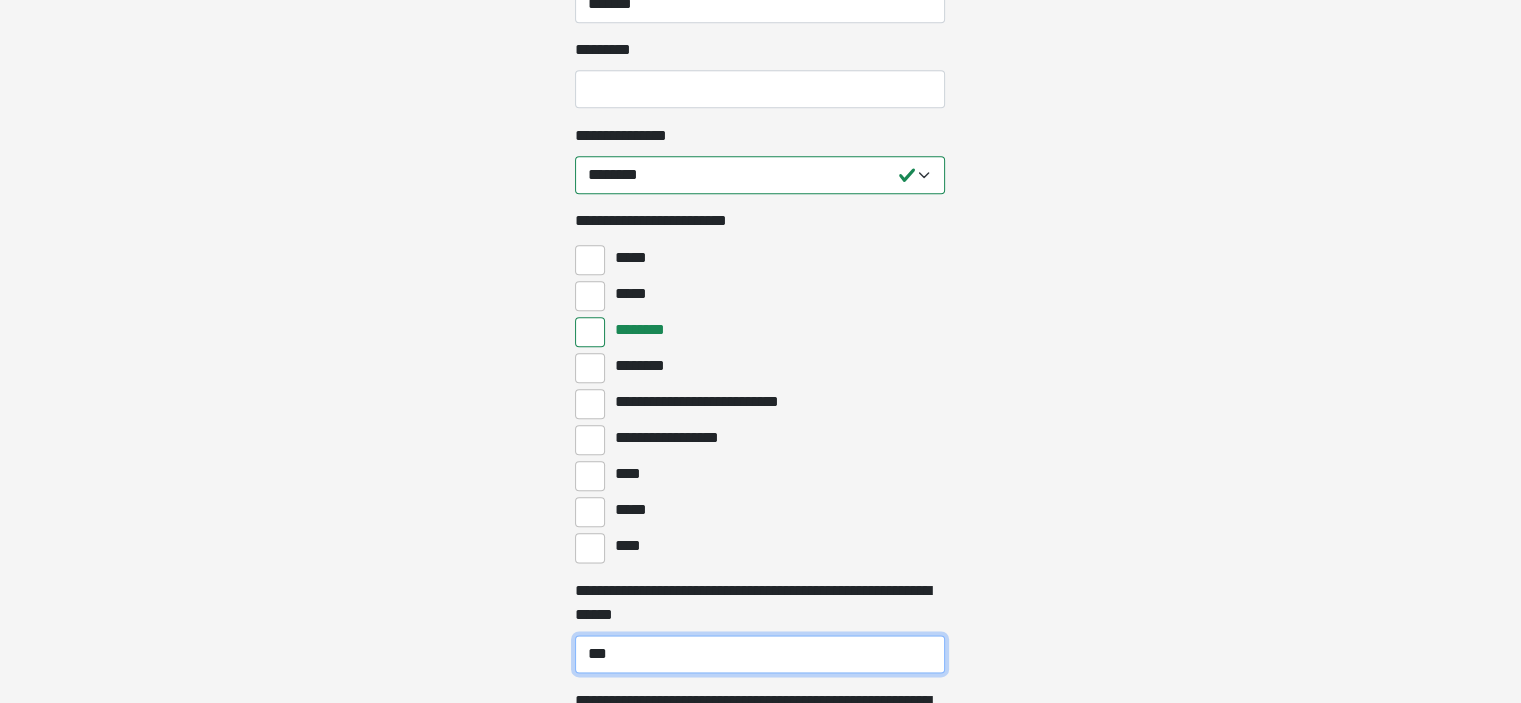 type on "***" 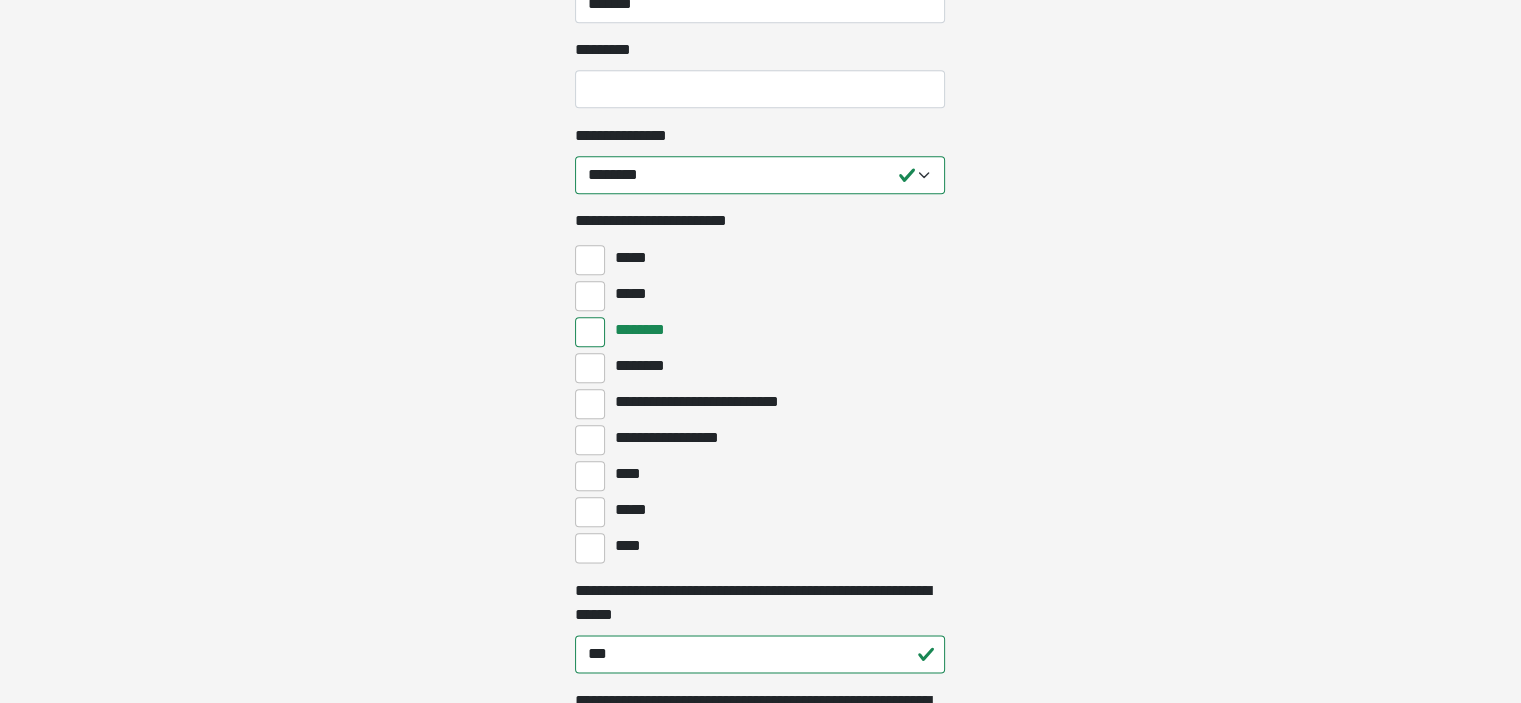 click on "**********" at bounding box center (760, -1959) 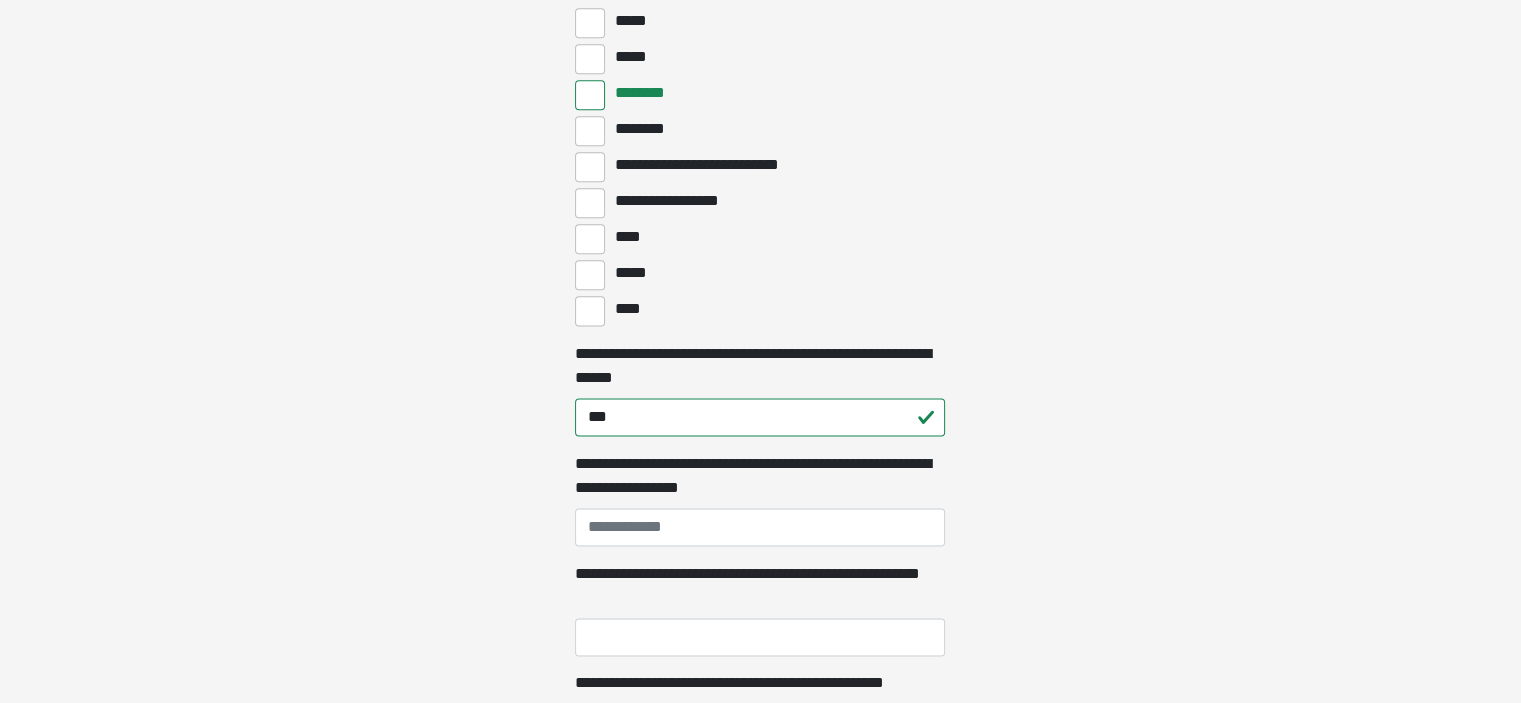 scroll, scrollTop: 2572, scrollLeft: 0, axis: vertical 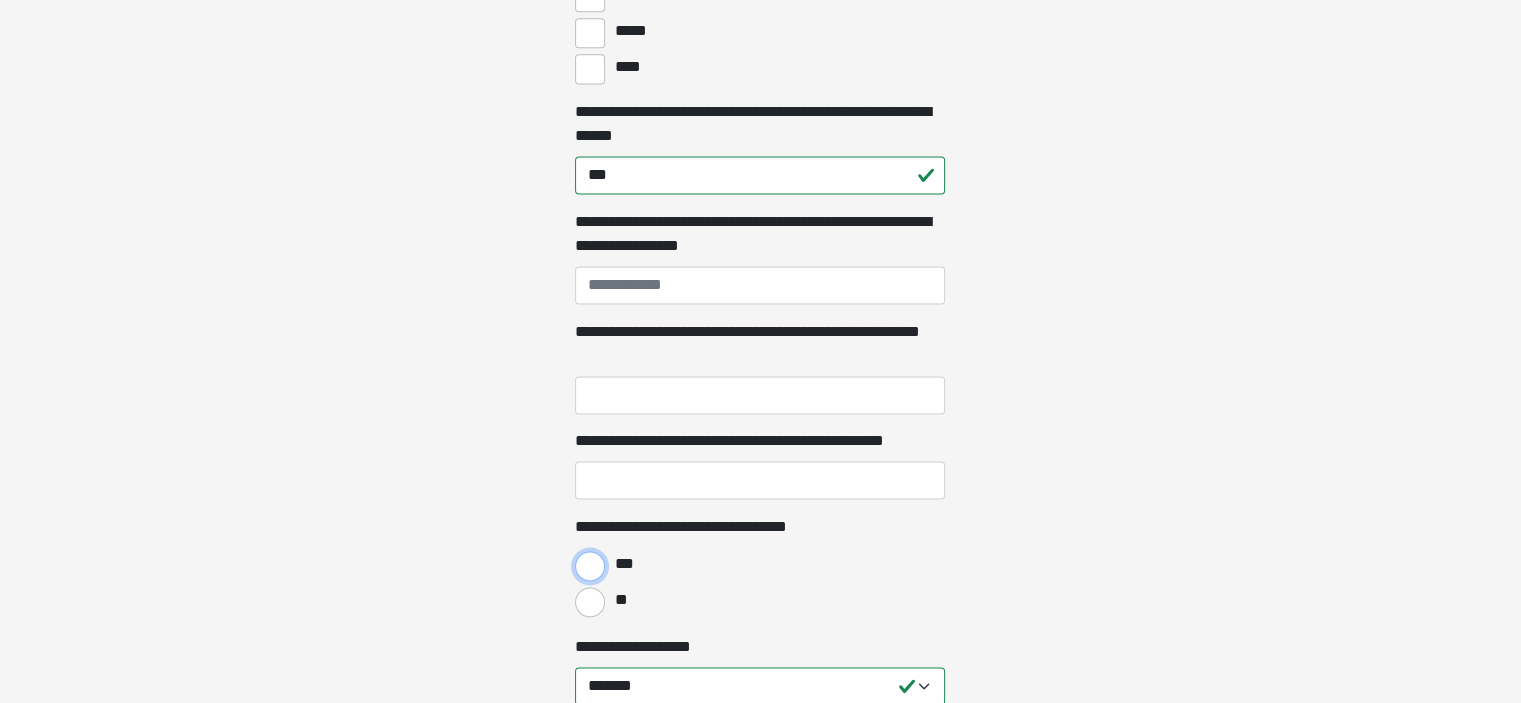 click on "***" at bounding box center [590, 566] 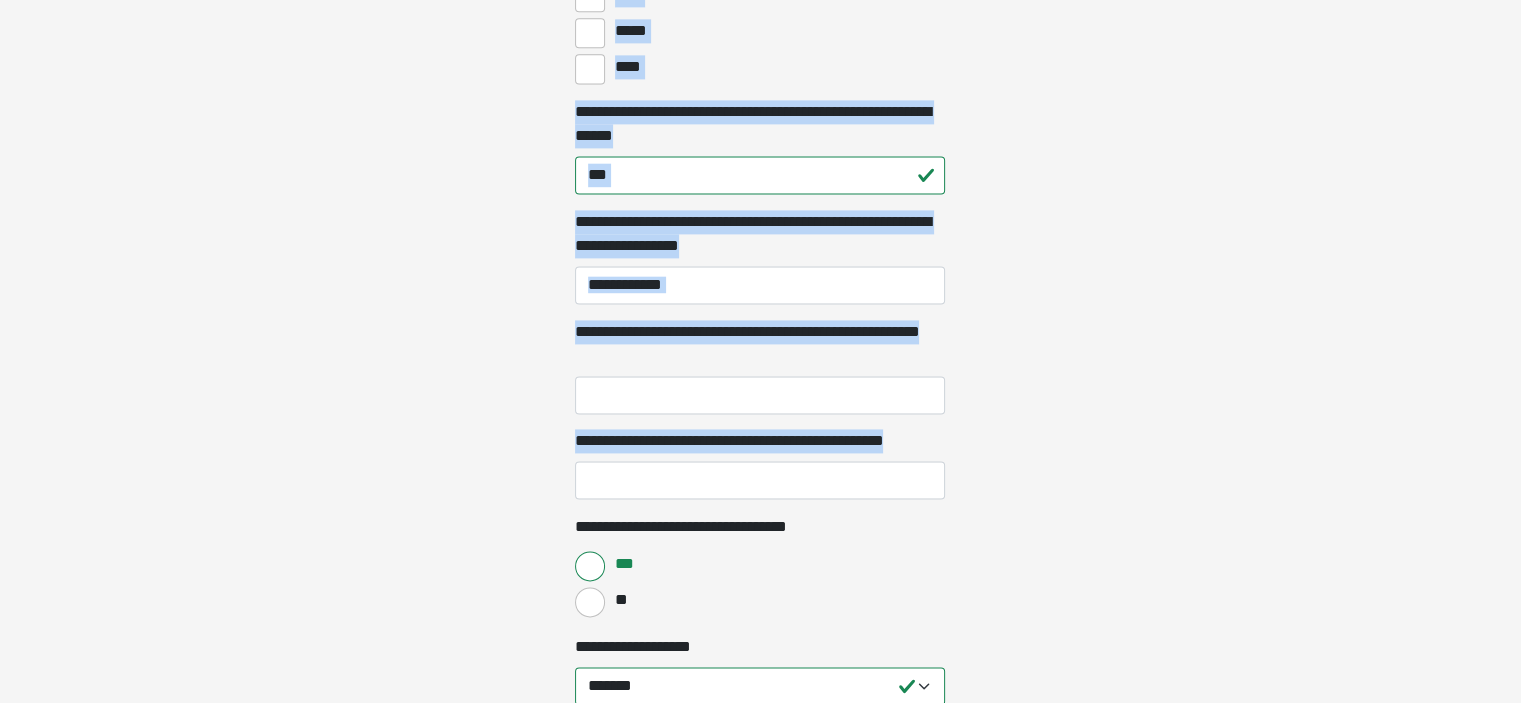 drag, startPoint x: 1520, startPoint y: 470, endPoint x: 1524, endPoint y: 494, distance: 24.33105 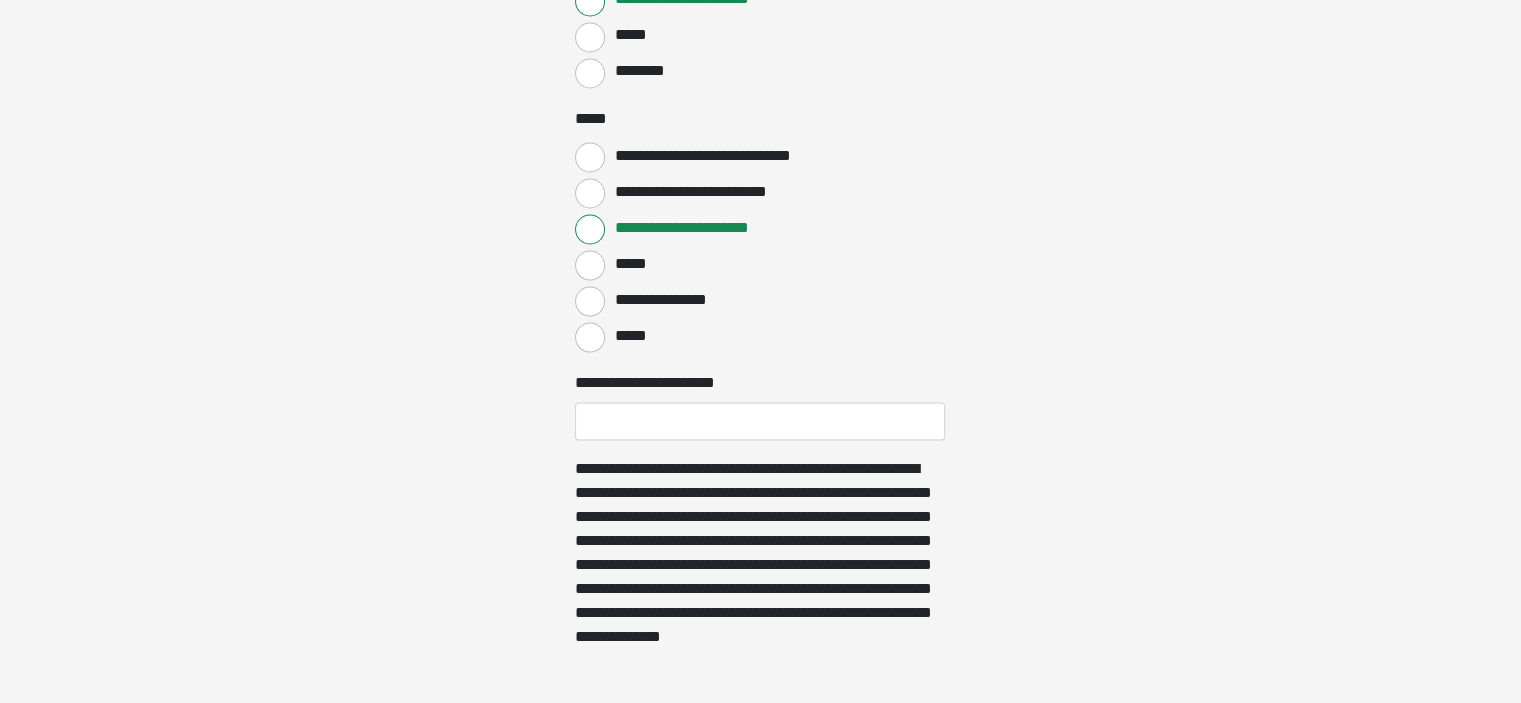 scroll, scrollTop: 3709, scrollLeft: 0, axis: vertical 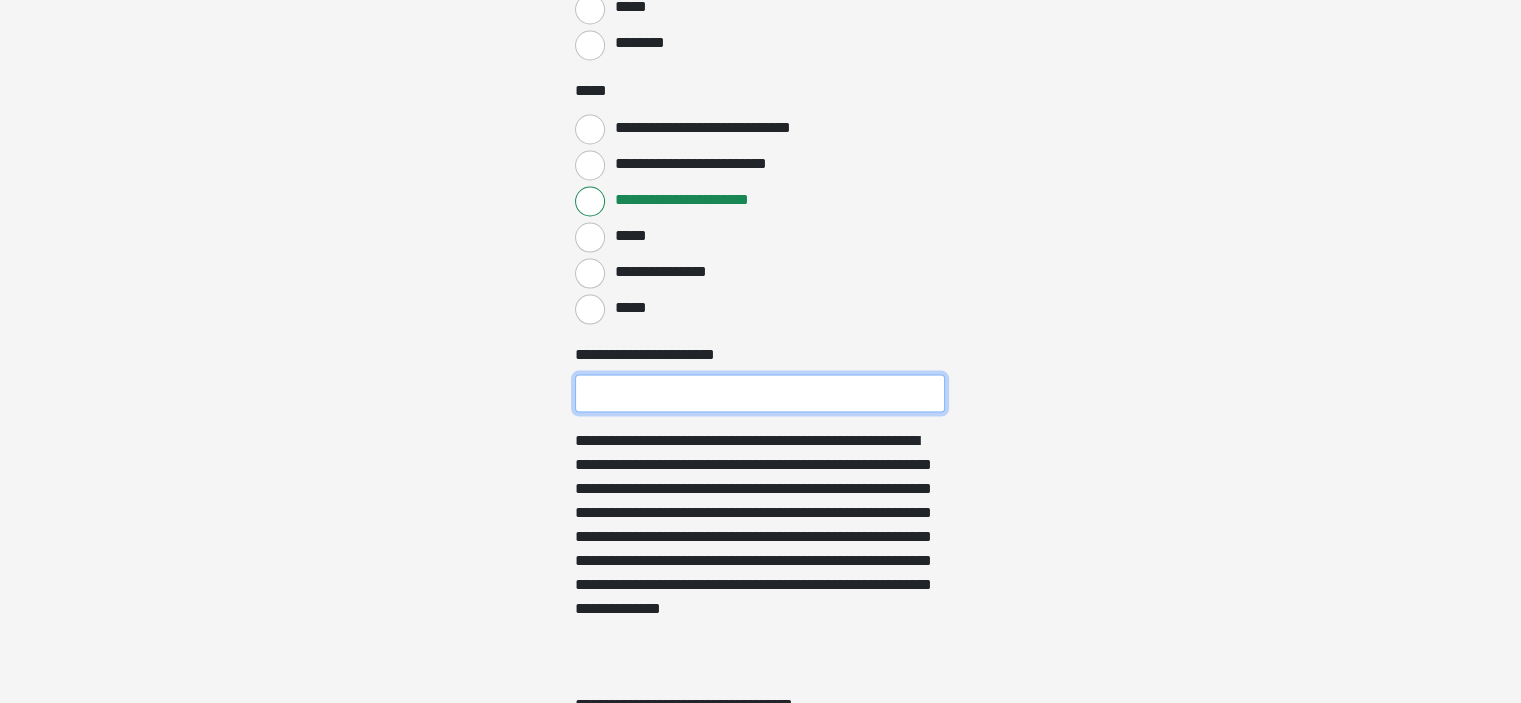 click on "**********" at bounding box center [760, 393] 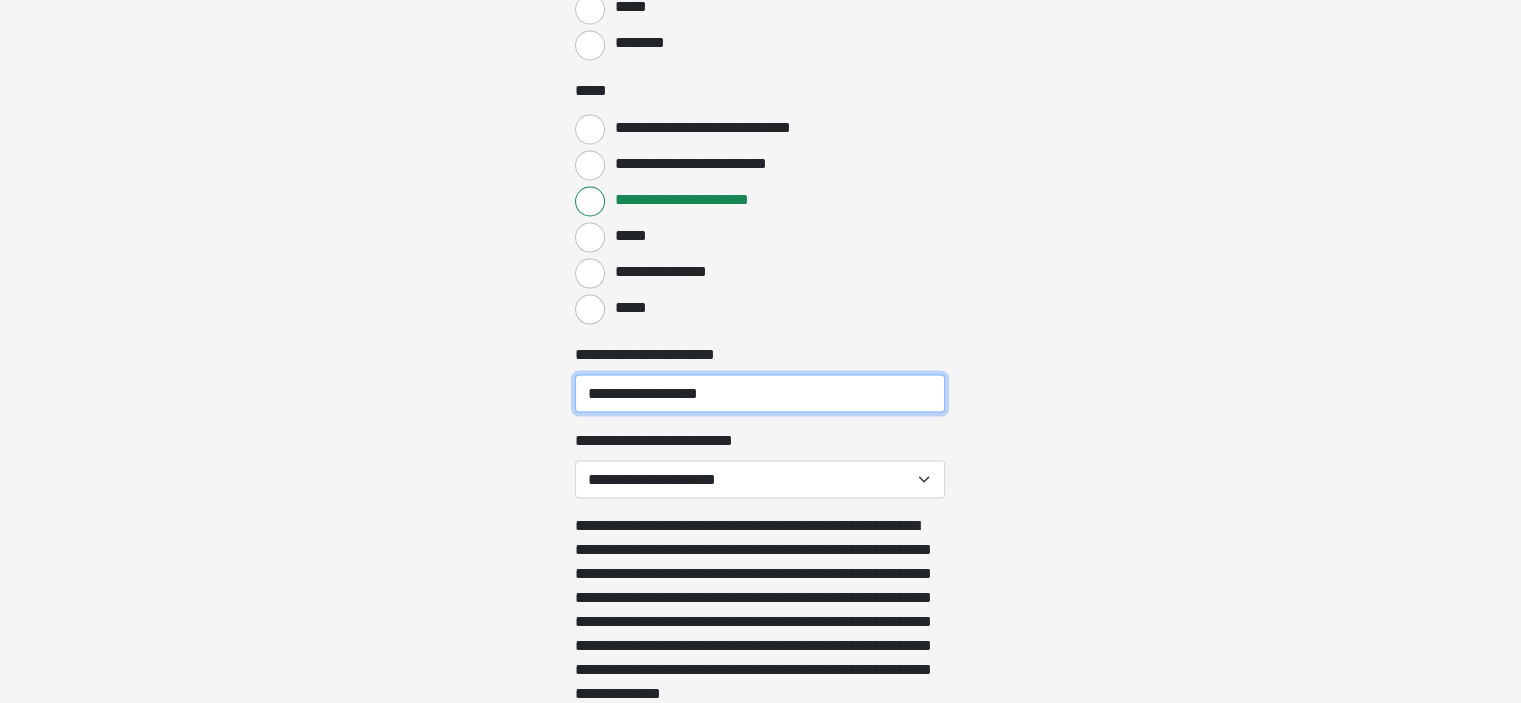 type on "**********" 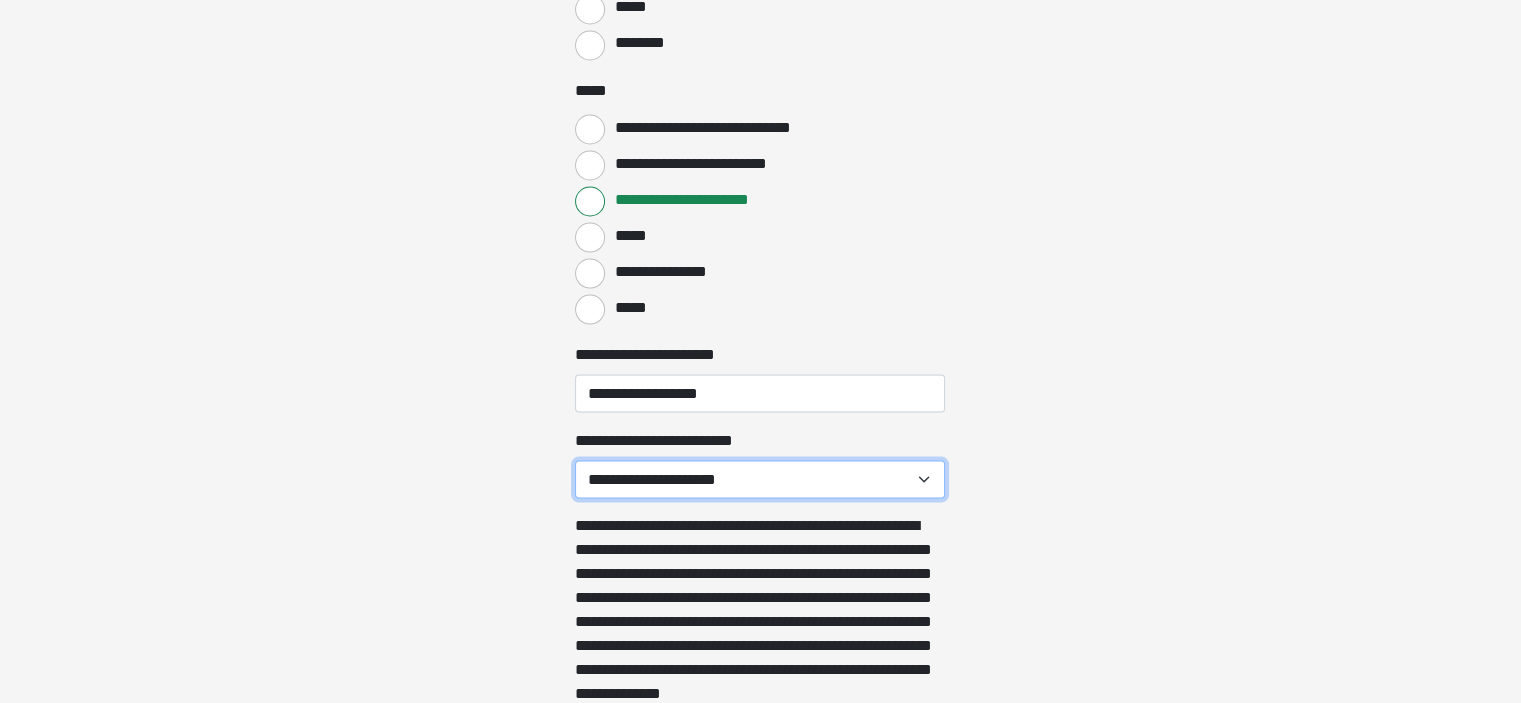 click on "**********" at bounding box center [760, 479] 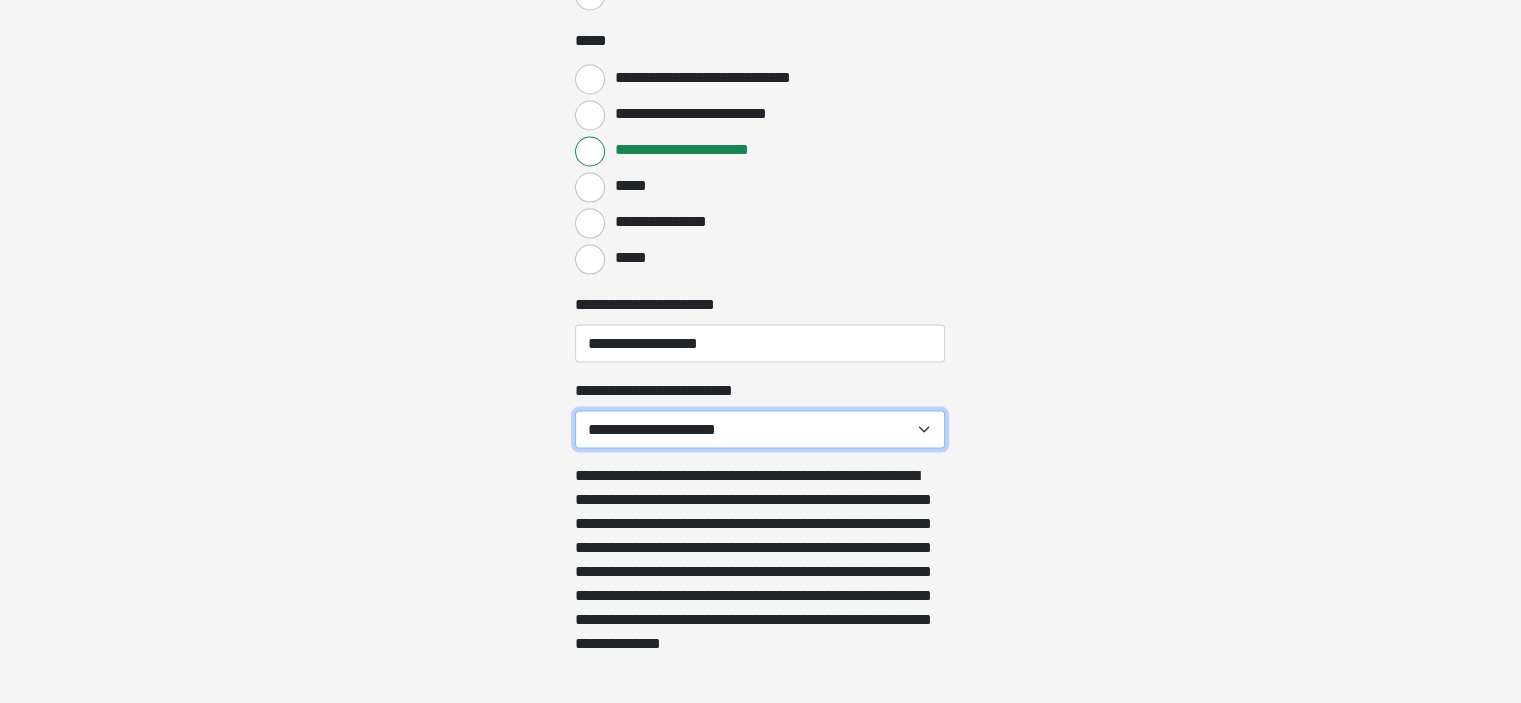 scroll, scrollTop: 3796, scrollLeft: 0, axis: vertical 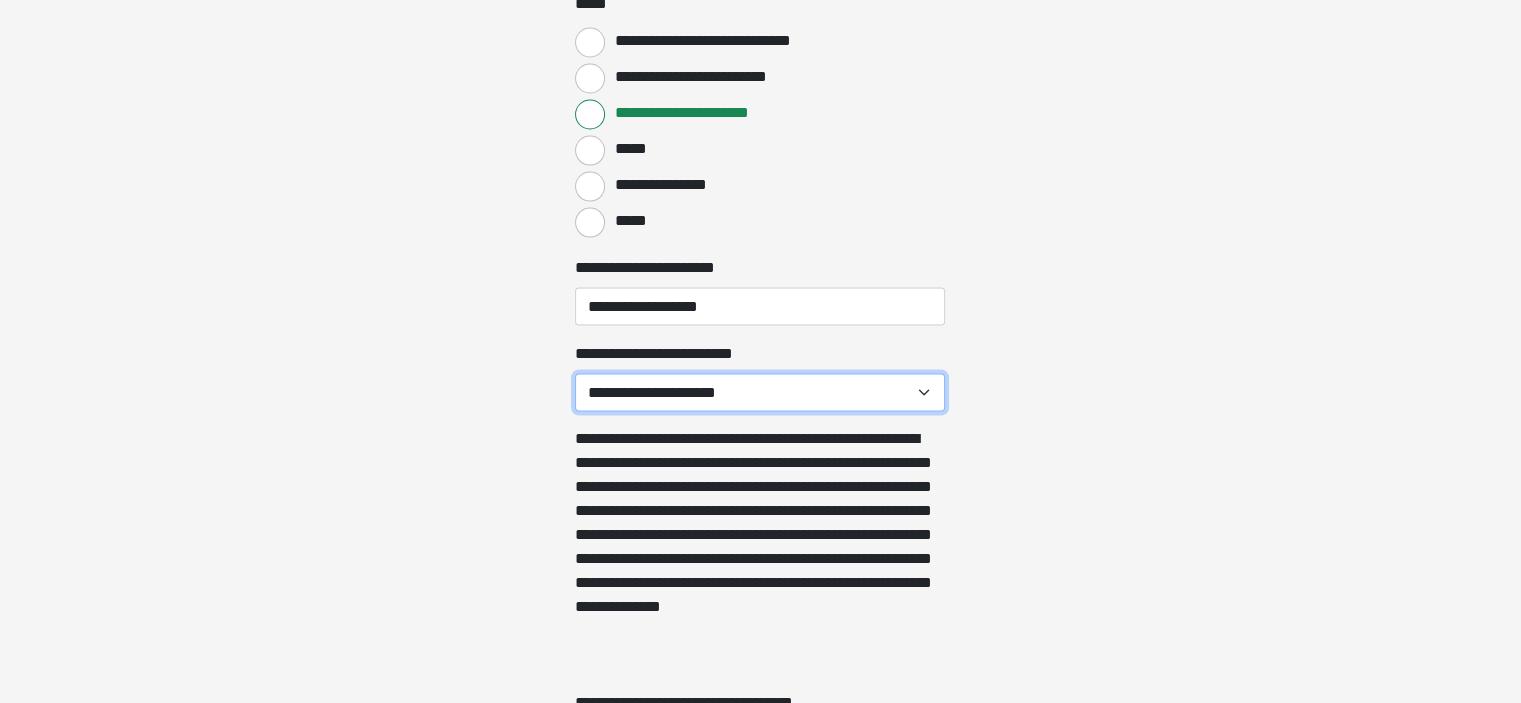 click on "**********" at bounding box center [760, 392] 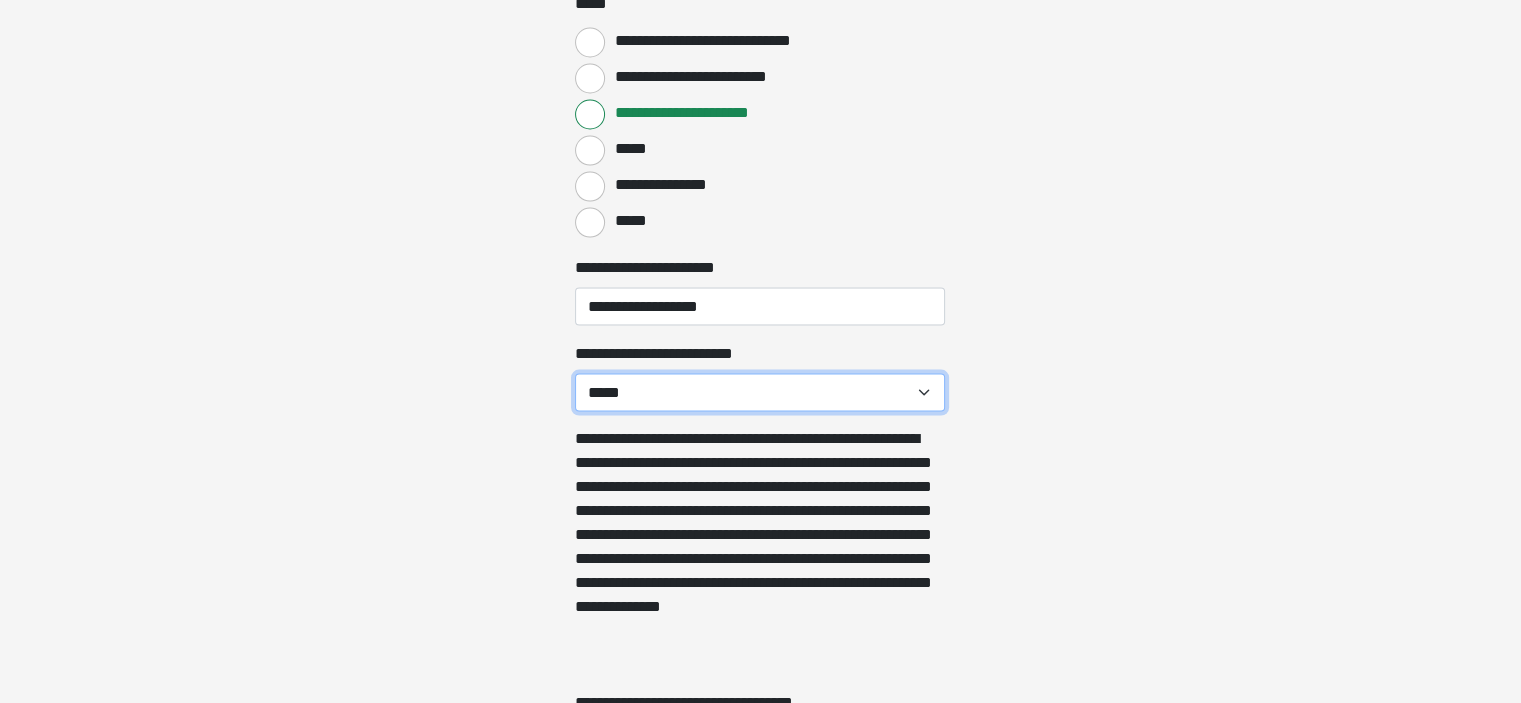 click on "**********" at bounding box center (760, 392) 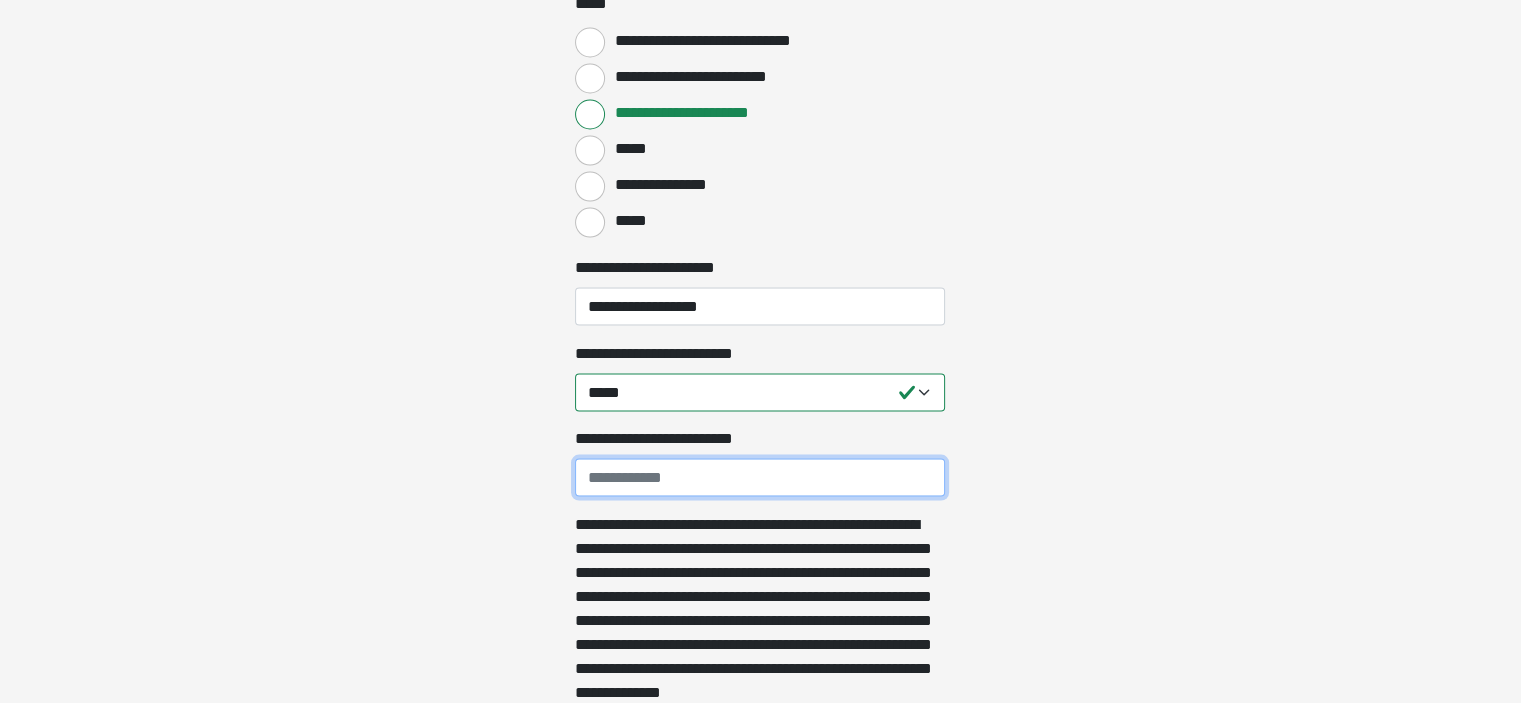 click on "**********" at bounding box center [760, 477] 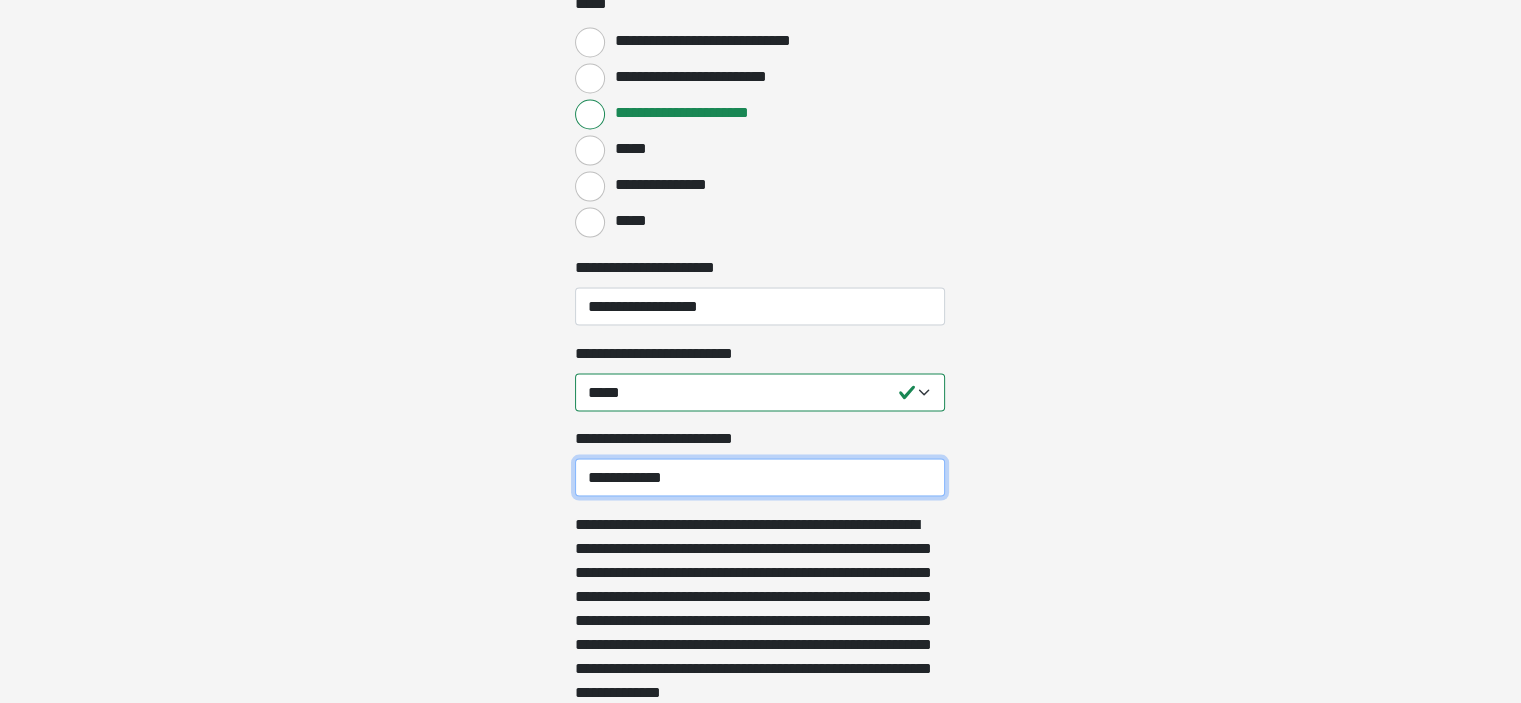 scroll, scrollTop: 3181, scrollLeft: 0, axis: vertical 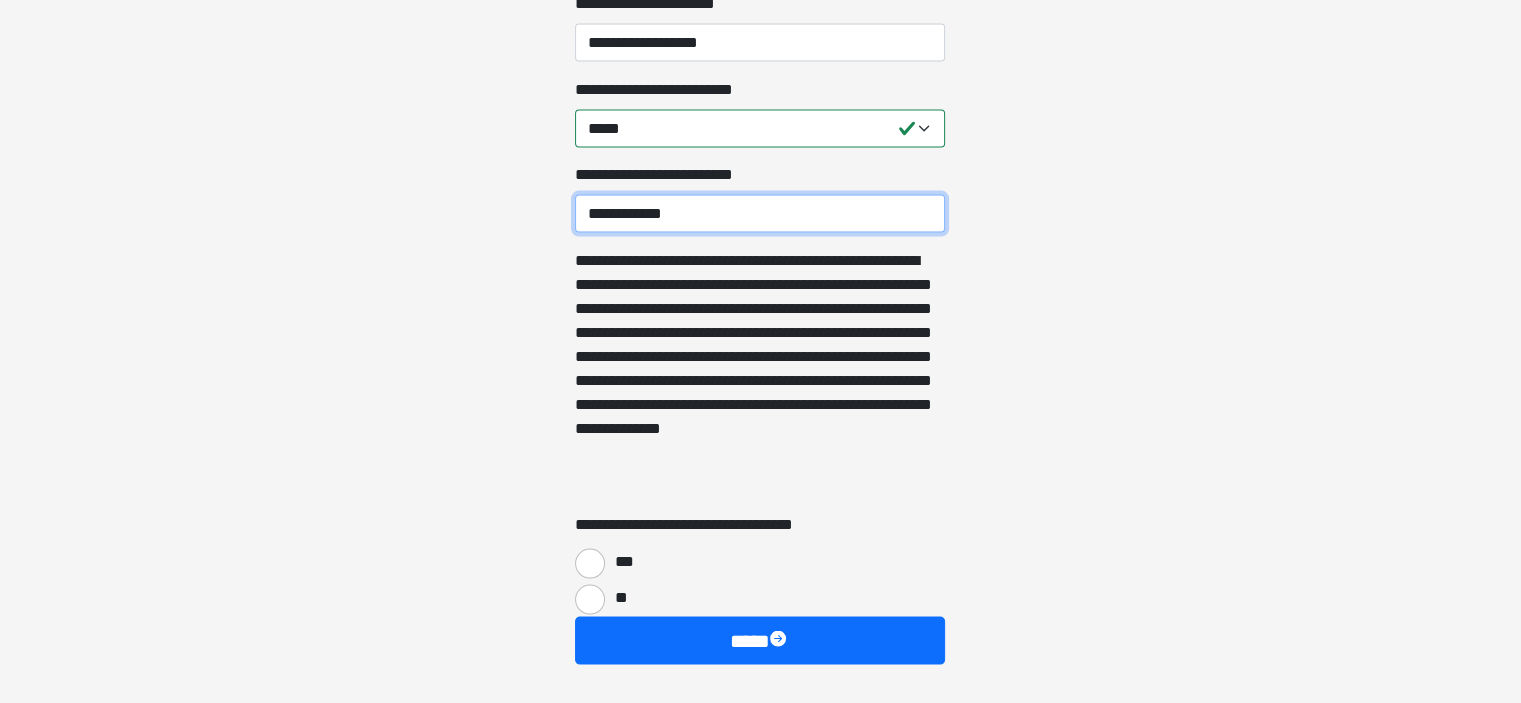 type on "**********" 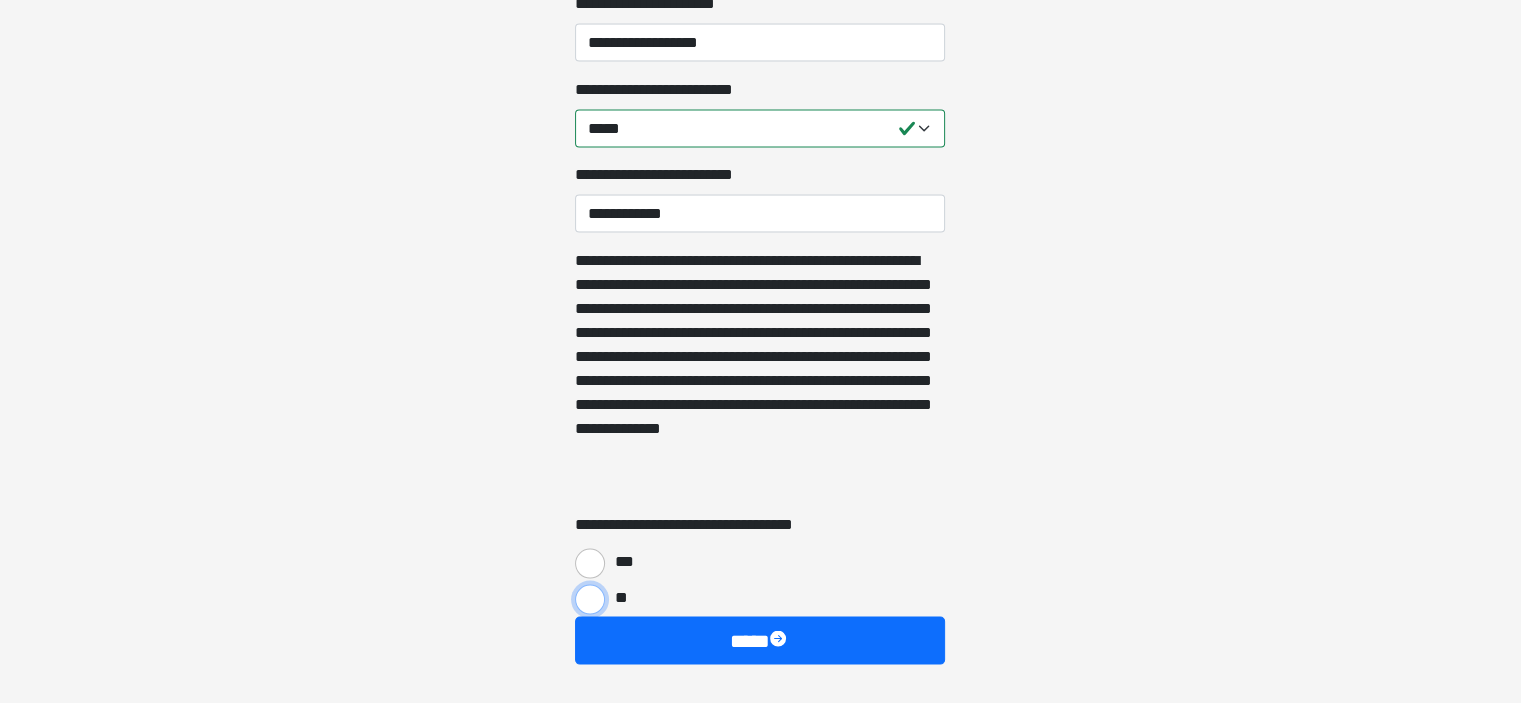 click on "**" at bounding box center (590, 600) 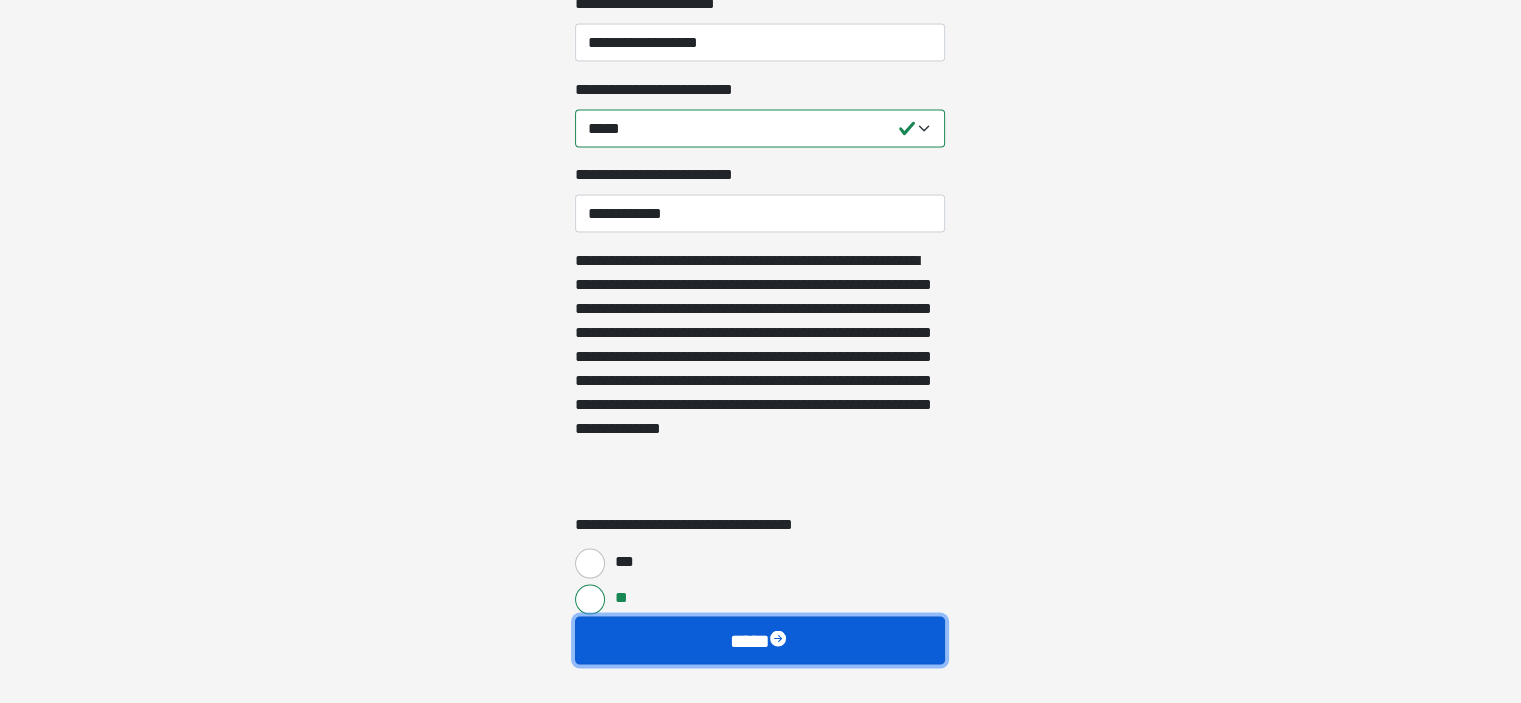 click on "****" at bounding box center [760, 641] 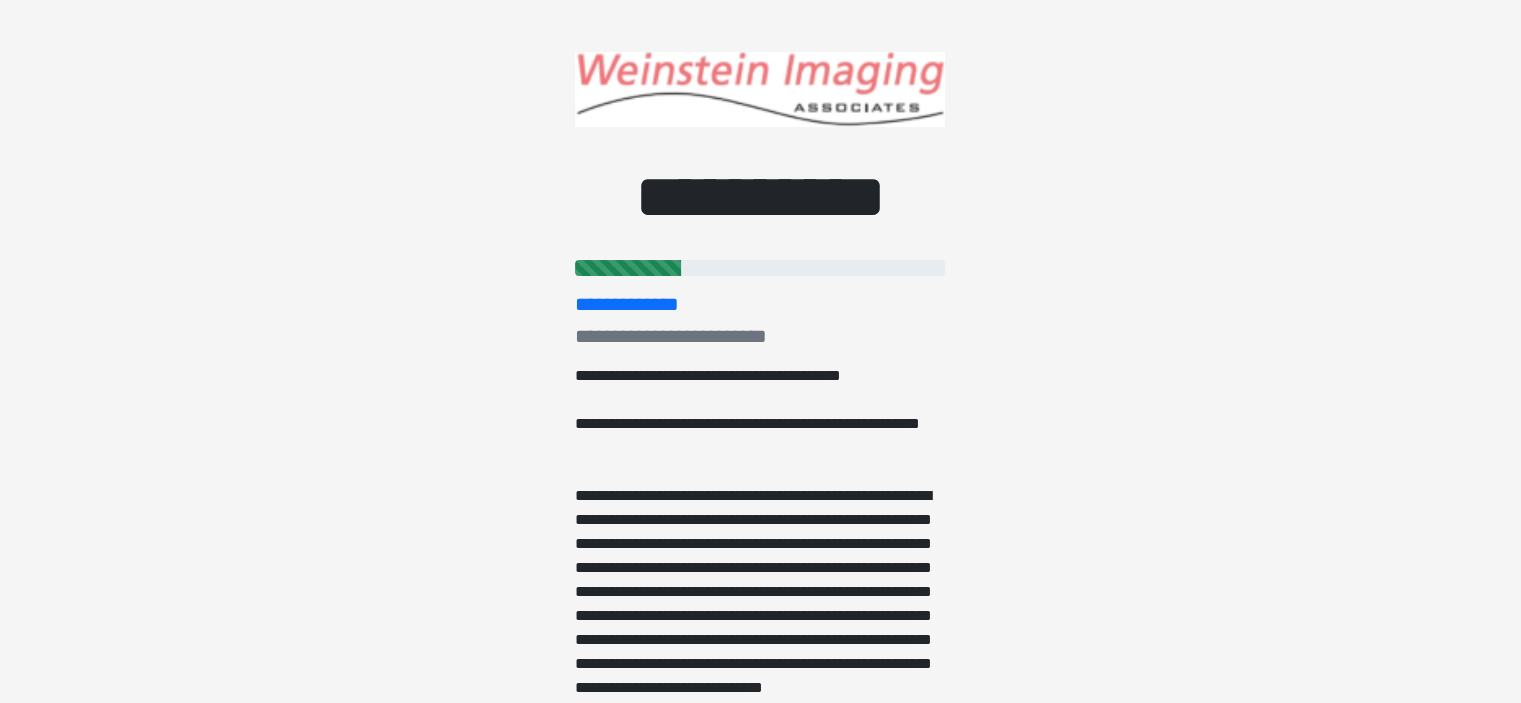 scroll, scrollTop: 0, scrollLeft: 0, axis: both 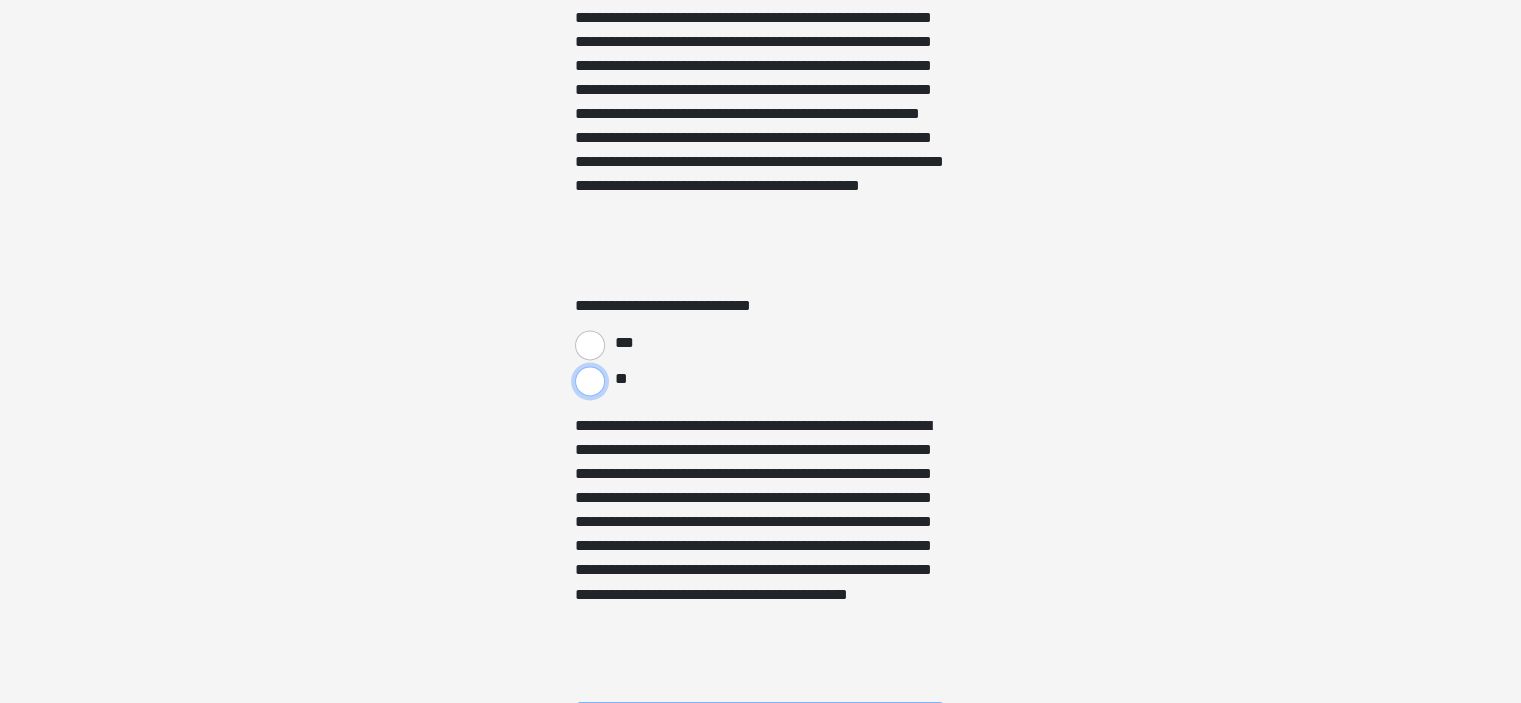 click on "**" at bounding box center [590, 381] 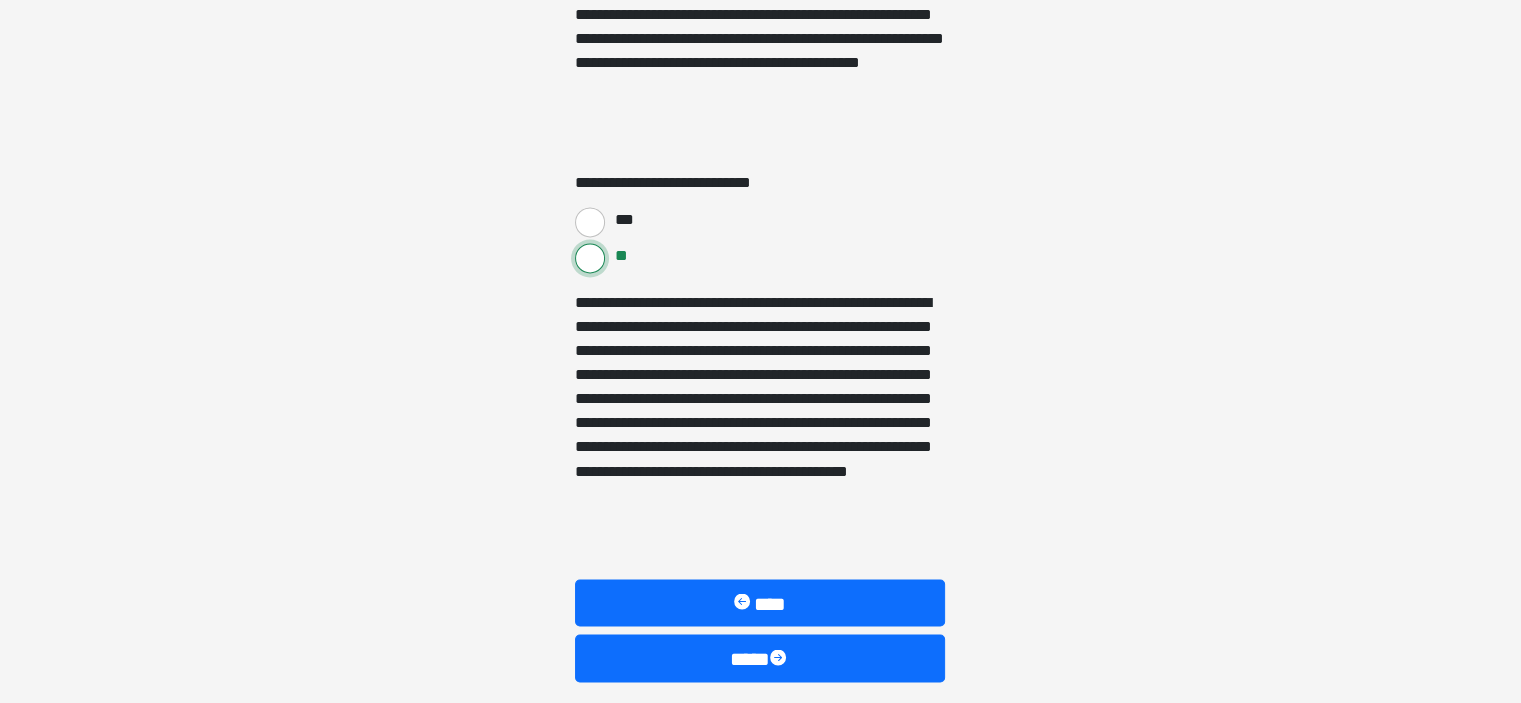 scroll, scrollTop: 3429, scrollLeft: 0, axis: vertical 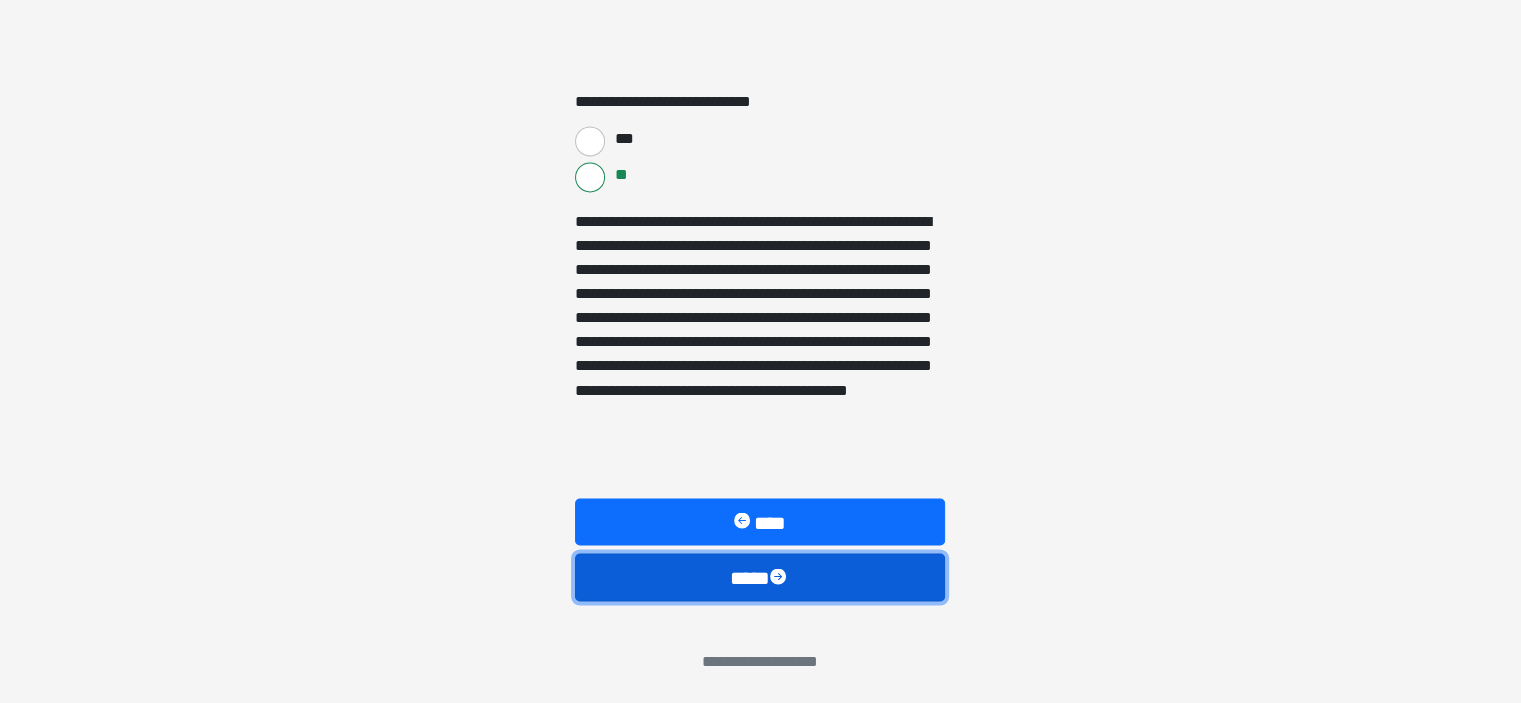 click on "****" at bounding box center (760, 577) 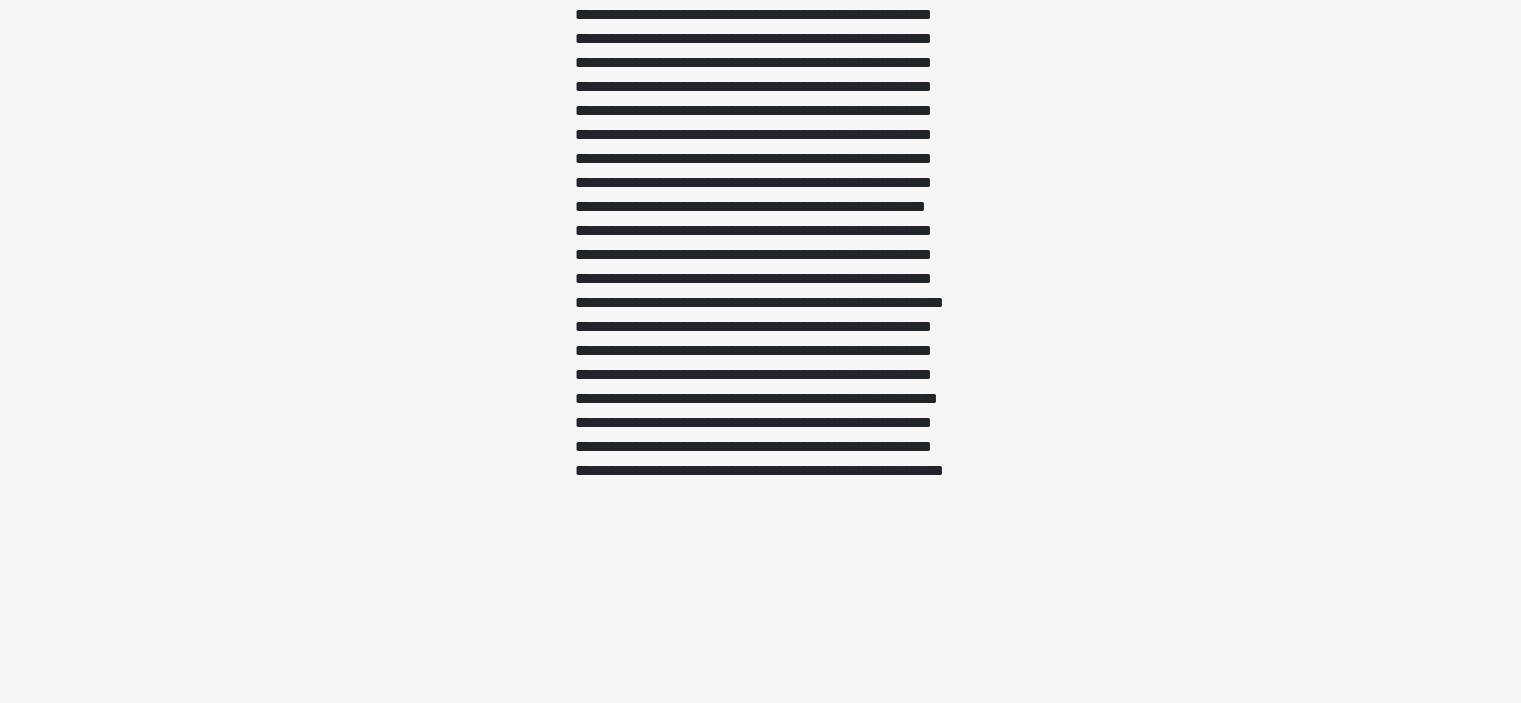 scroll, scrollTop: 2800, scrollLeft: 0, axis: vertical 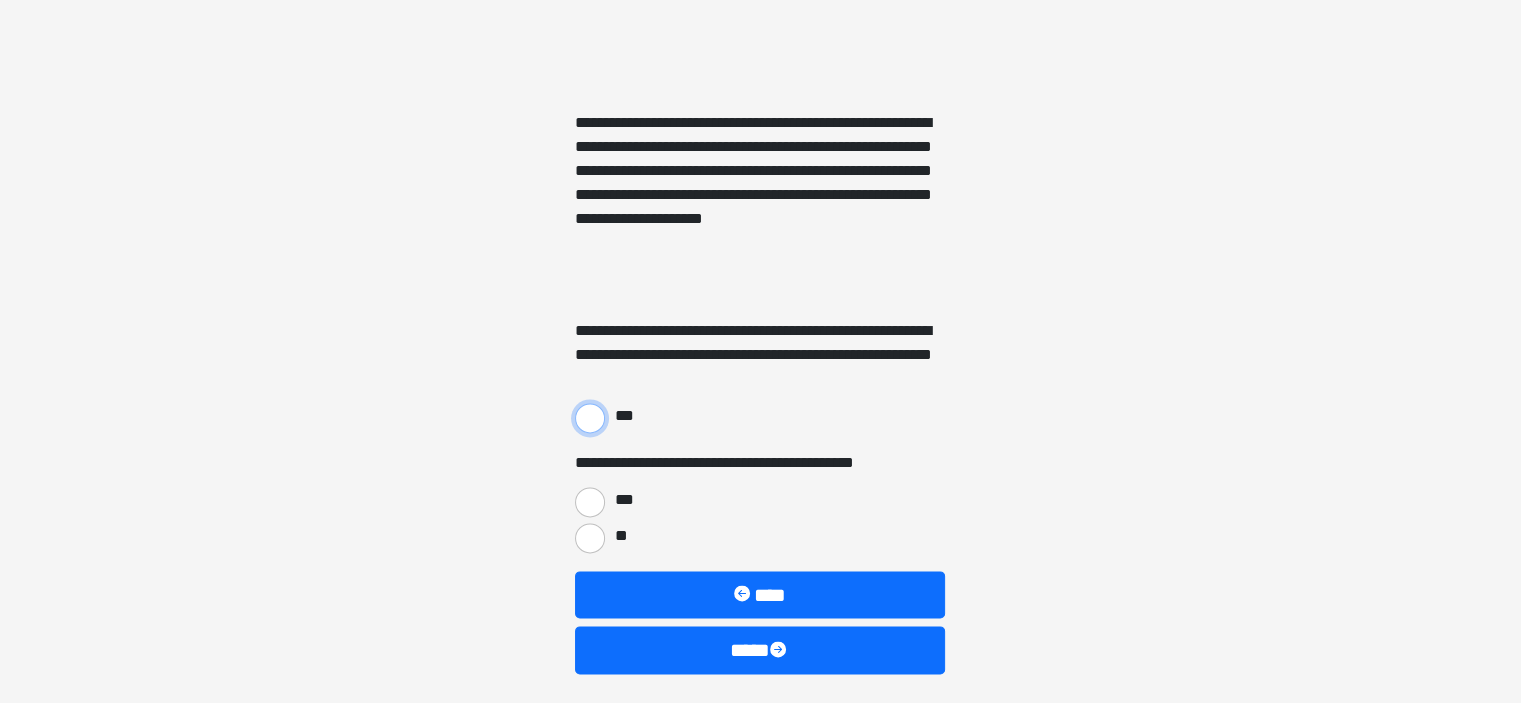 click on "***" at bounding box center [590, 418] 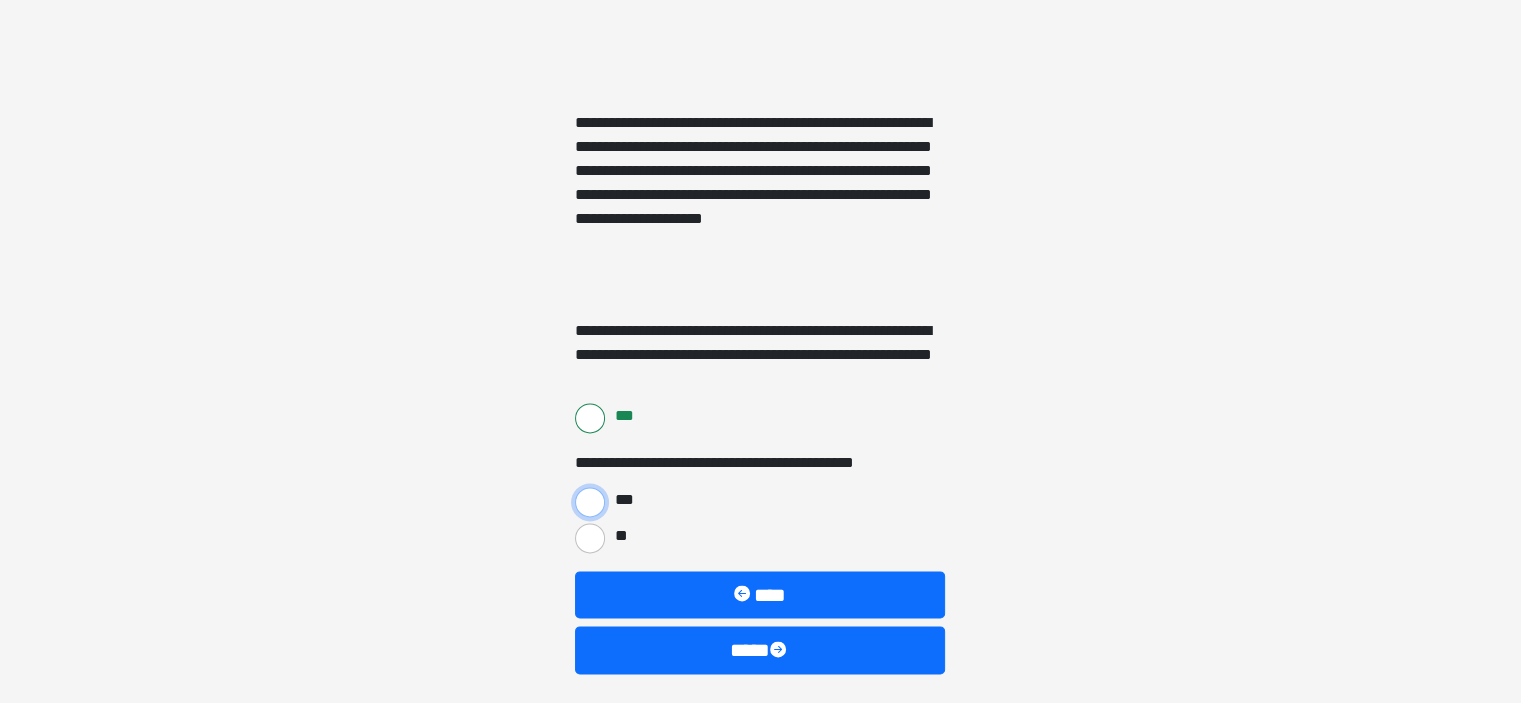 click on "***" at bounding box center (590, 502) 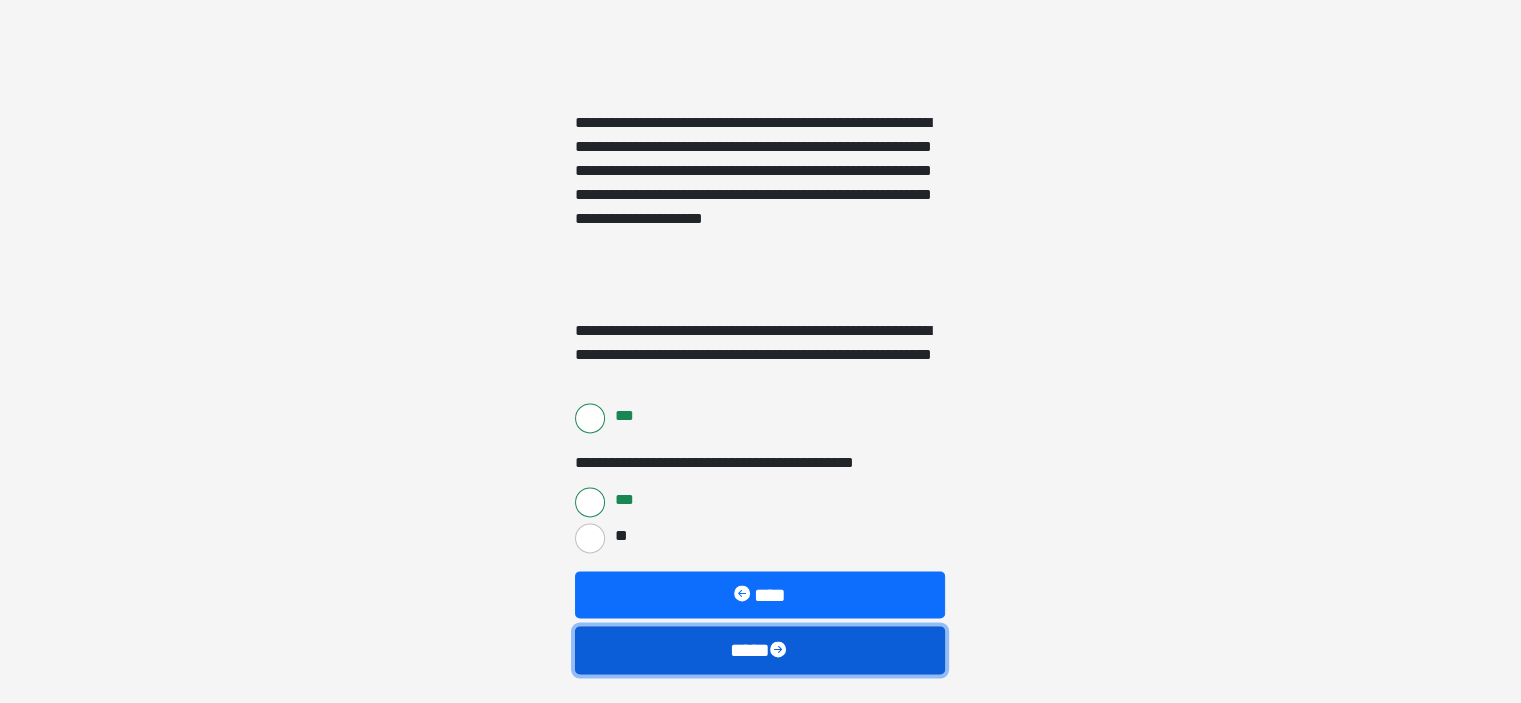 click on "****" at bounding box center [760, 650] 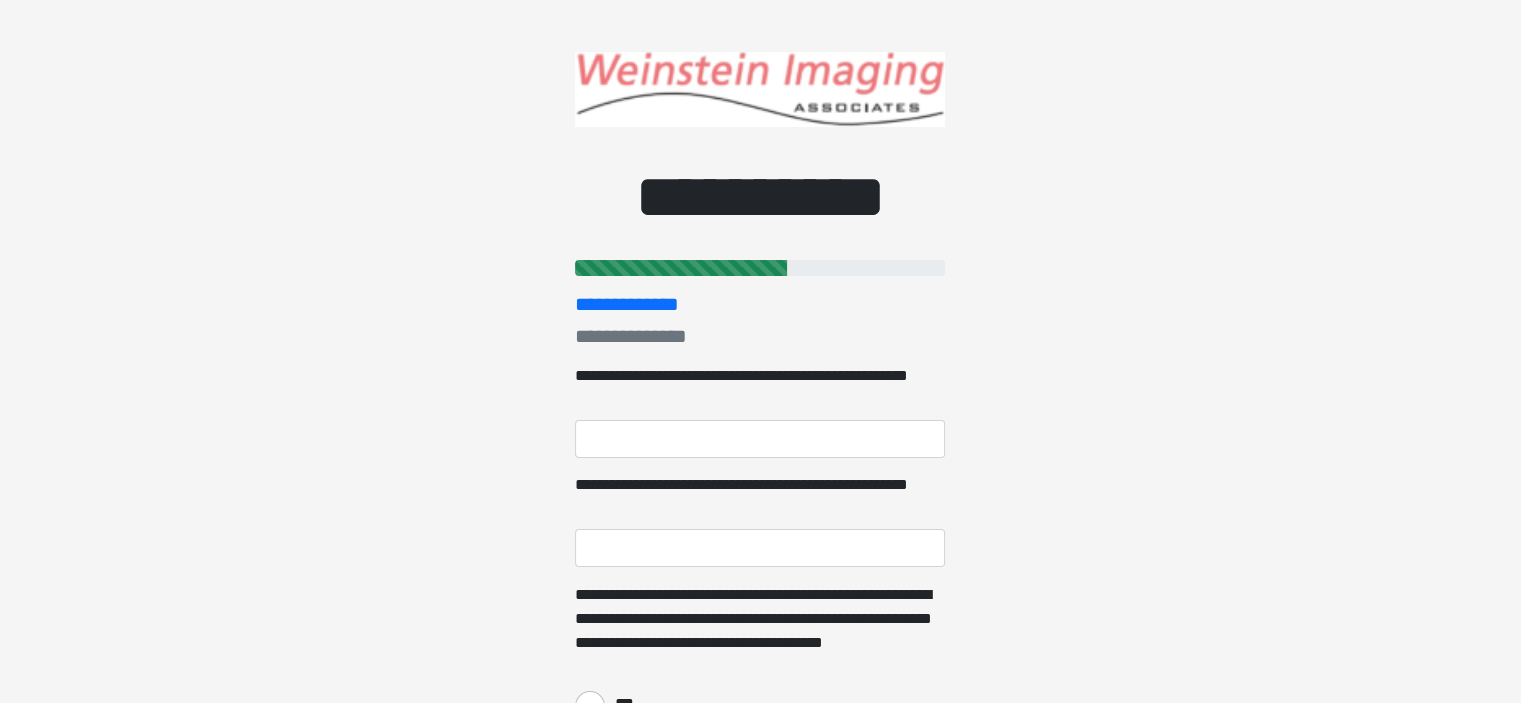 scroll, scrollTop: 0, scrollLeft: 0, axis: both 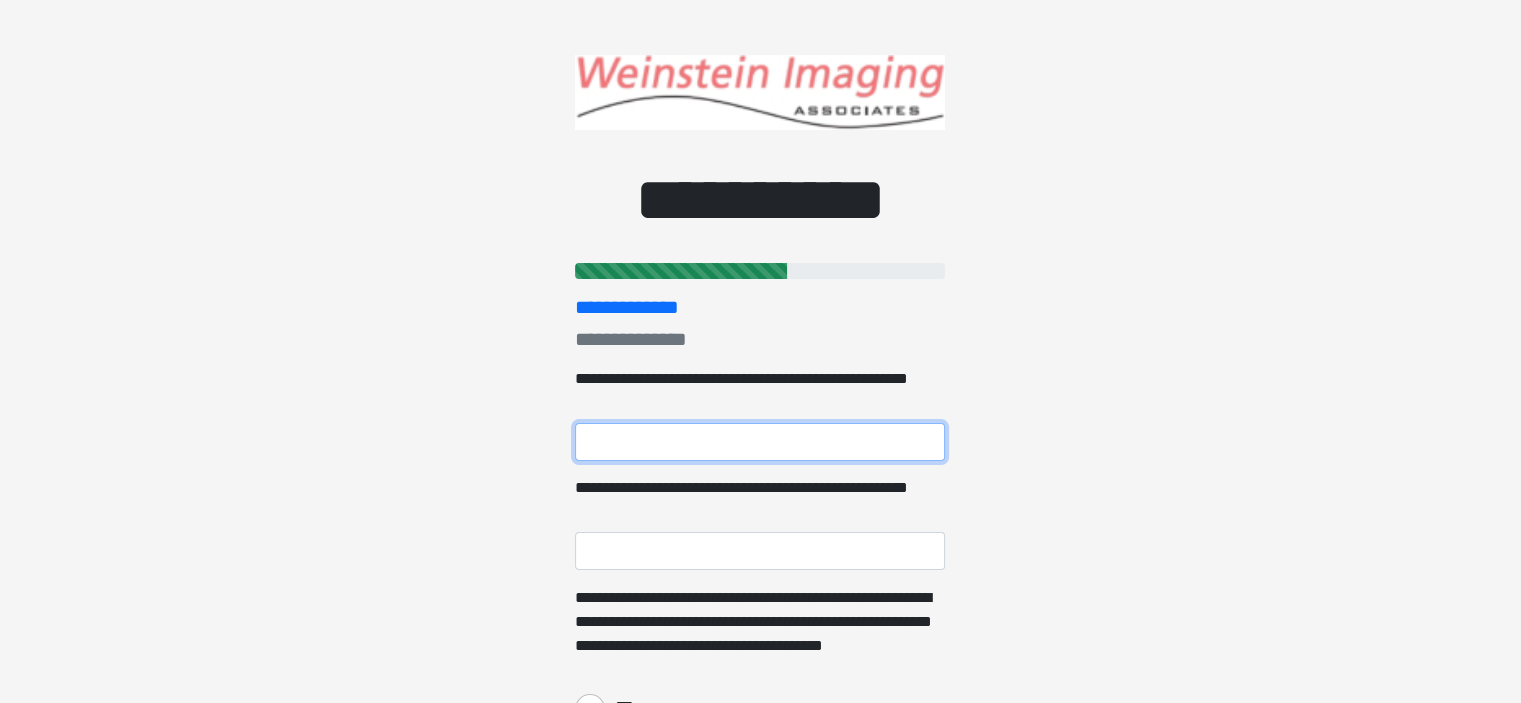 click on "**********" at bounding box center (760, 442) 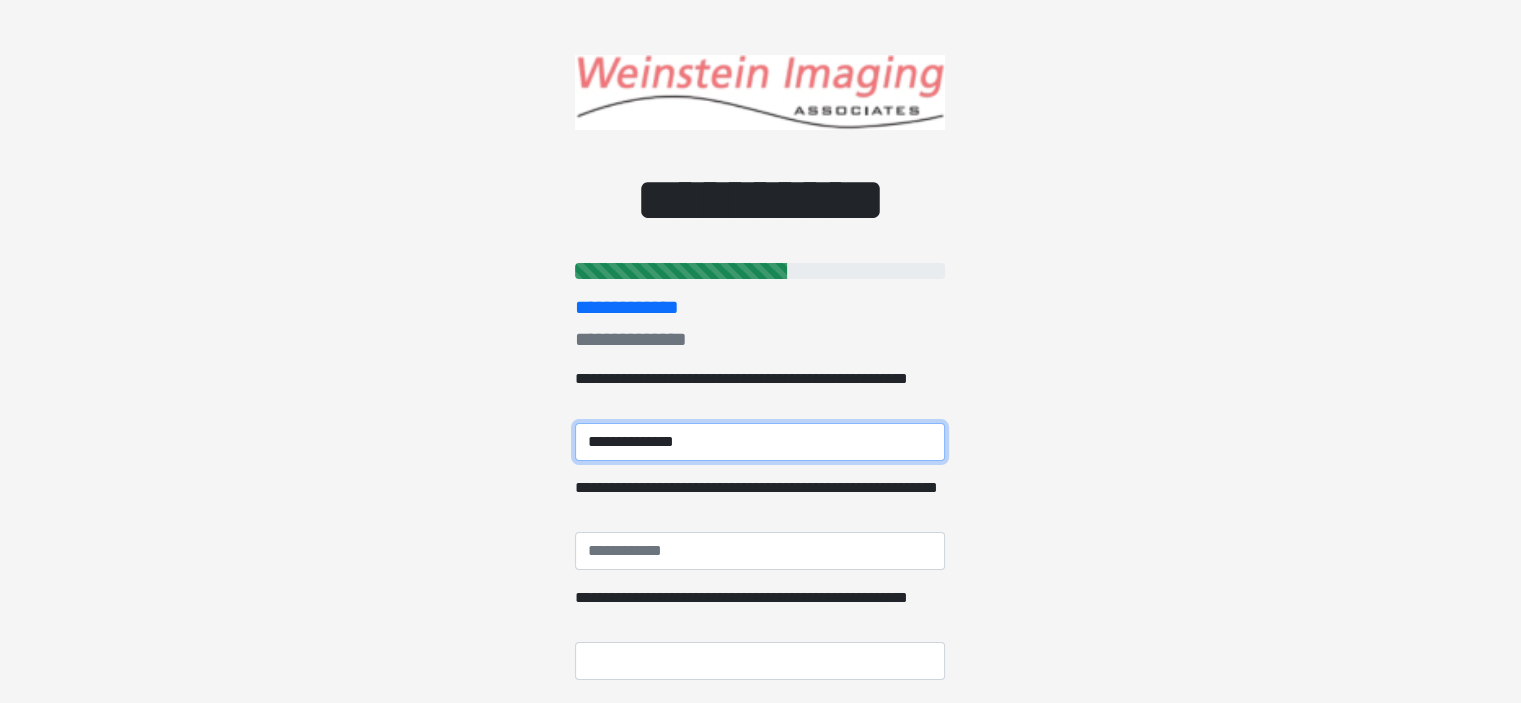 type on "**********" 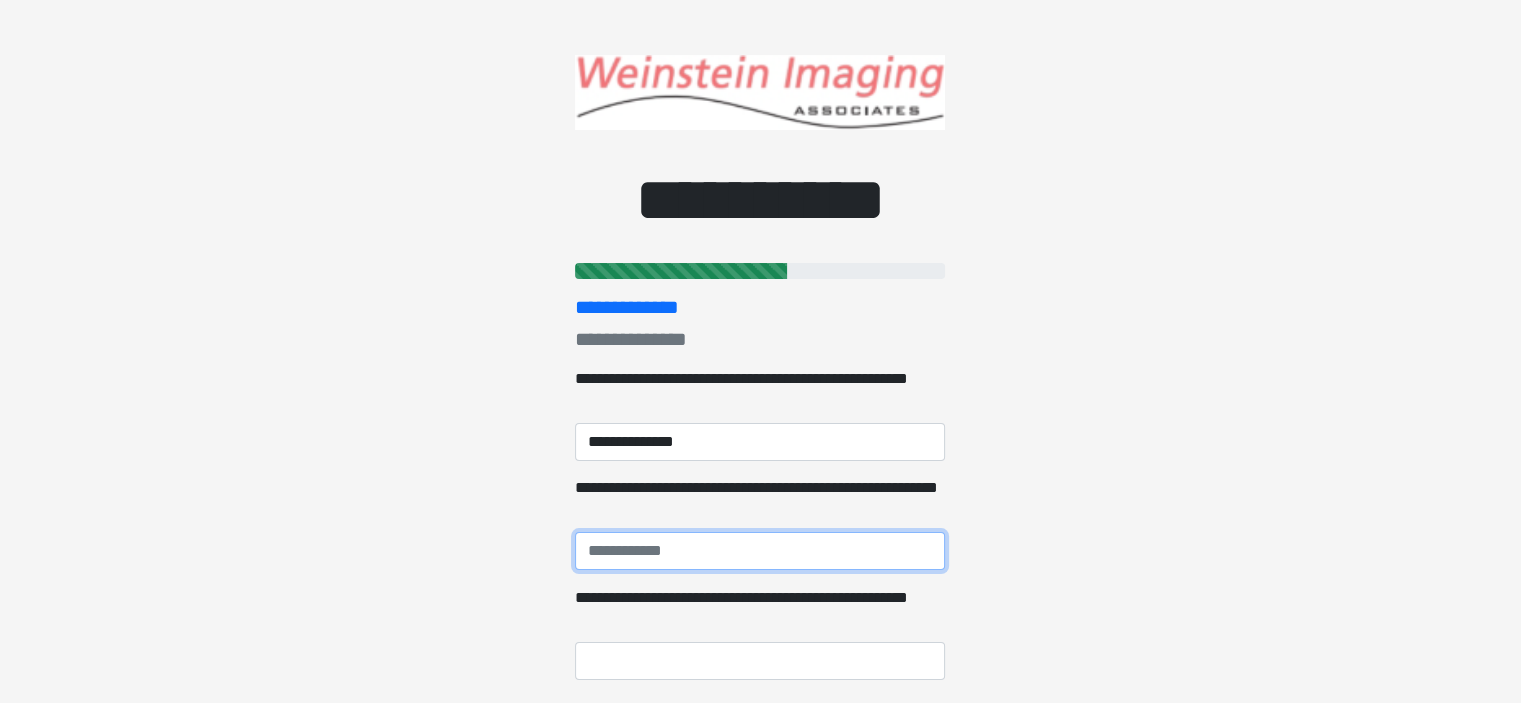 click on "**********" at bounding box center [760, 551] 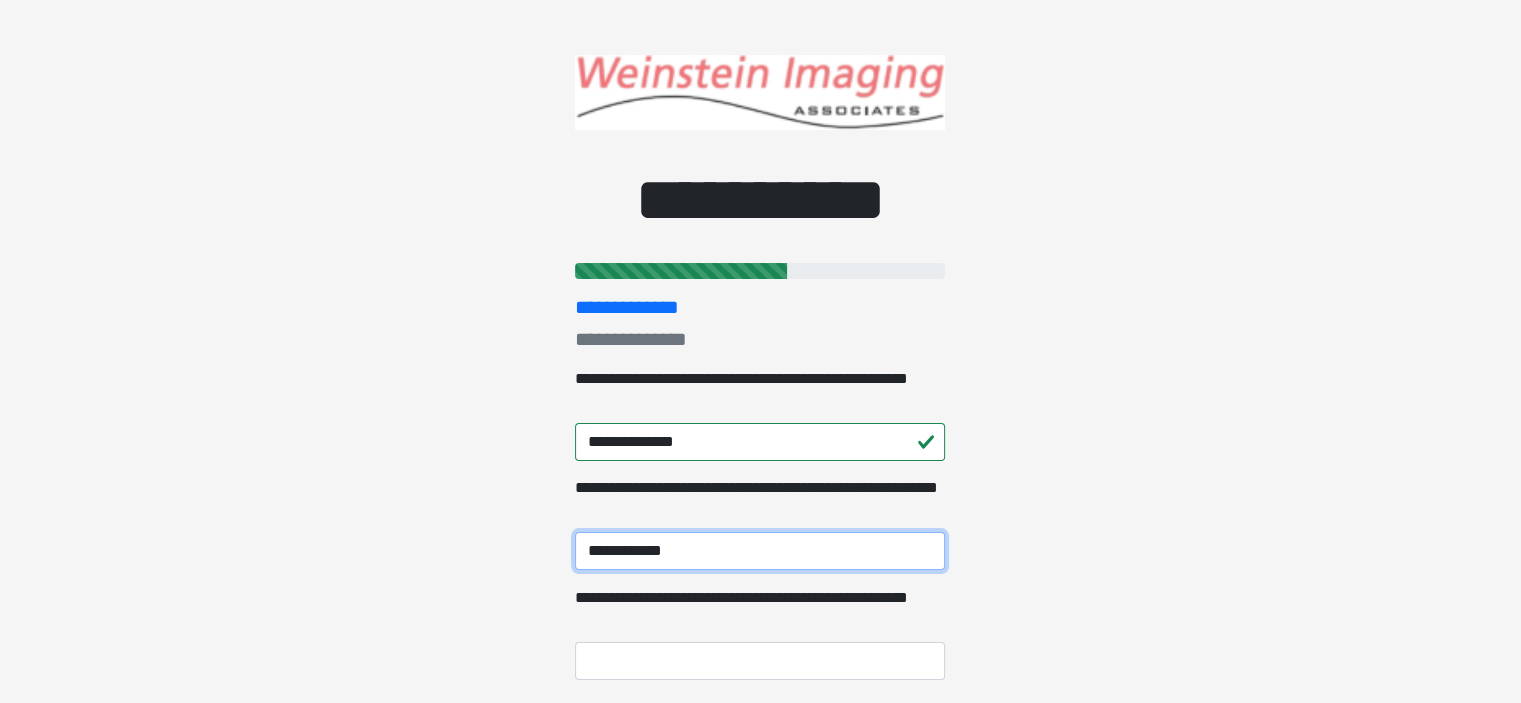 type on "**********" 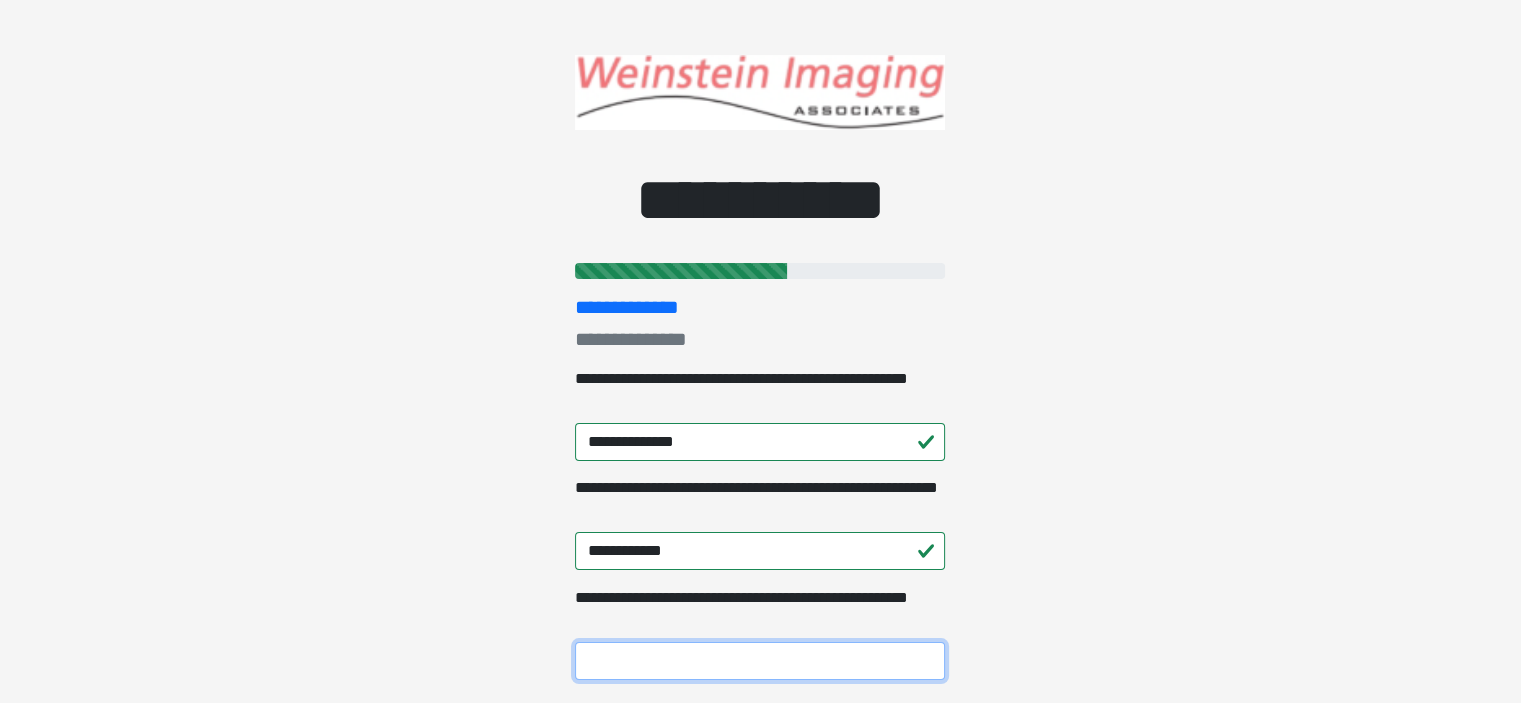 click on "**********" at bounding box center [760, 661] 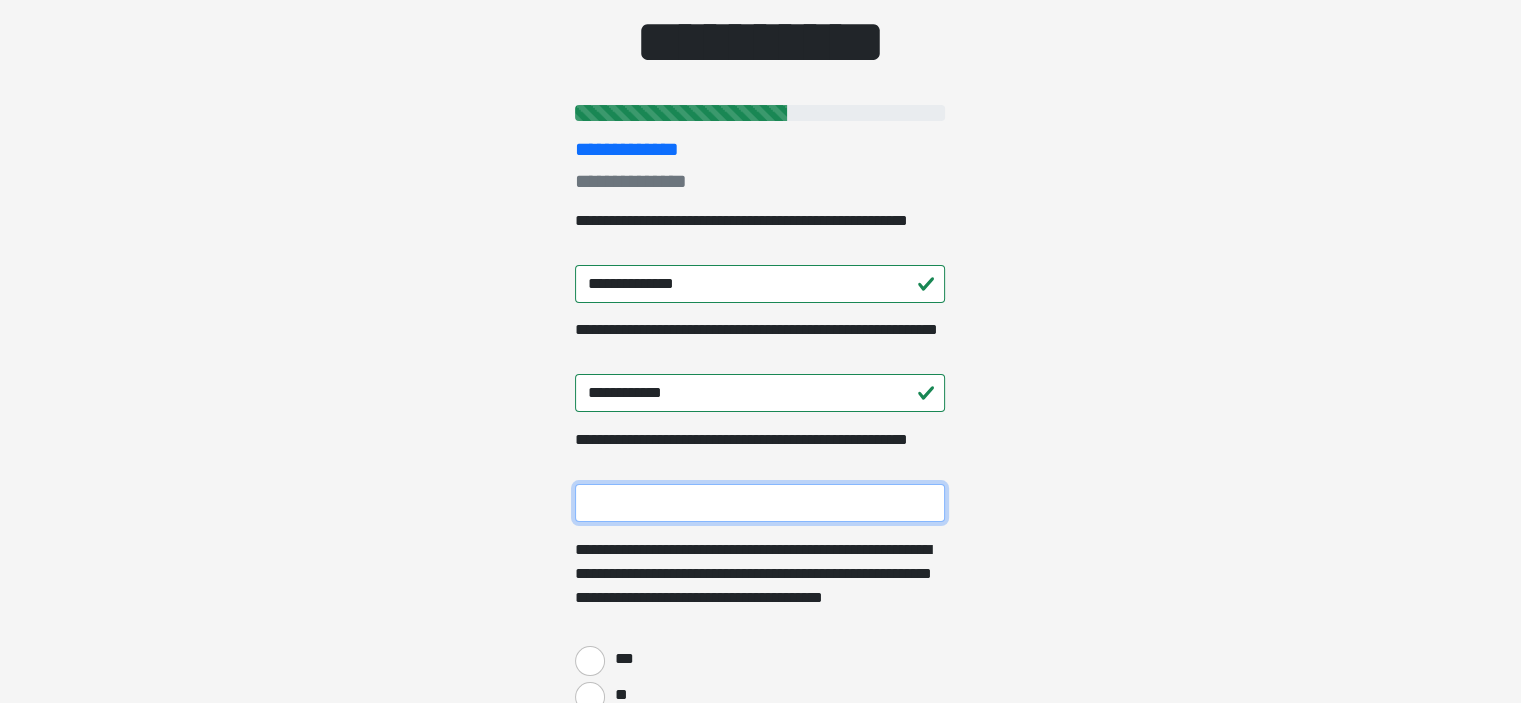 scroll, scrollTop: 160, scrollLeft: 0, axis: vertical 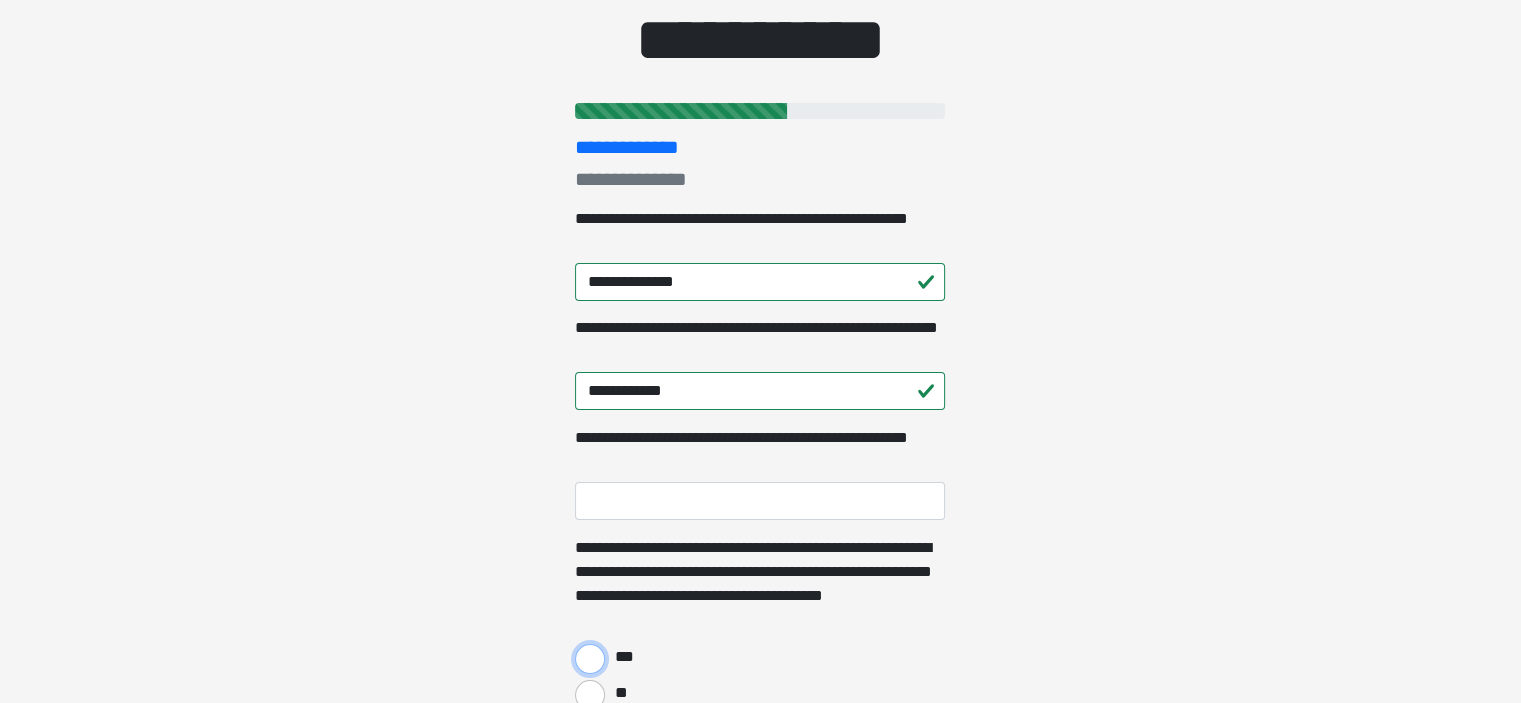 click on "***" at bounding box center [590, 659] 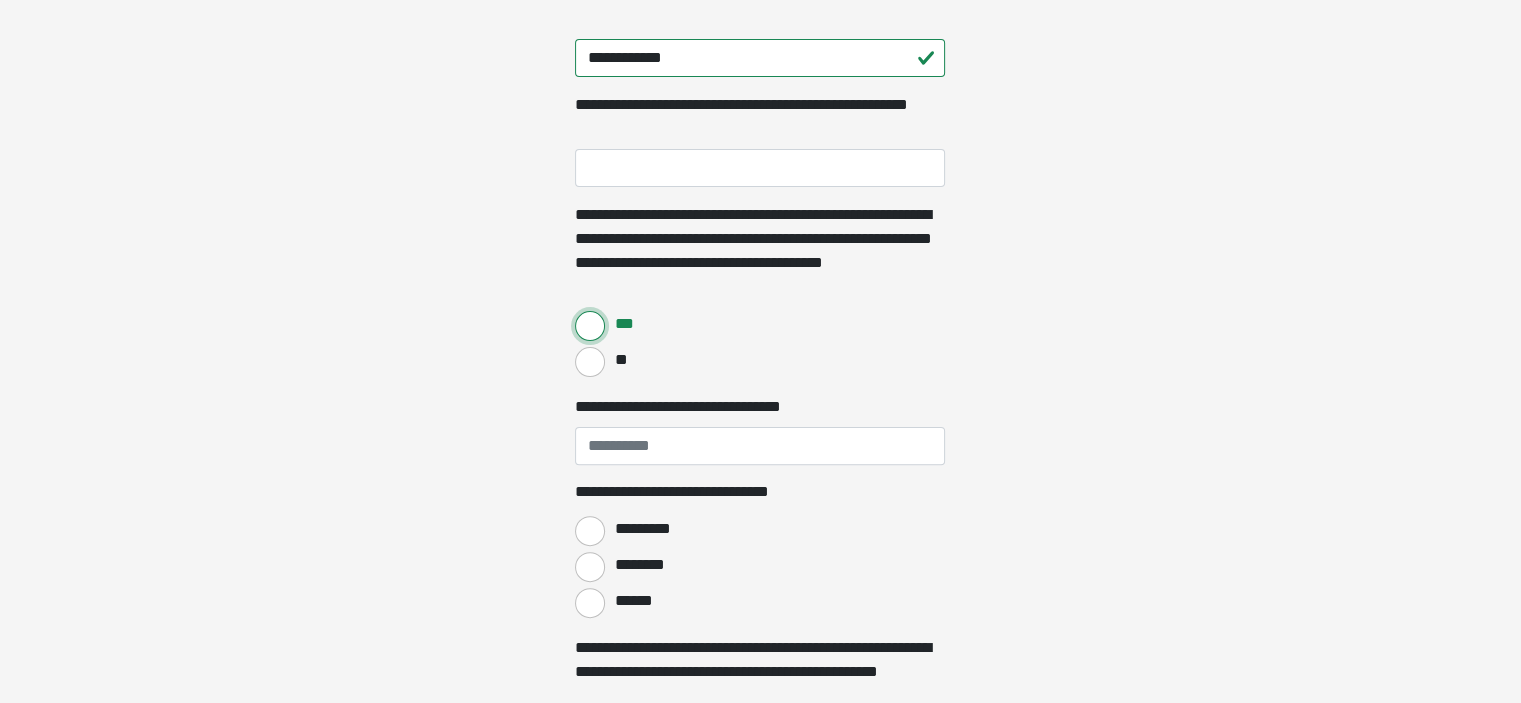 scroll, scrollTop: 507, scrollLeft: 0, axis: vertical 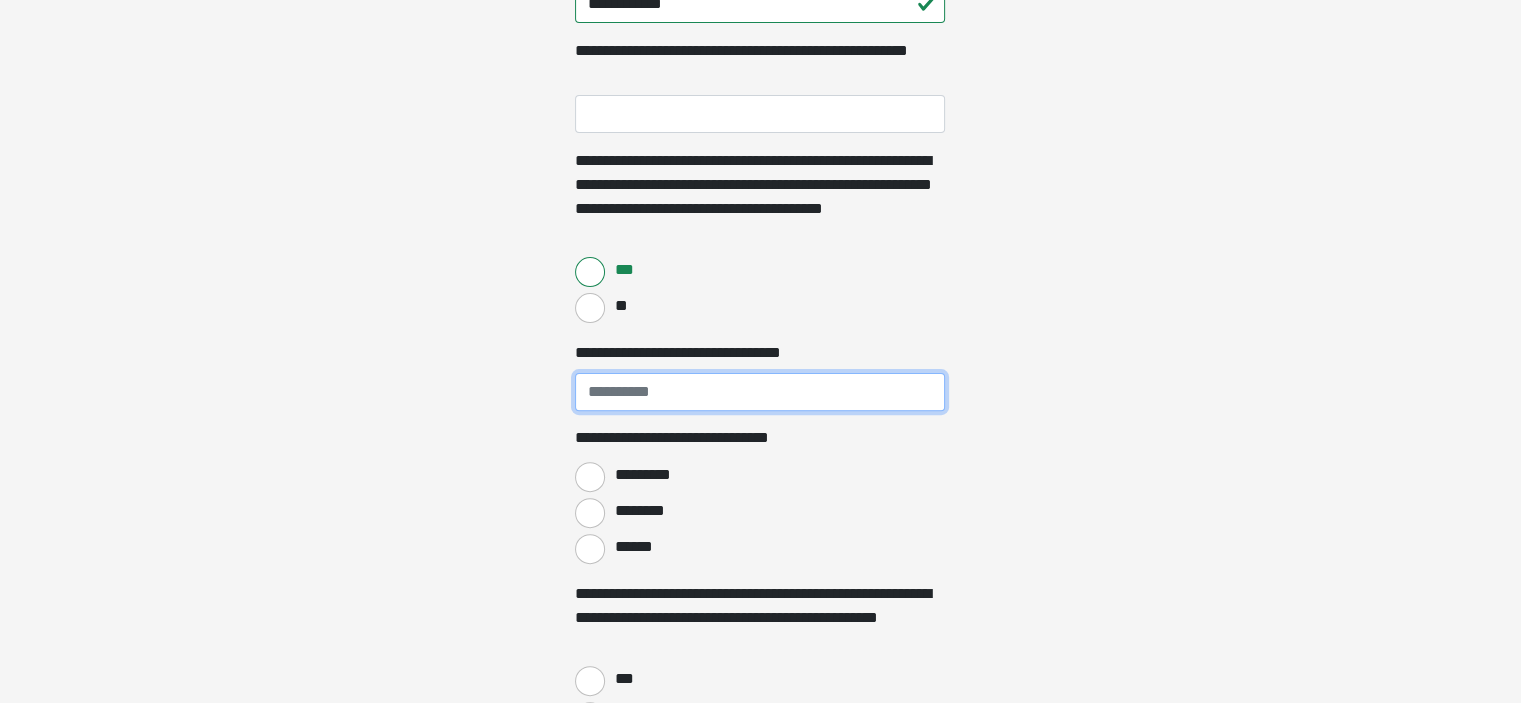 click on "**********" at bounding box center [760, 392] 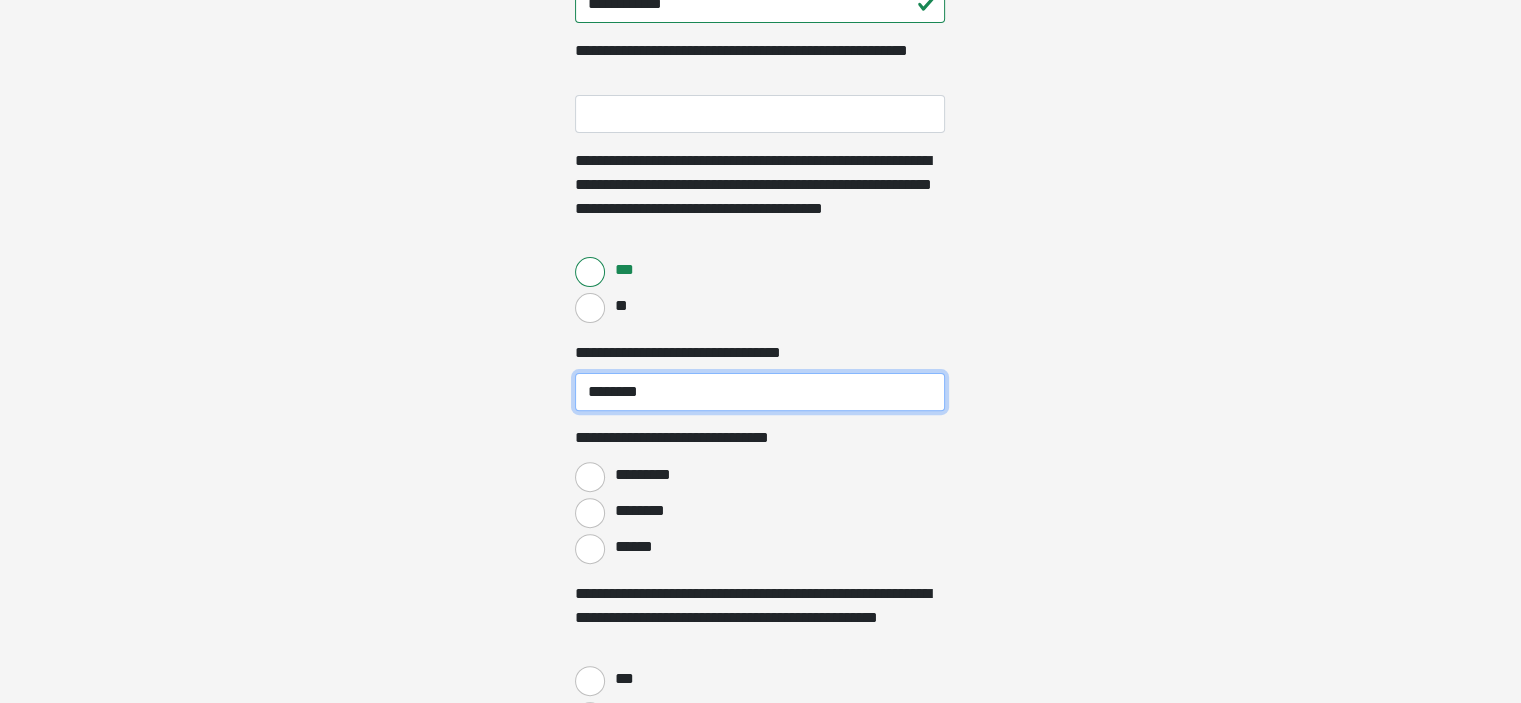 type on "********" 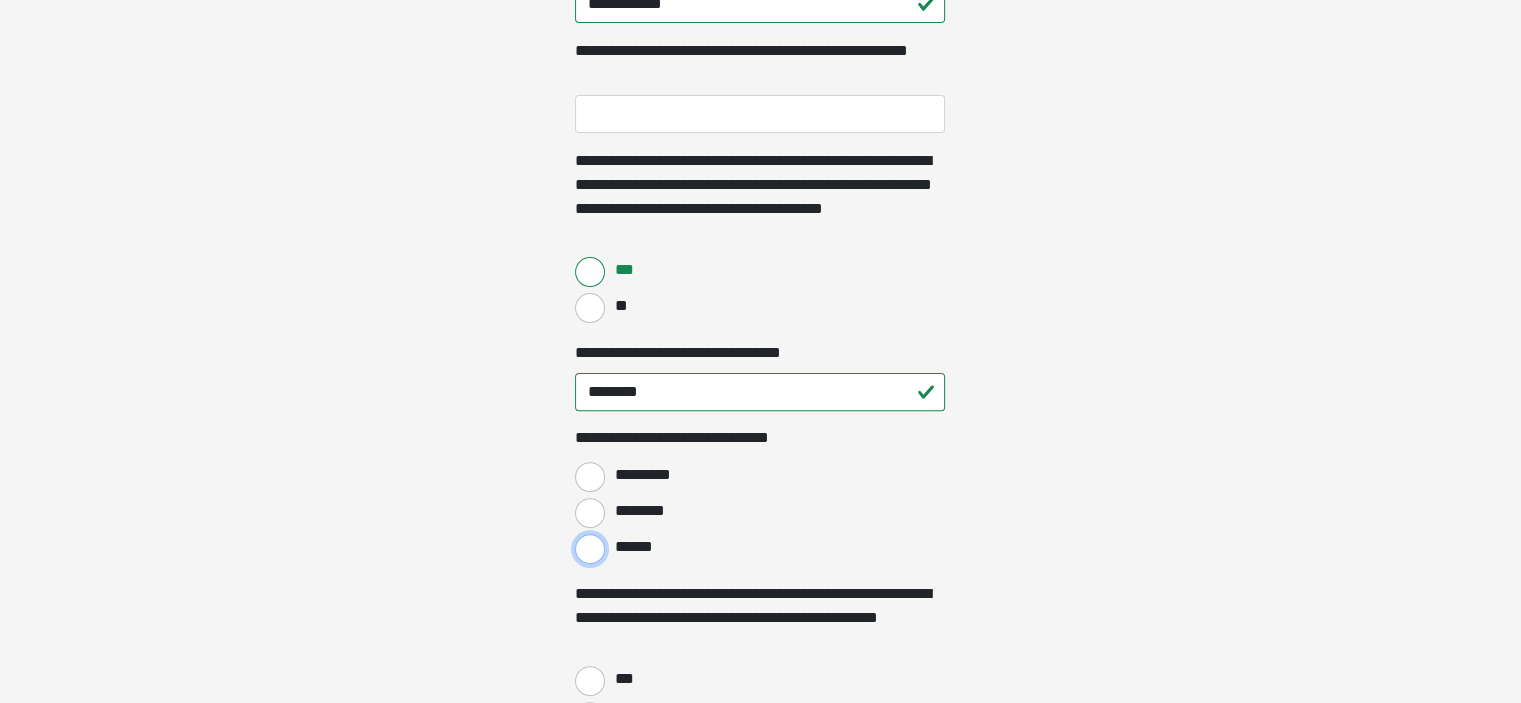 click on "******" at bounding box center (590, 549) 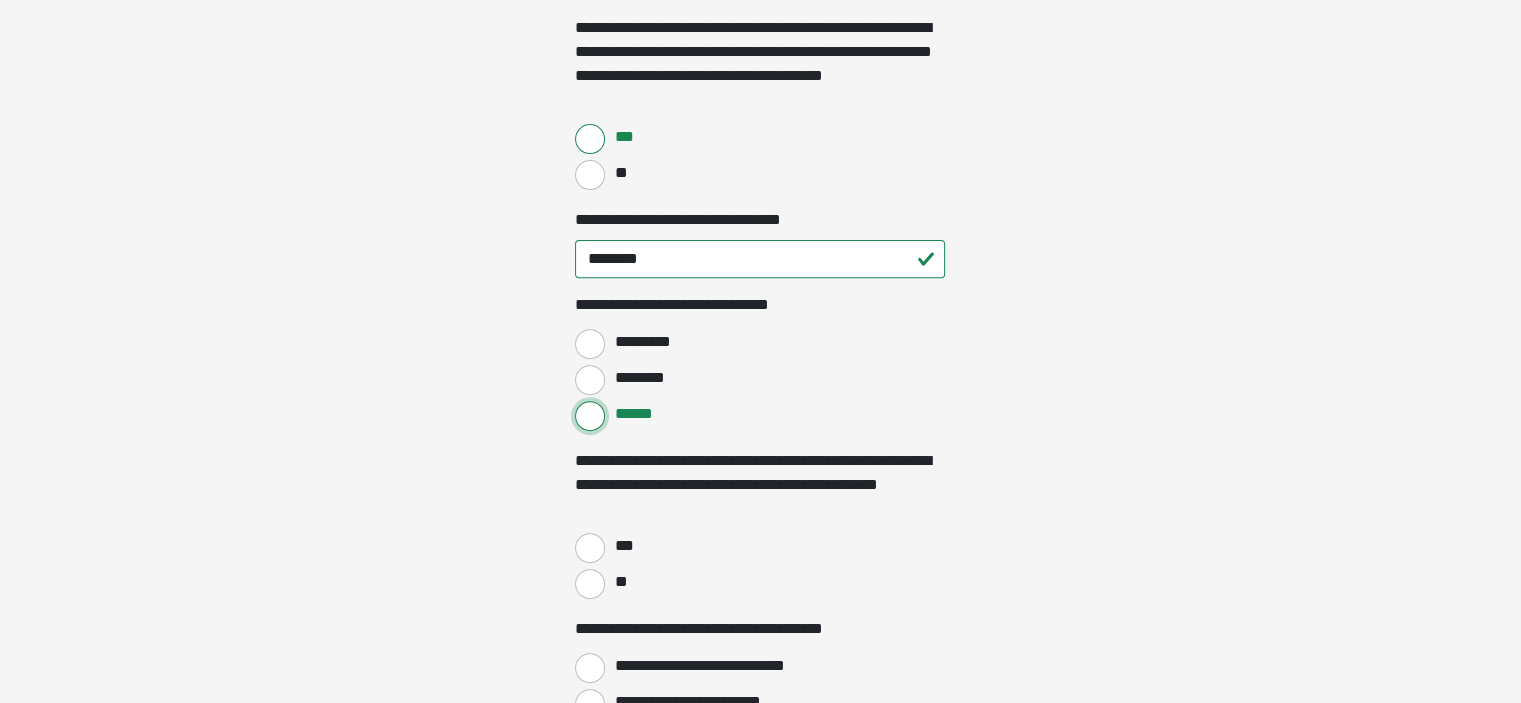 scroll, scrollTop: 747, scrollLeft: 0, axis: vertical 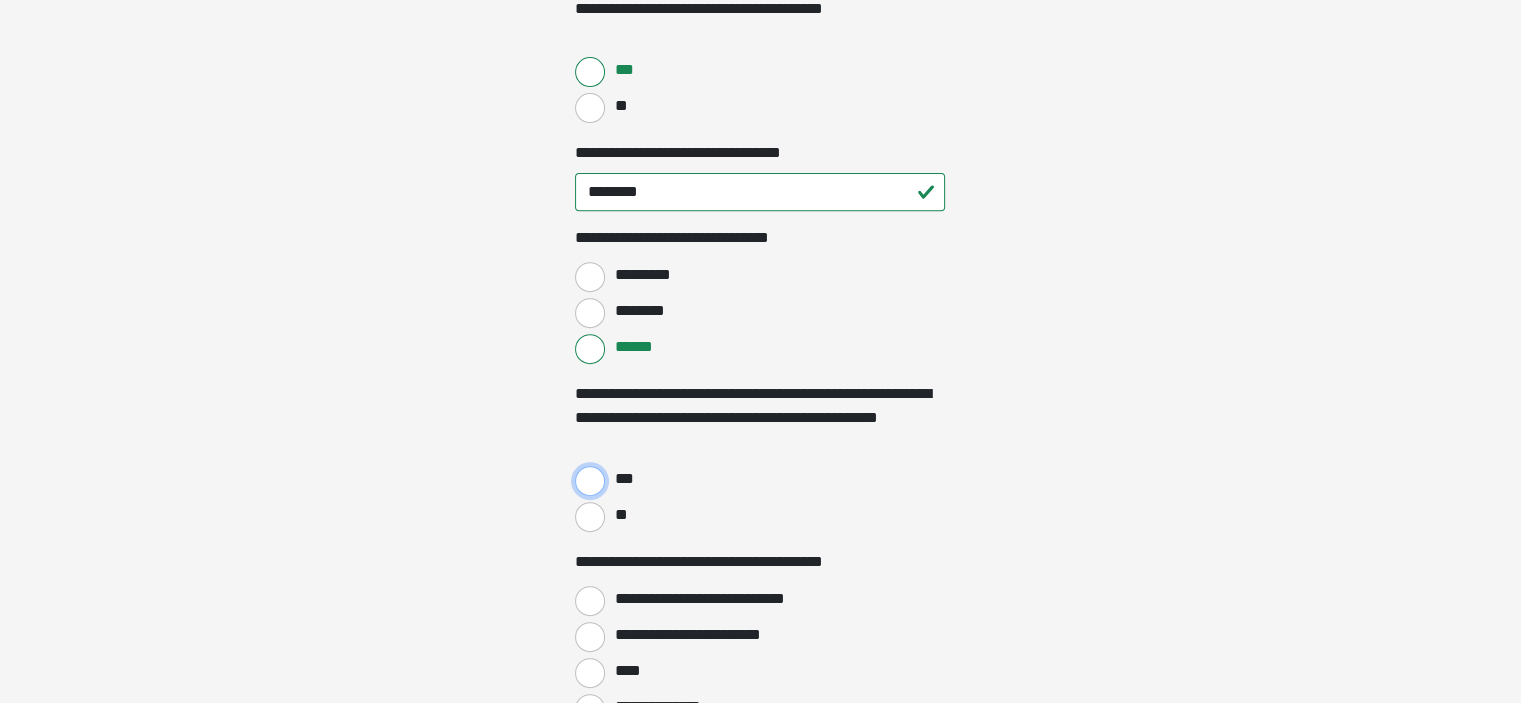click on "***" at bounding box center [590, 481] 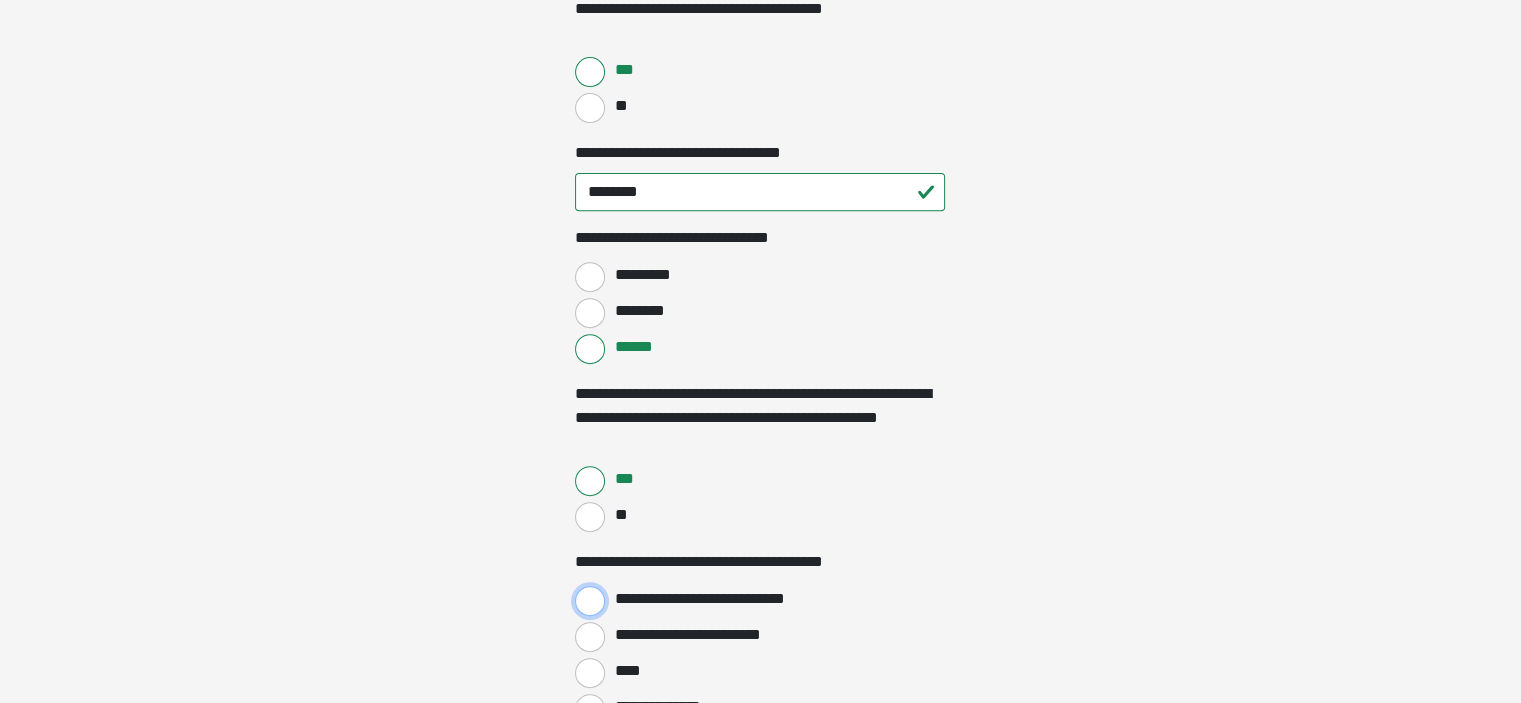 click on "**********" at bounding box center [590, 601] 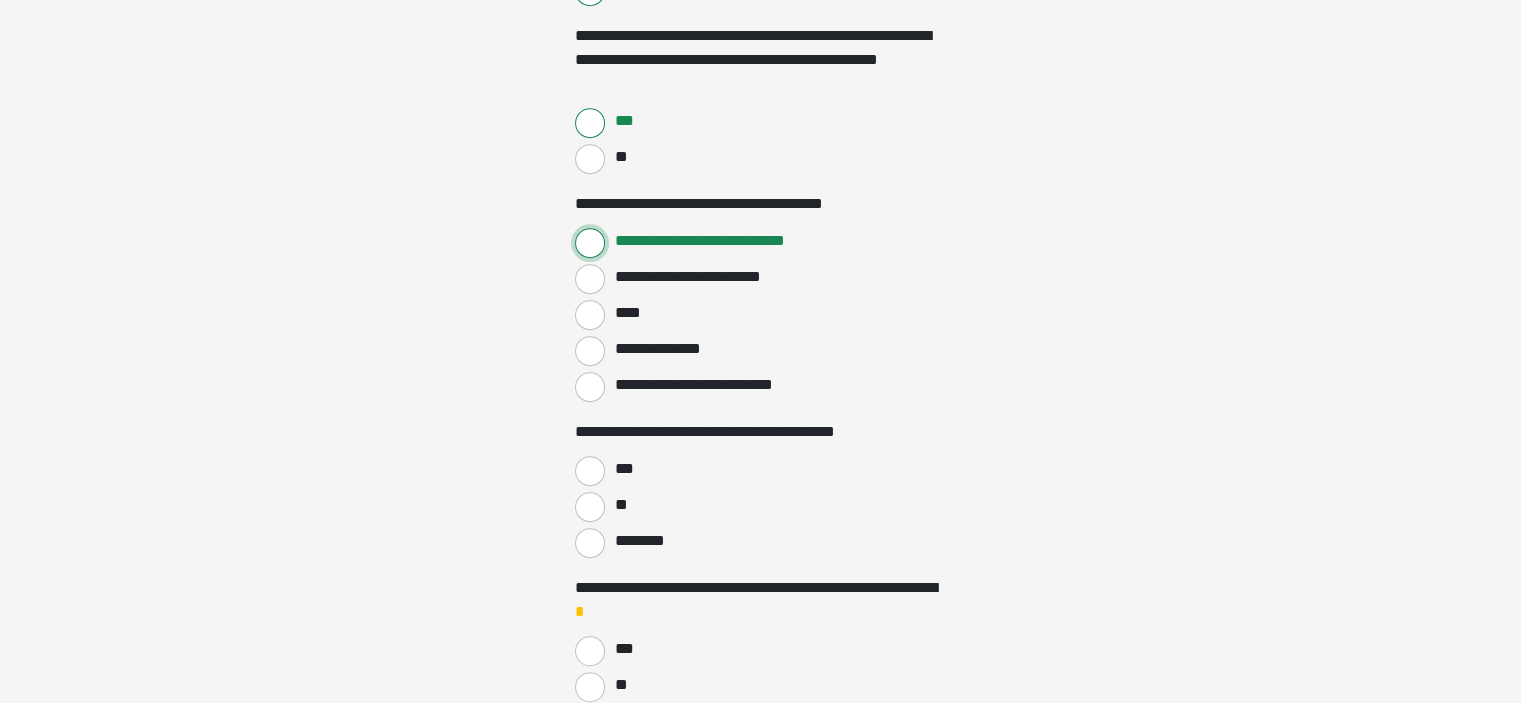 scroll, scrollTop: 1080, scrollLeft: 0, axis: vertical 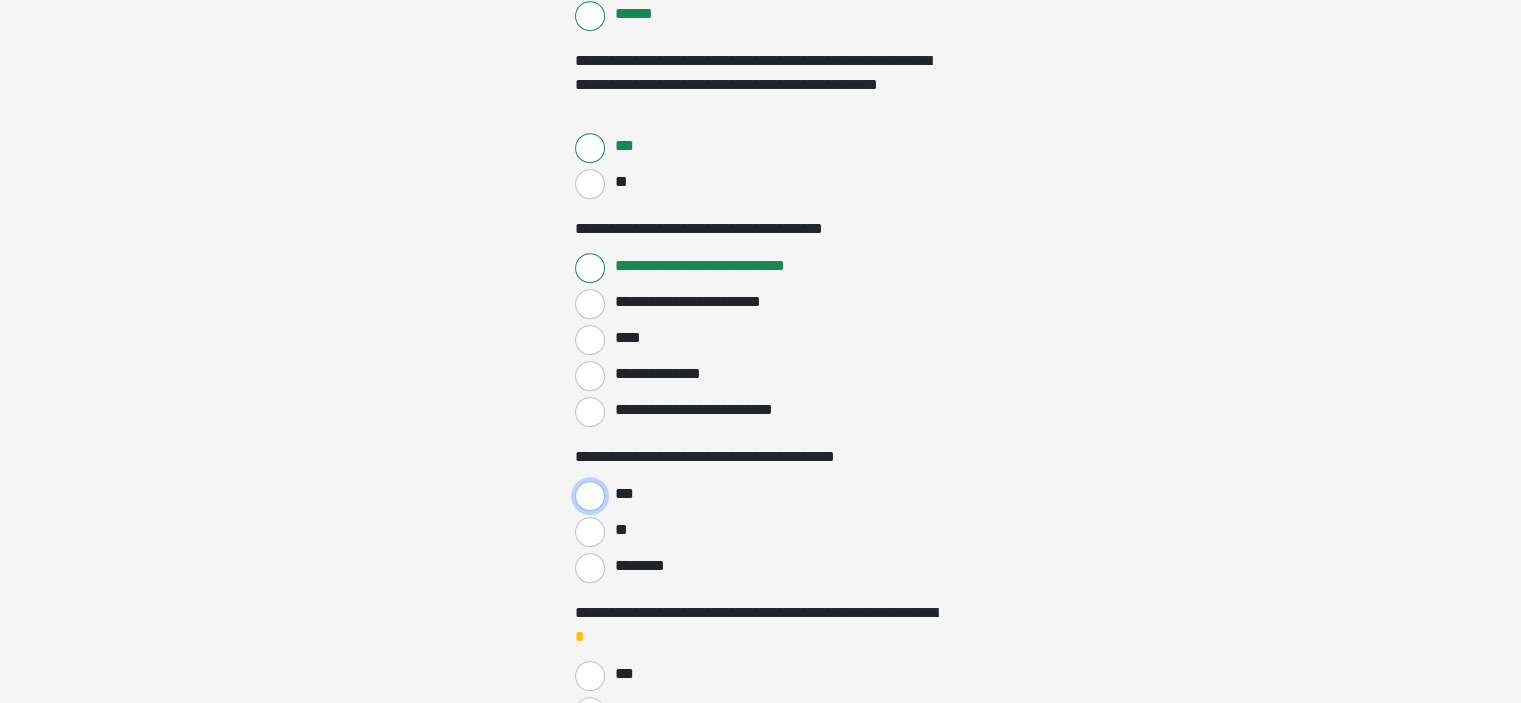 click on "***" at bounding box center [590, 496] 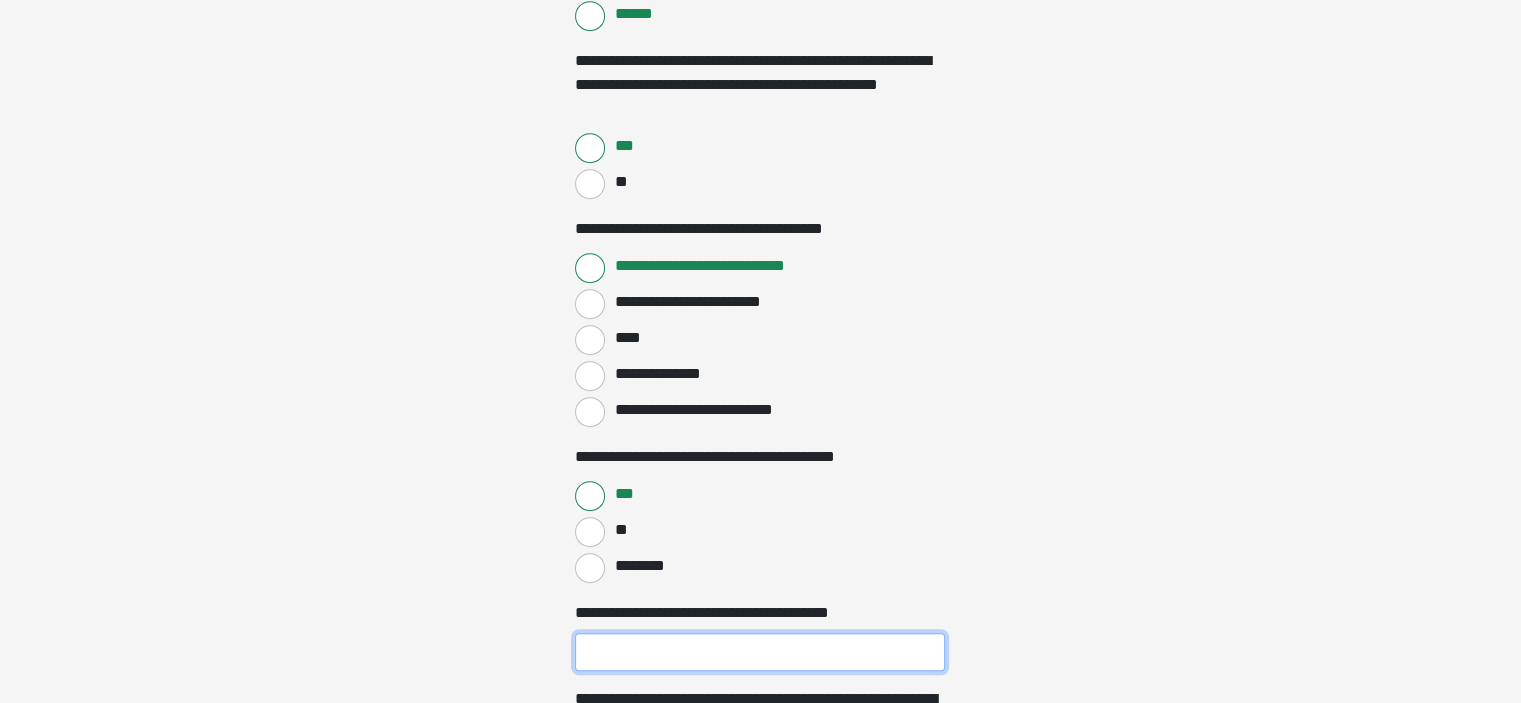 click on "**********" at bounding box center (760, 652) 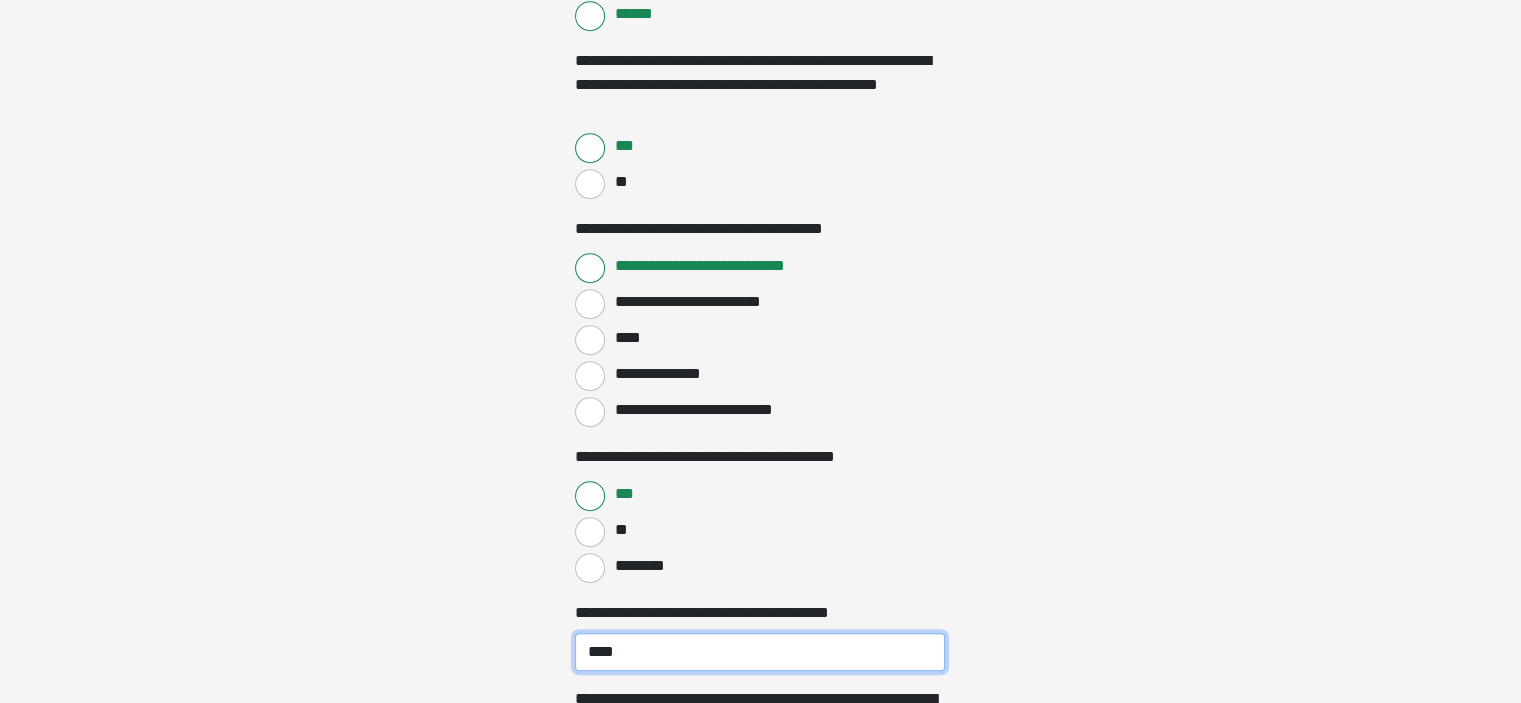 scroll, scrollTop: 1320, scrollLeft: 0, axis: vertical 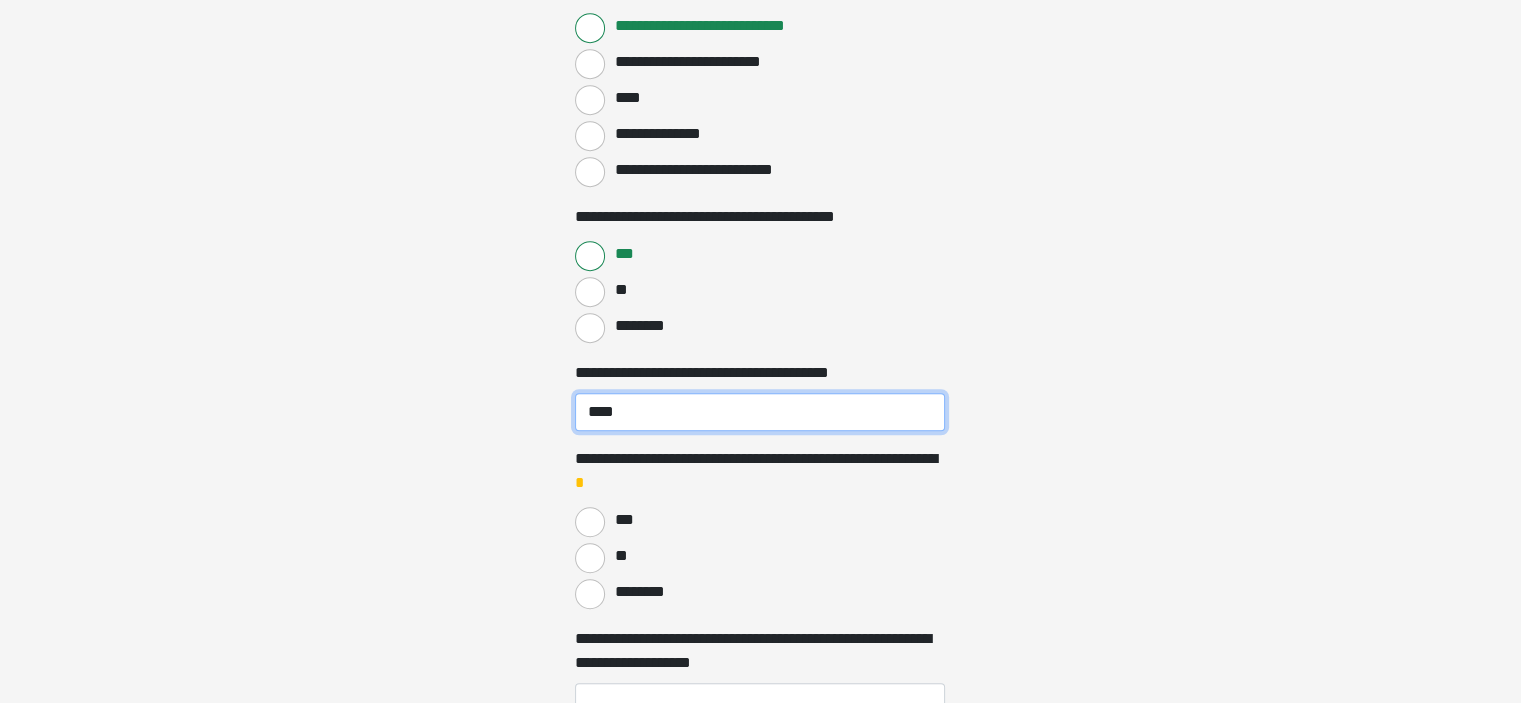 type on "****" 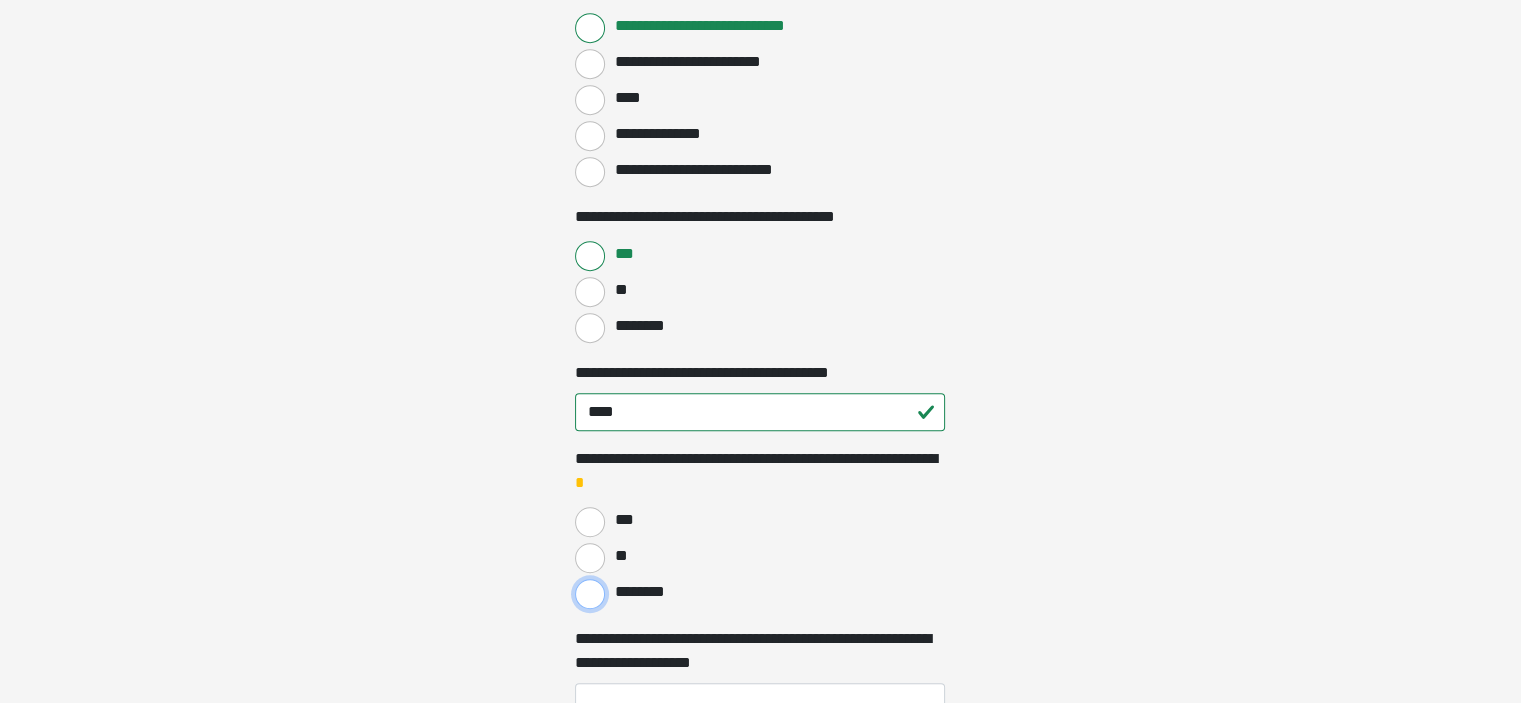click on "********" at bounding box center [590, 594] 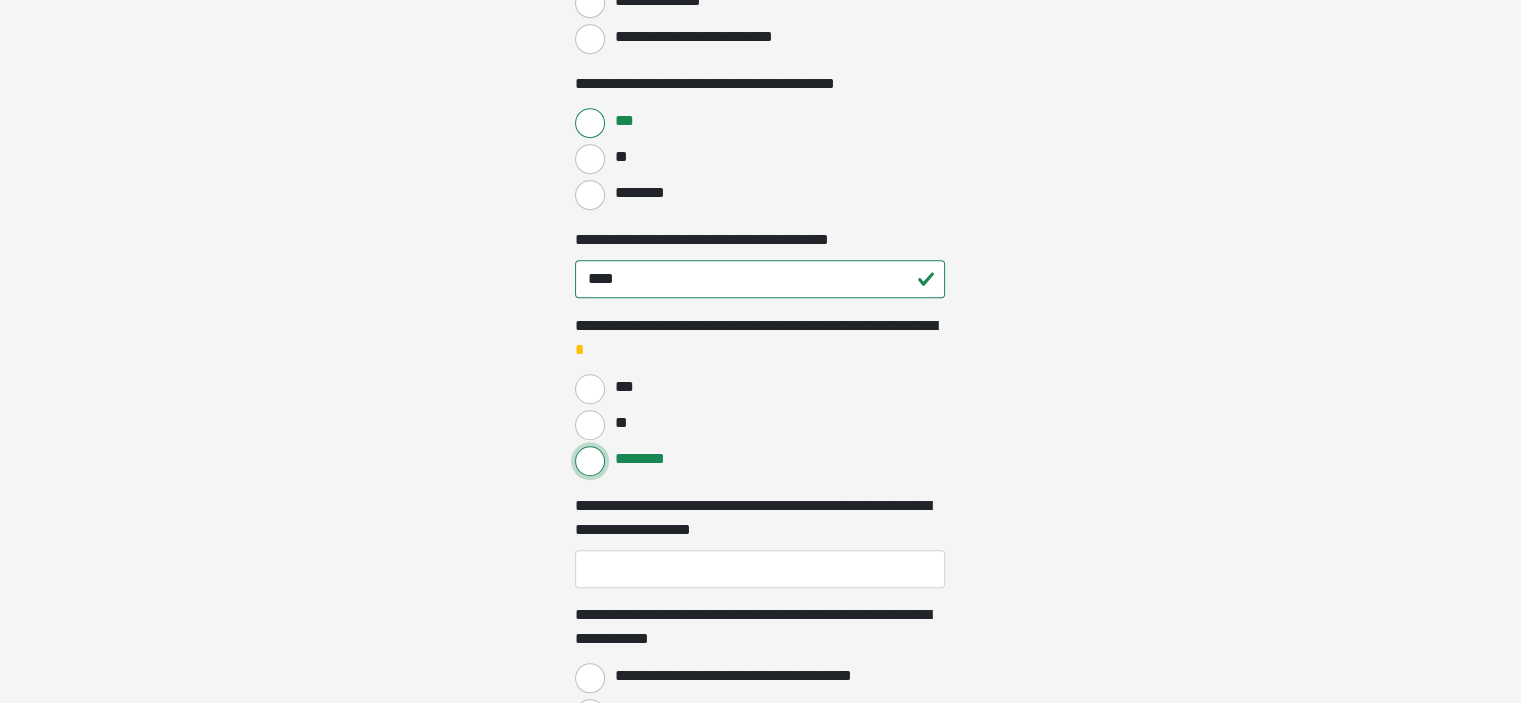 scroll, scrollTop: 1532, scrollLeft: 0, axis: vertical 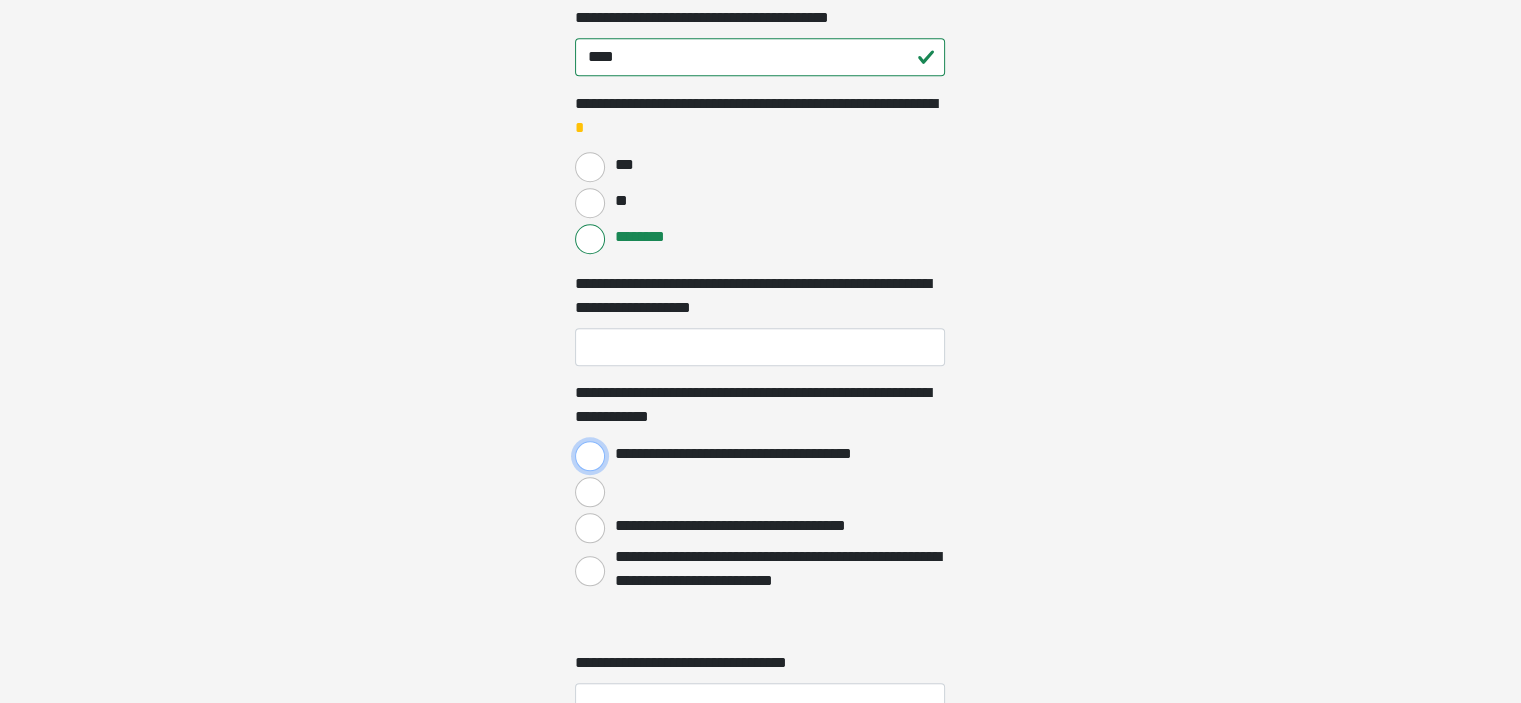 click on "**********" at bounding box center (590, 456) 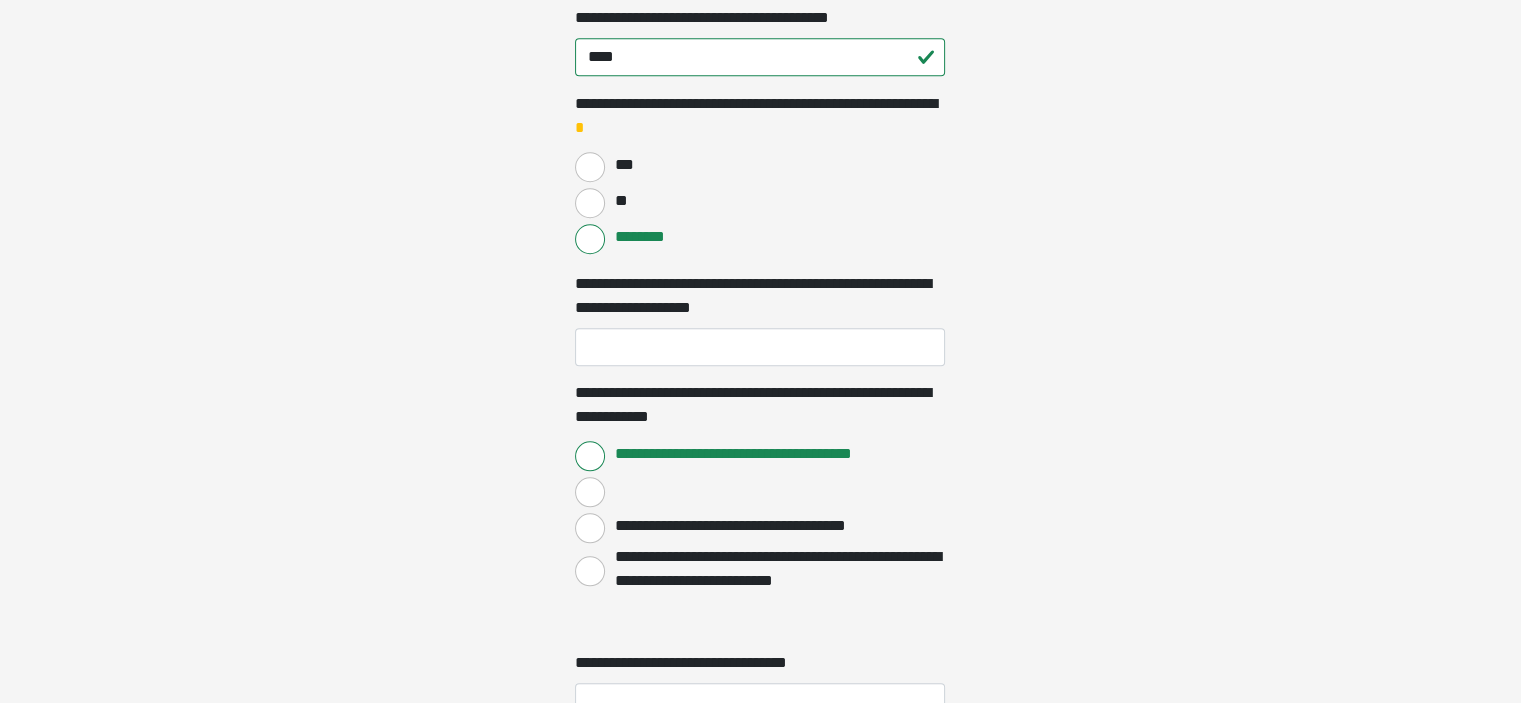 drag, startPoint x: 592, startPoint y: 453, endPoint x: 1154, endPoint y: 292, distance: 584.6067 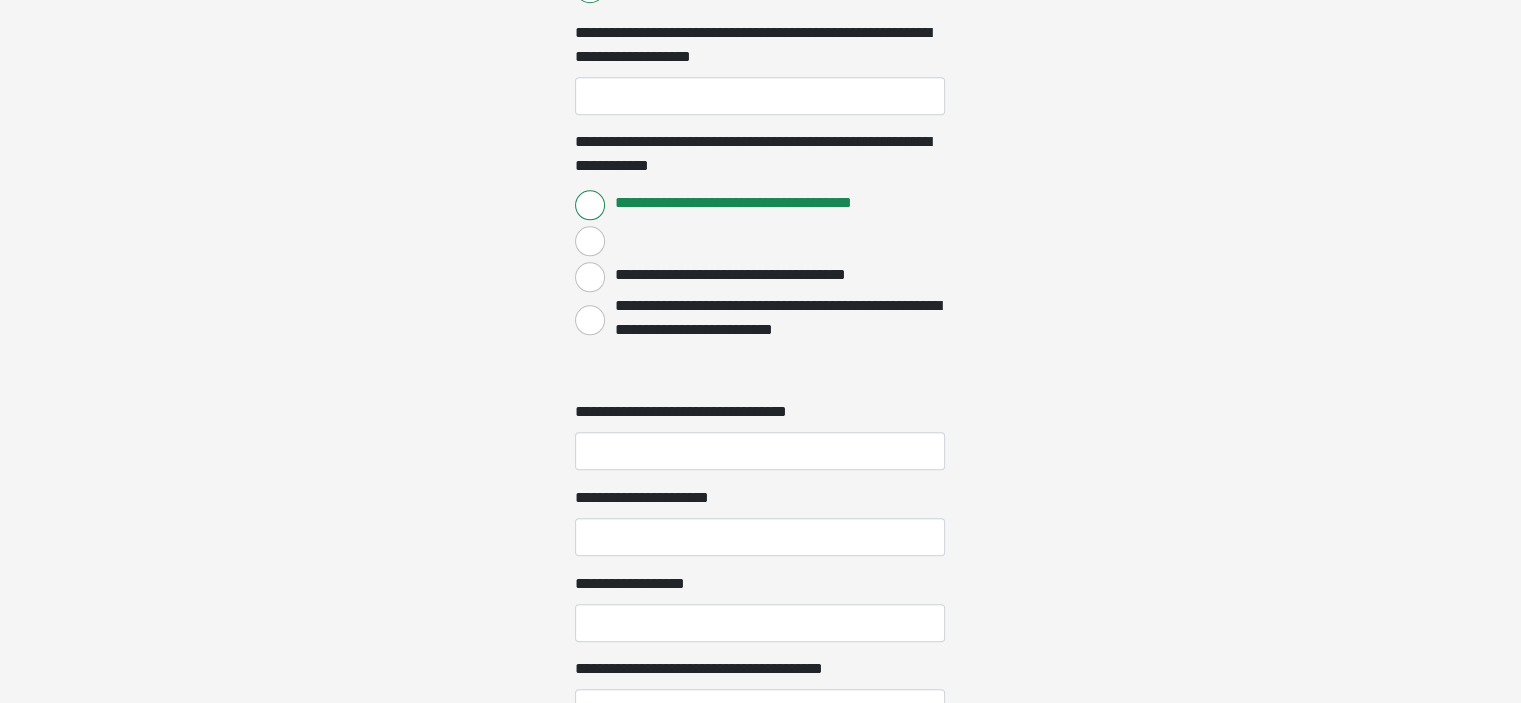scroll, scrollTop: 1966, scrollLeft: 0, axis: vertical 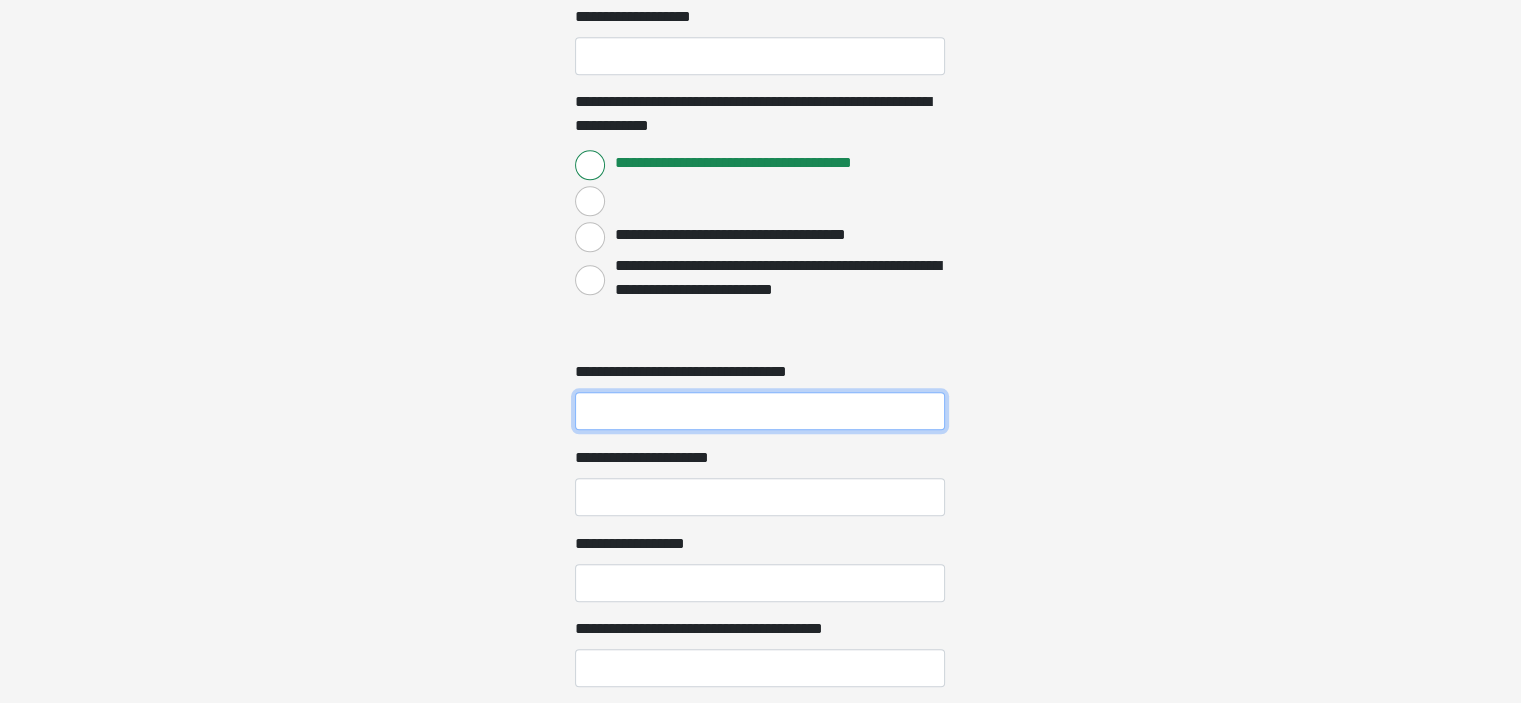 click on "**********" at bounding box center [760, 411] 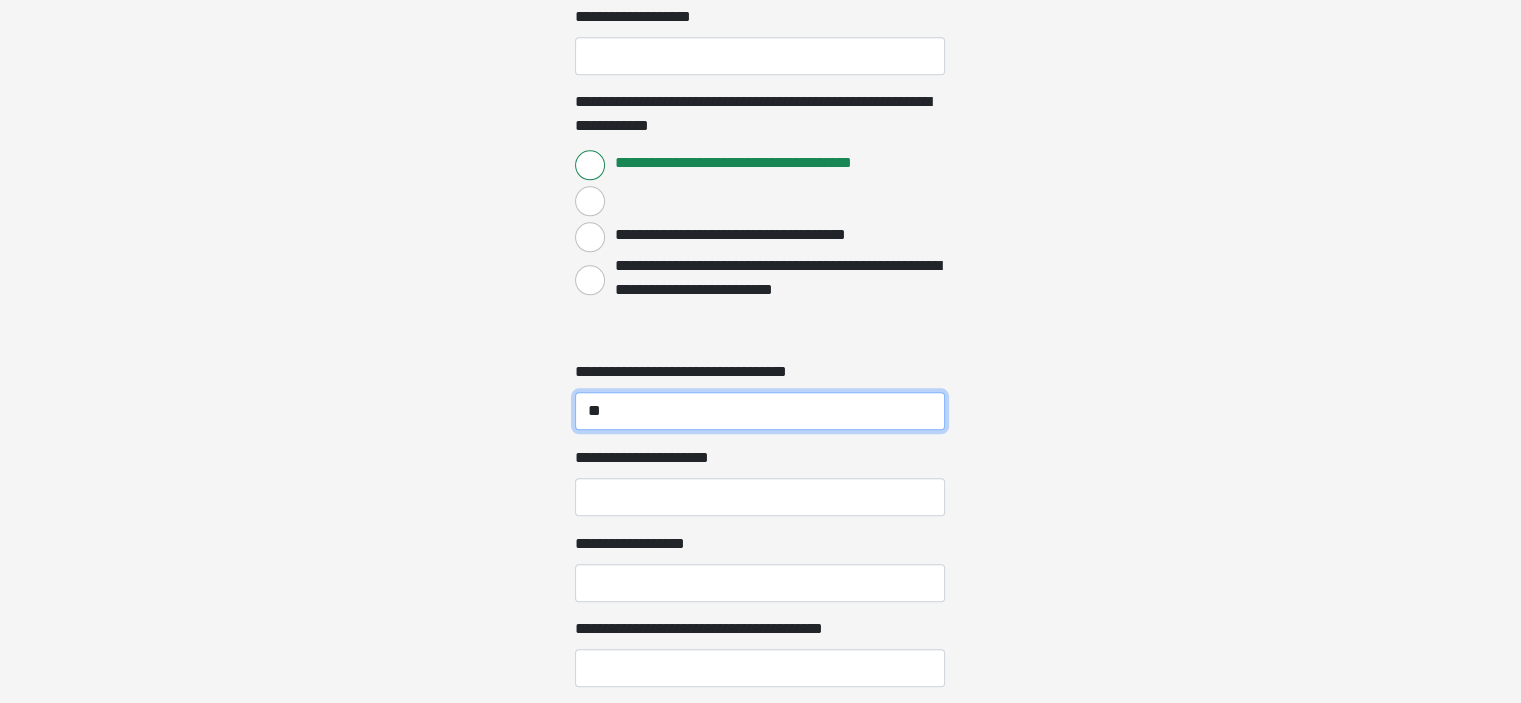 type on "**" 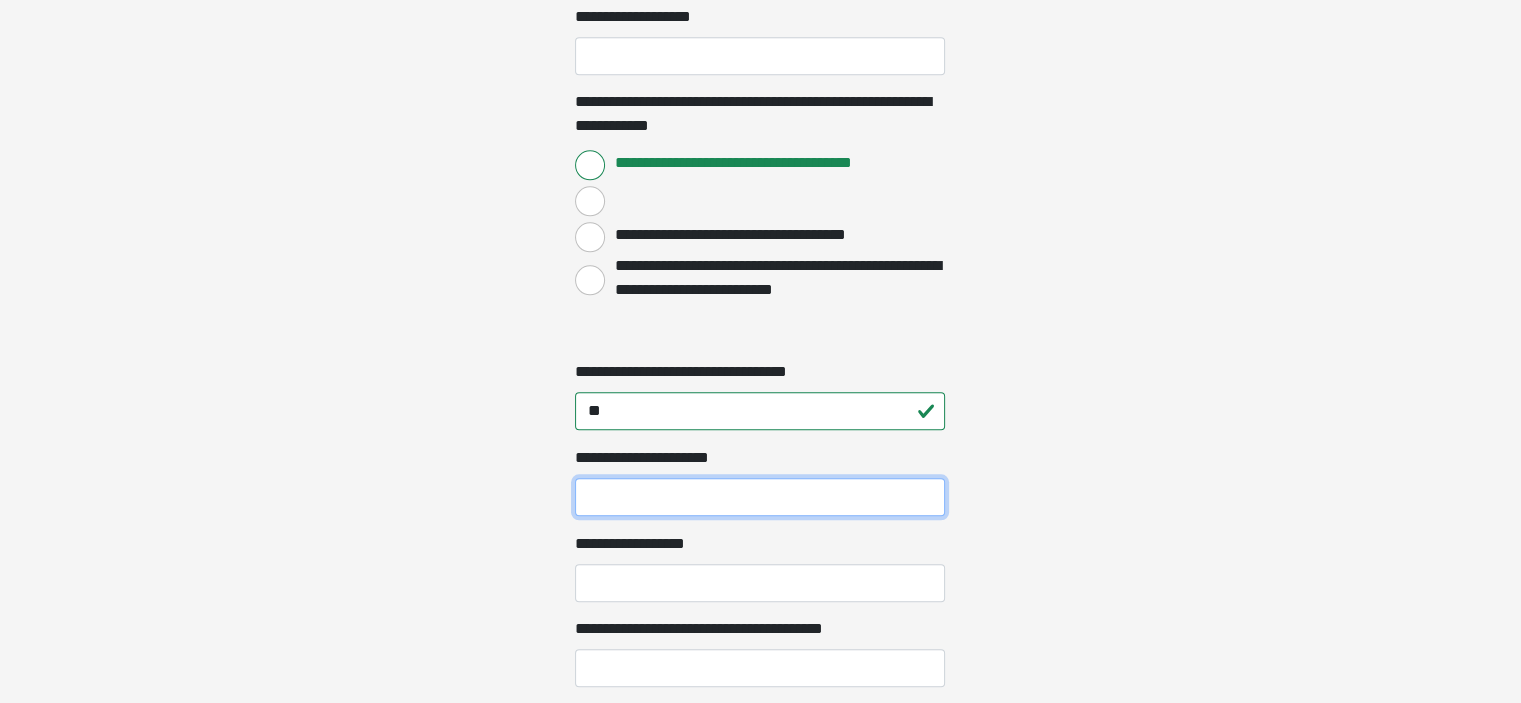 click on "**********" at bounding box center [760, 497] 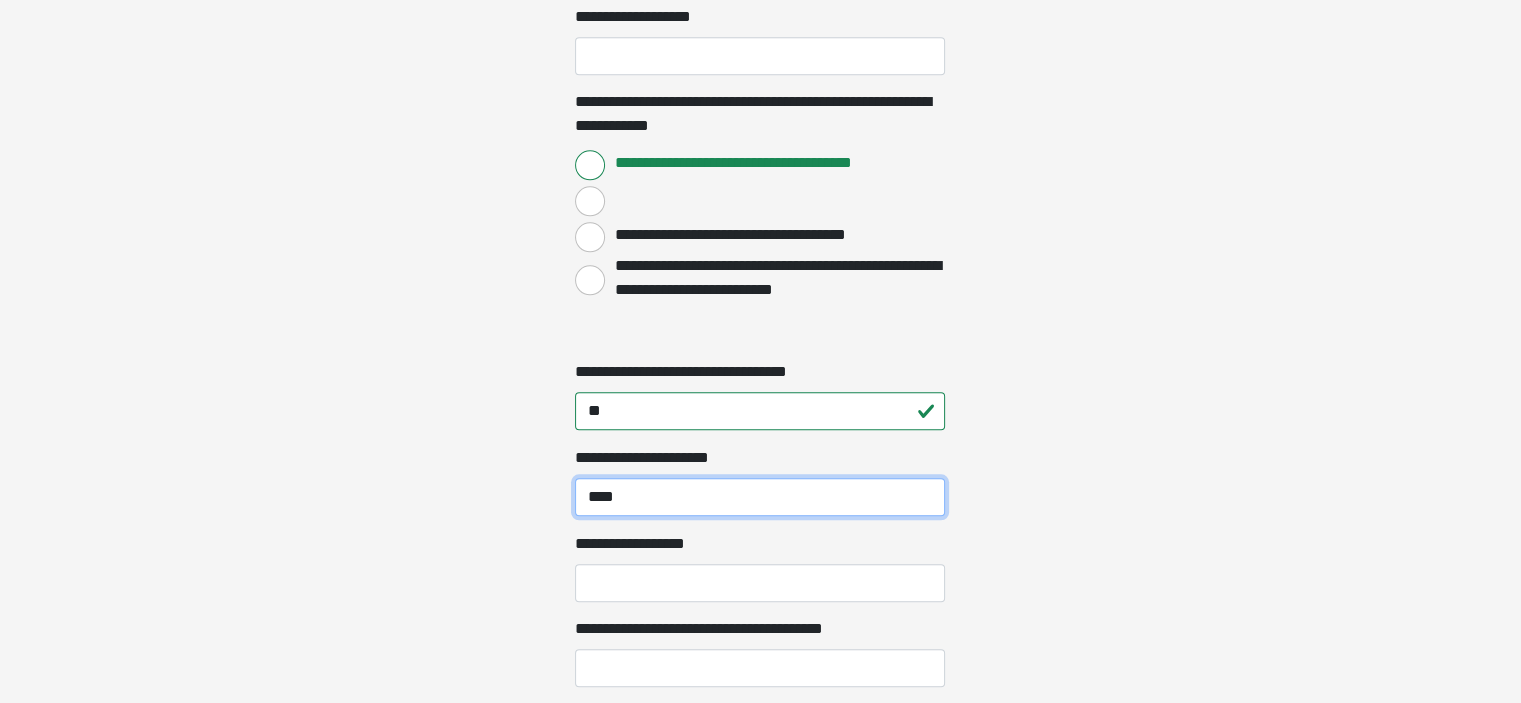 type on "****" 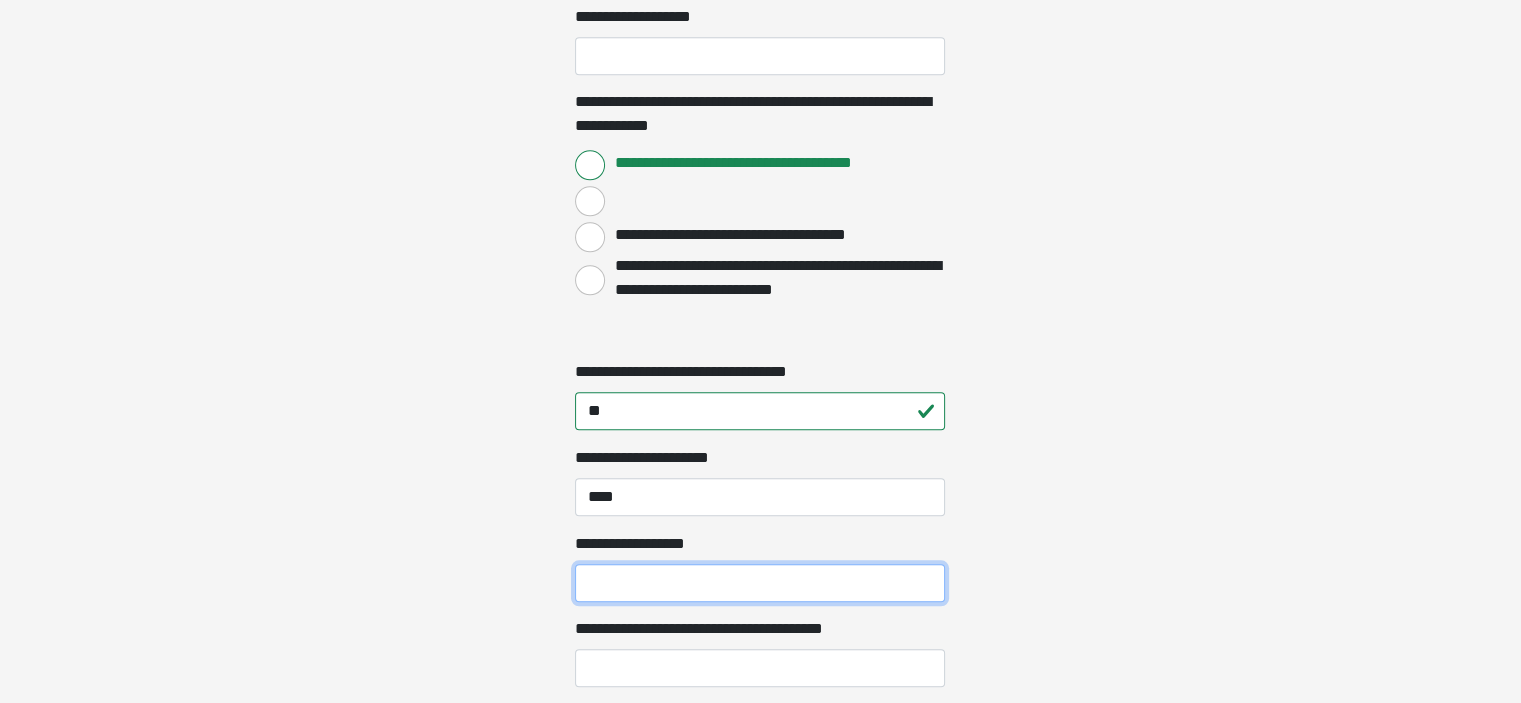 click on "**********" at bounding box center [760, 583] 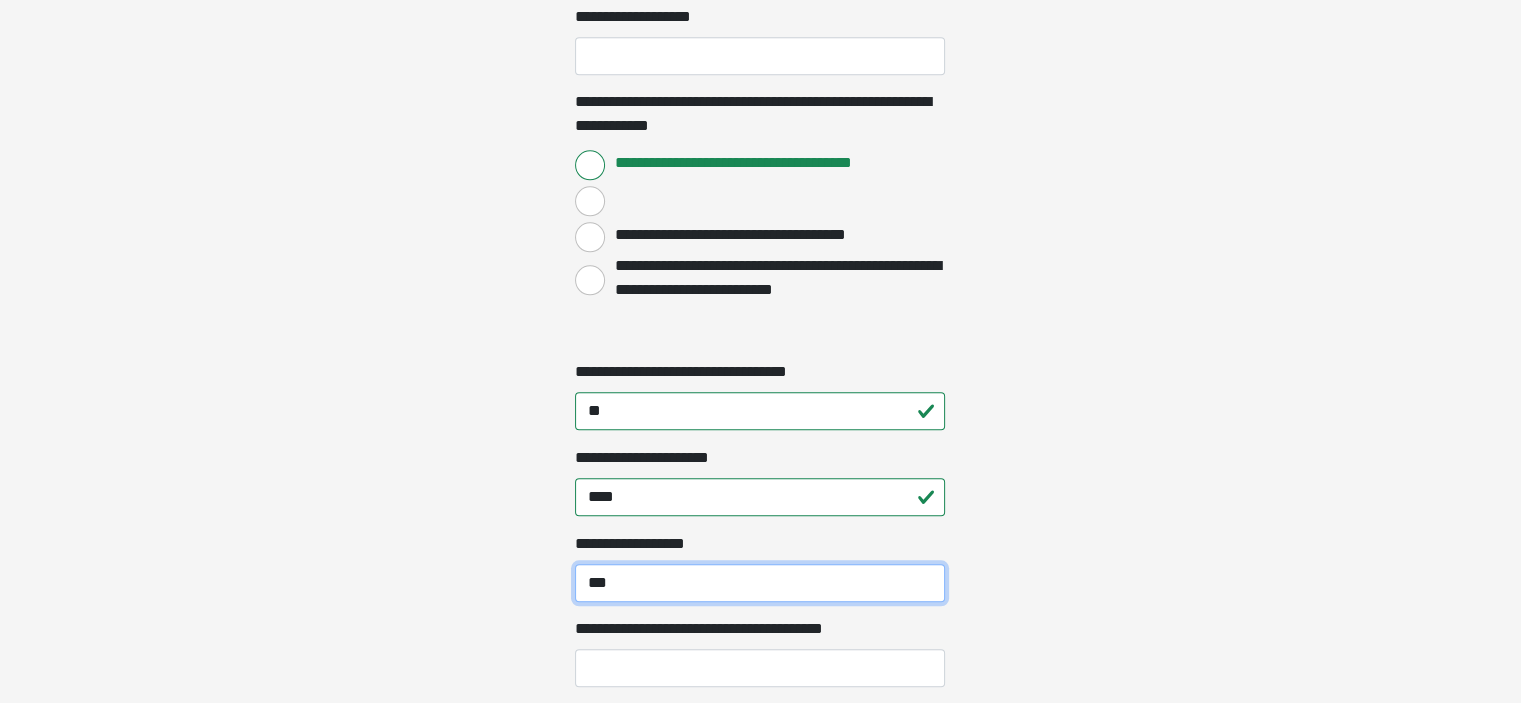 type on "***" 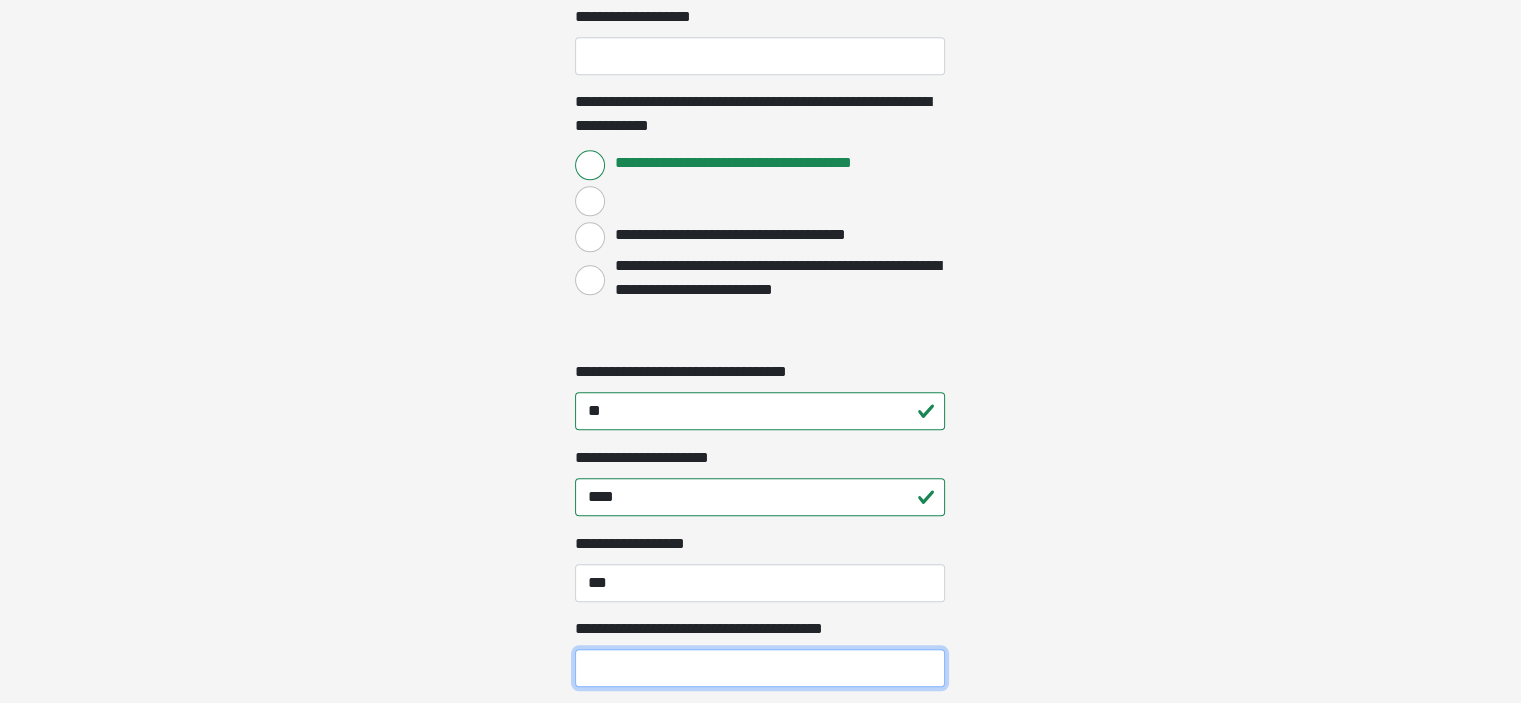 click on "**********" at bounding box center (760, 668) 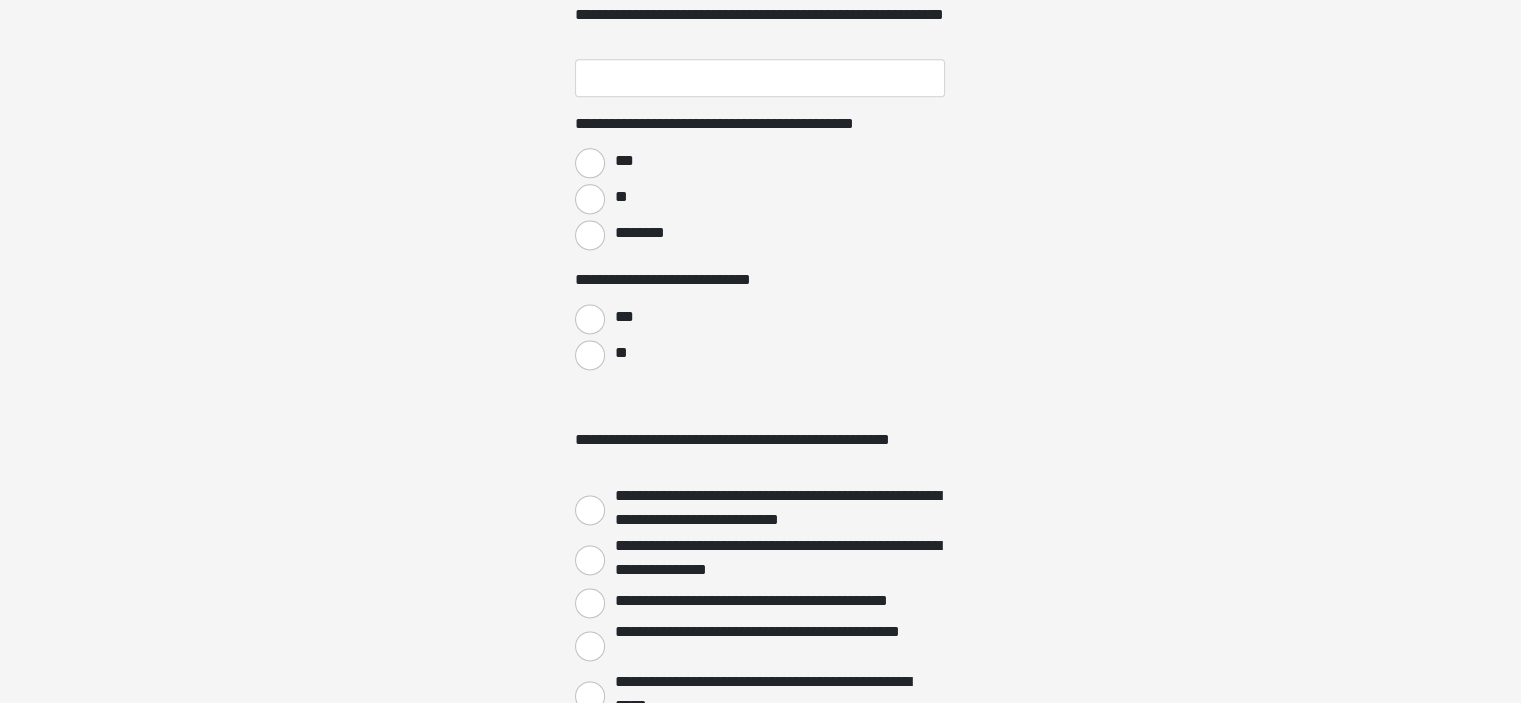 scroll, scrollTop: 1966, scrollLeft: 0, axis: vertical 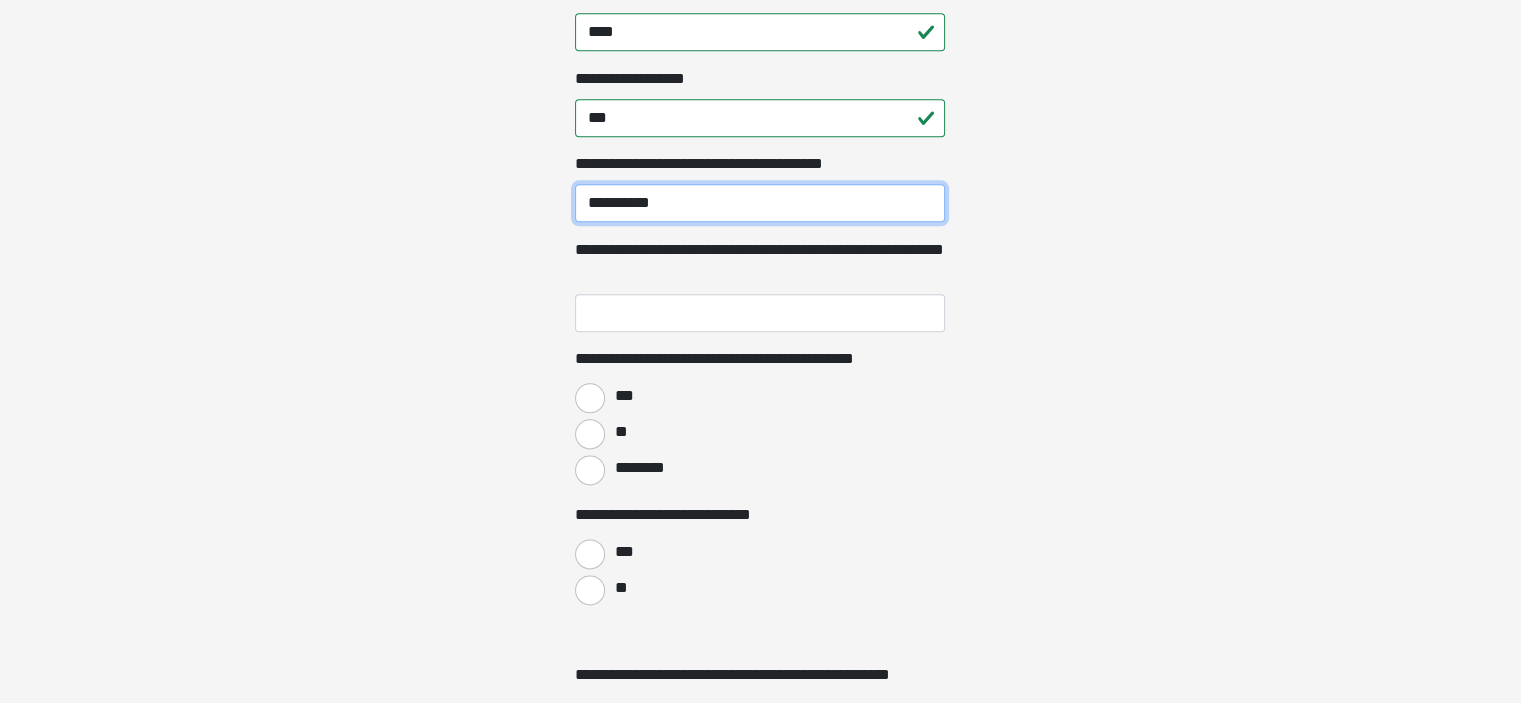 type on "**********" 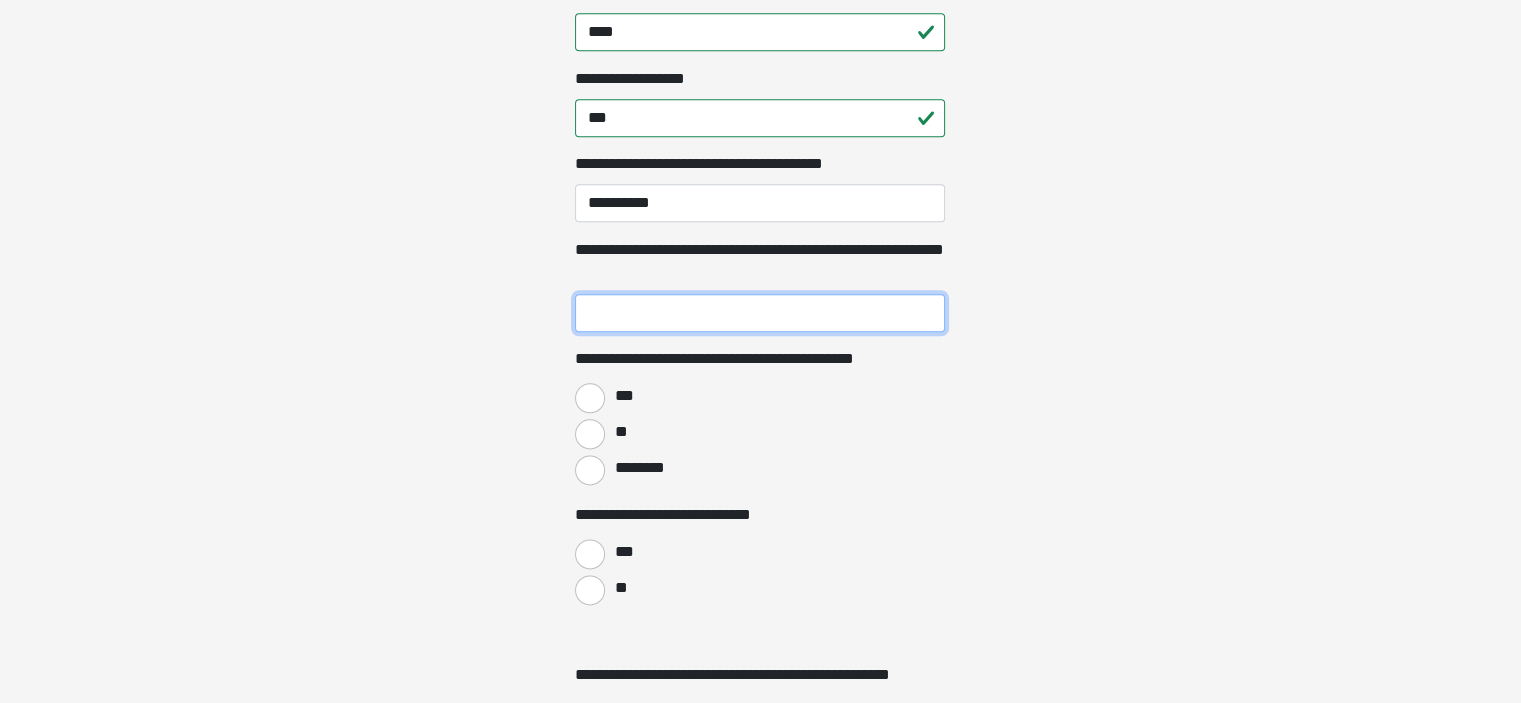 click on "**********" at bounding box center [760, 313] 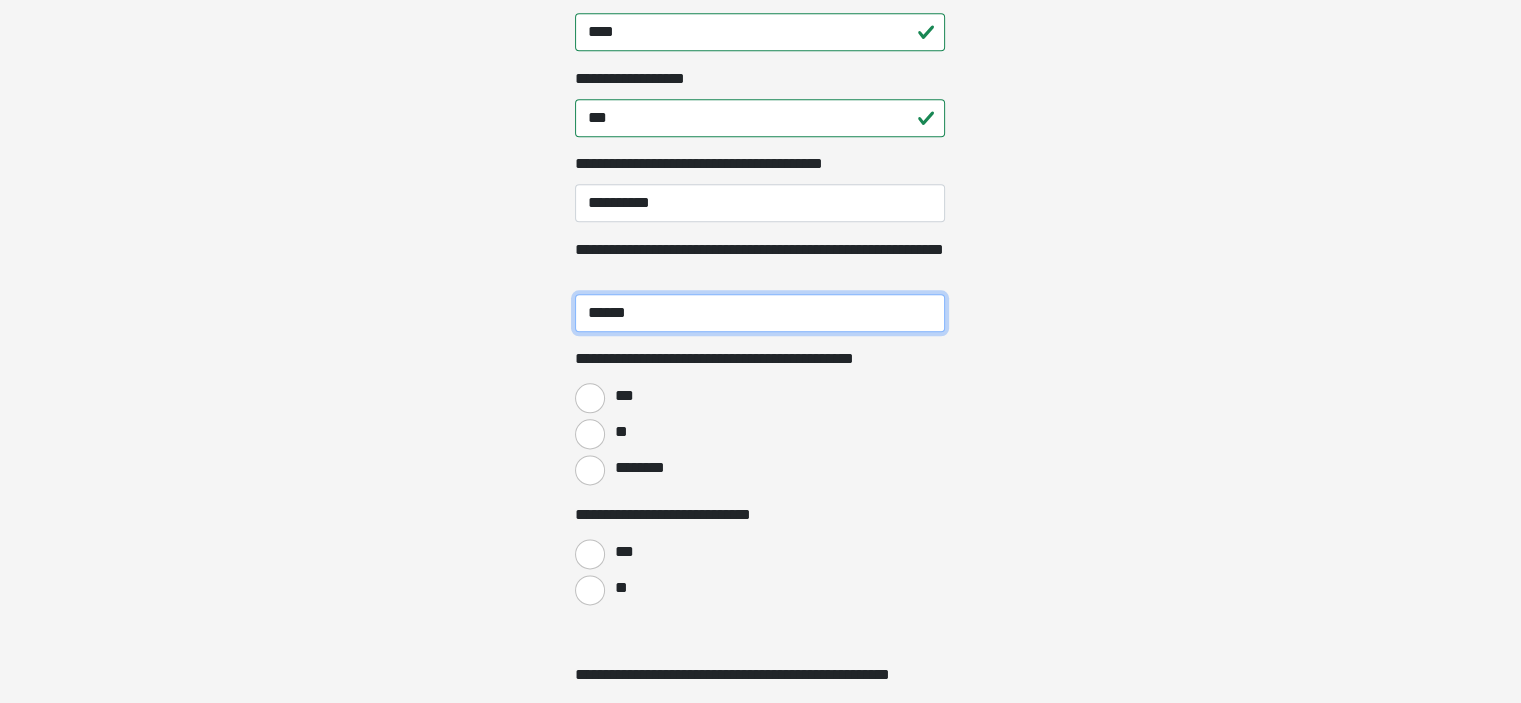 type on "******" 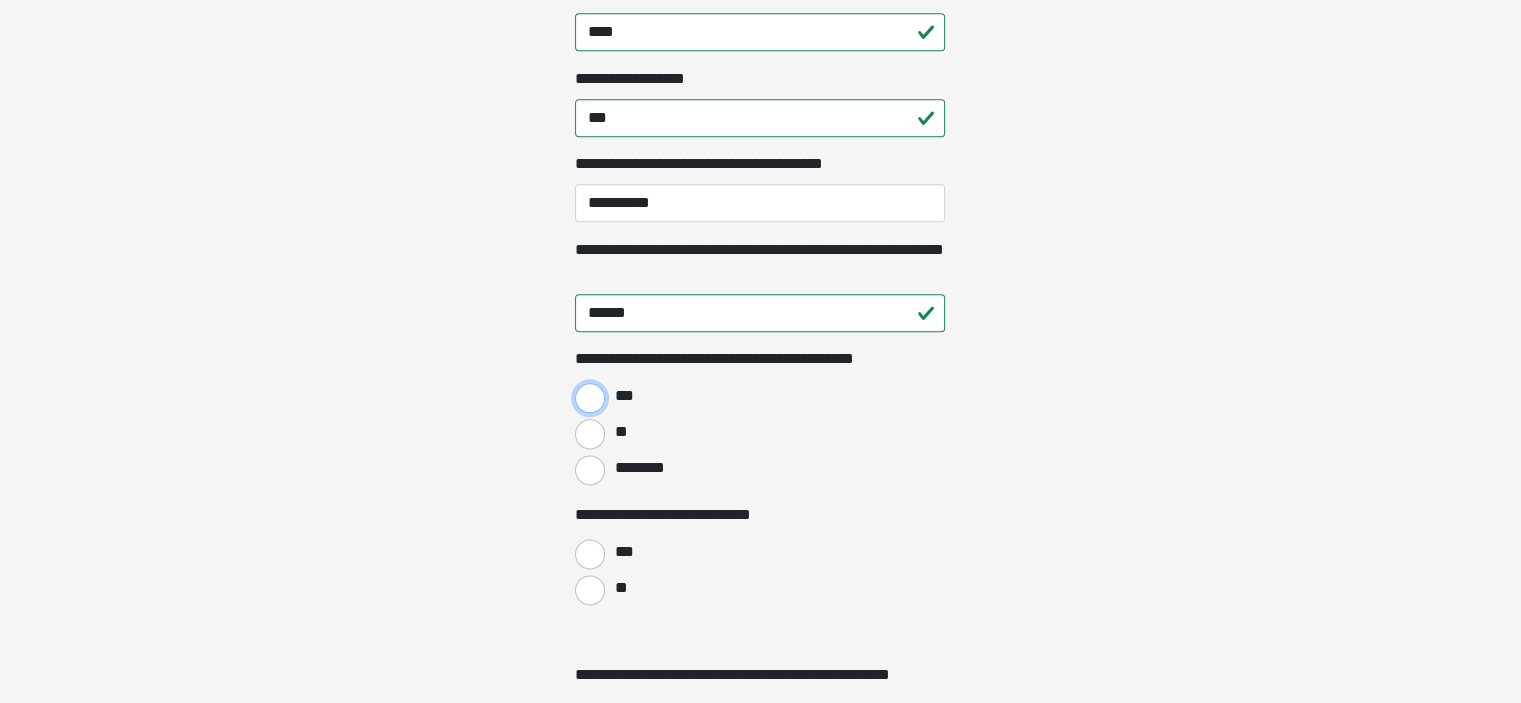 click on "***" at bounding box center (590, 398) 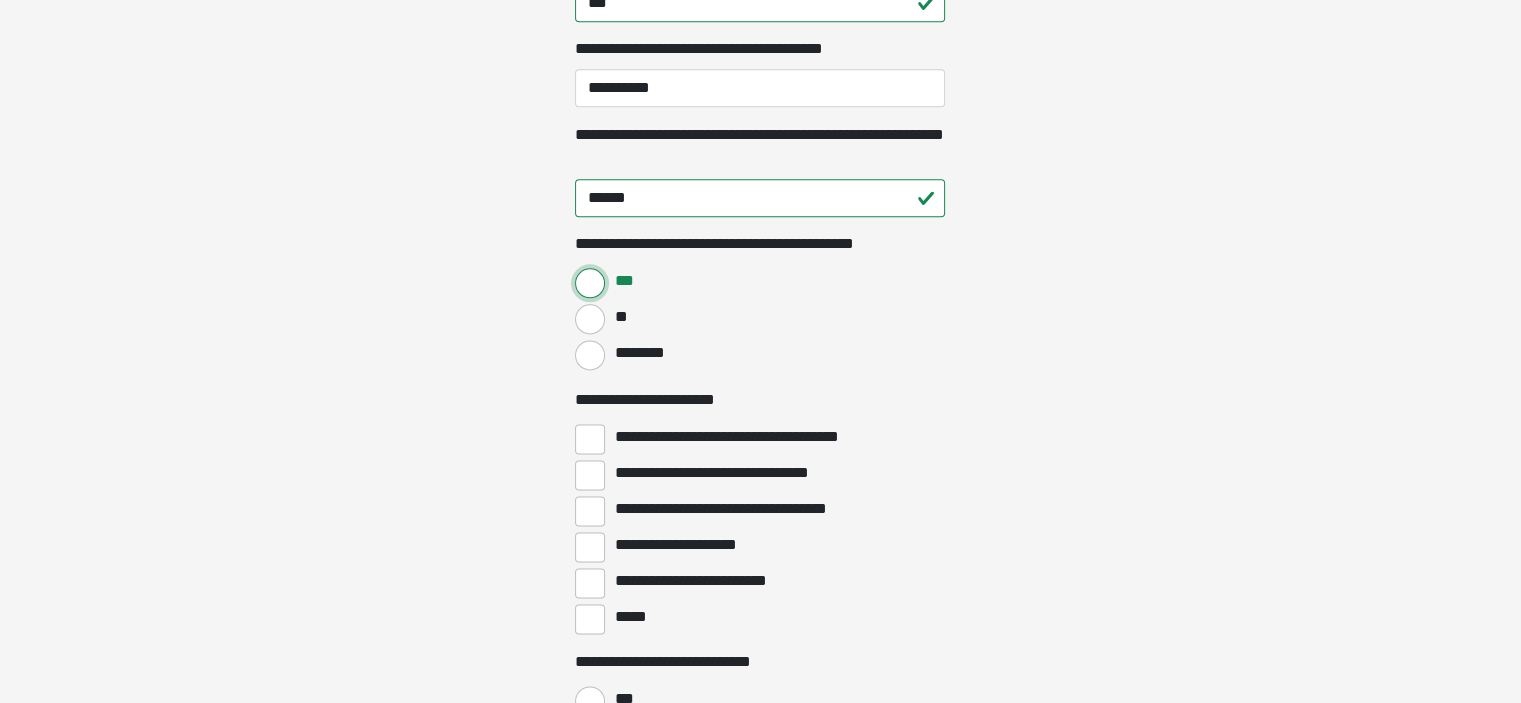 scroll, scrollTop: 2558, scrollLeft: 0, axis: vertical 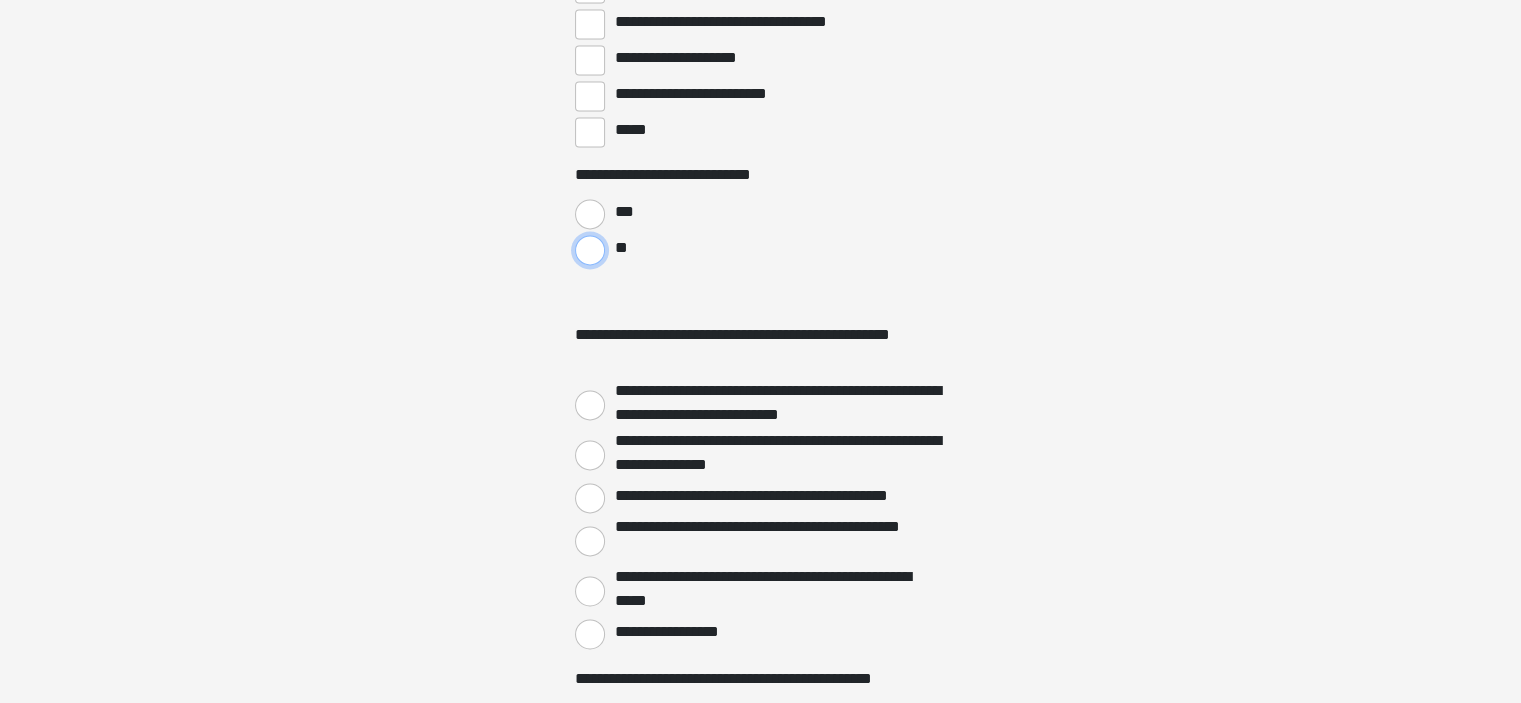click on "**" at bounding box center [590, 250] 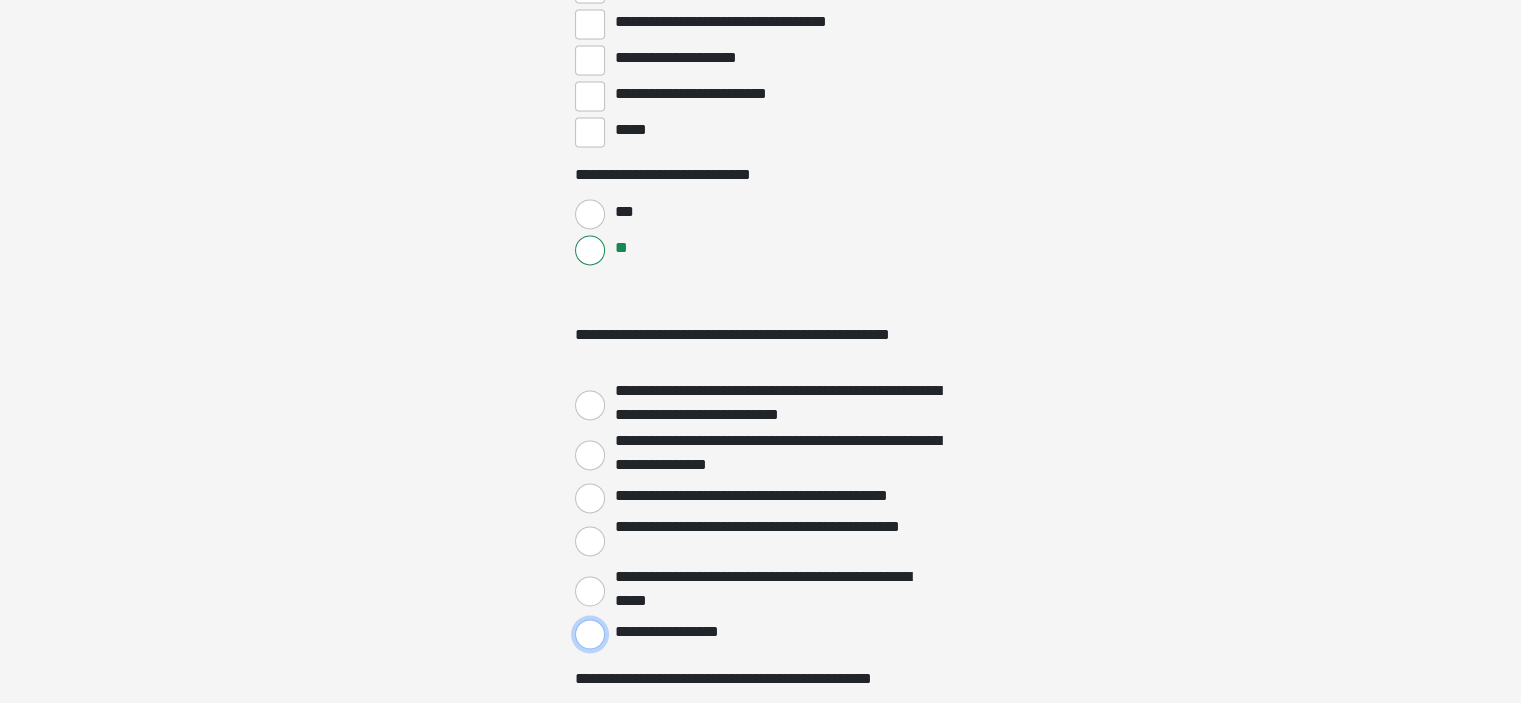 click on "**********" at bounding box center (590, 634) 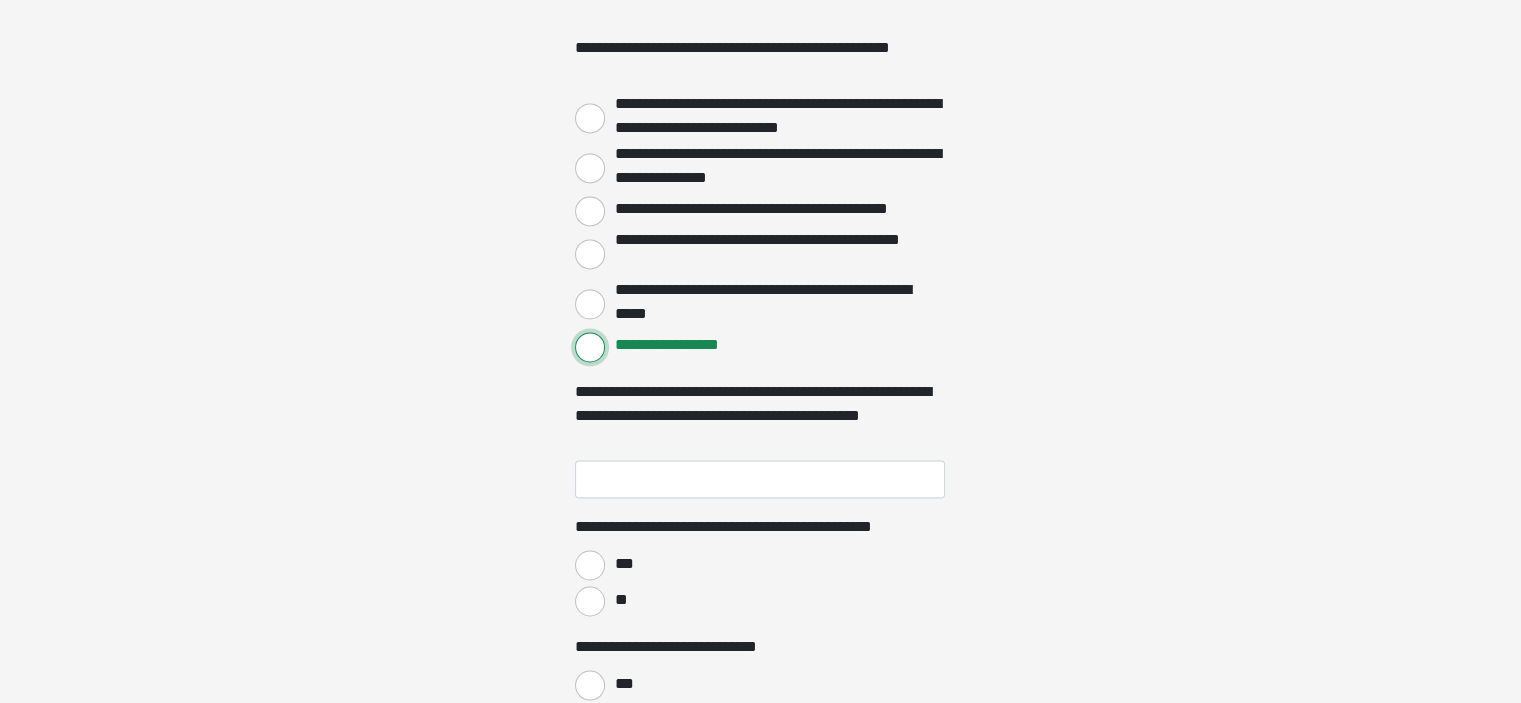 scroll, scrollTop: 3328, scrollLeft: 0, axis: vertical 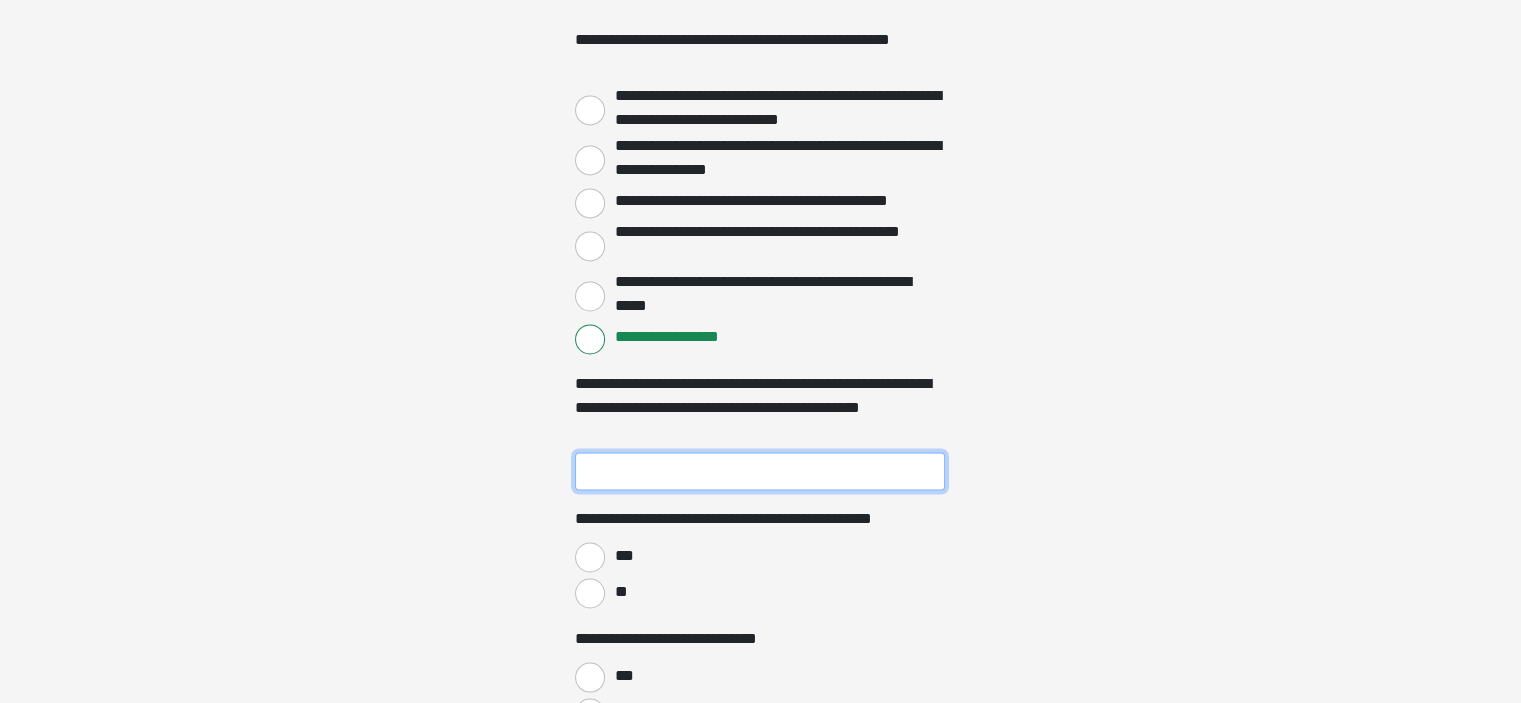 click on "**********" at bounding box center [760, 471] 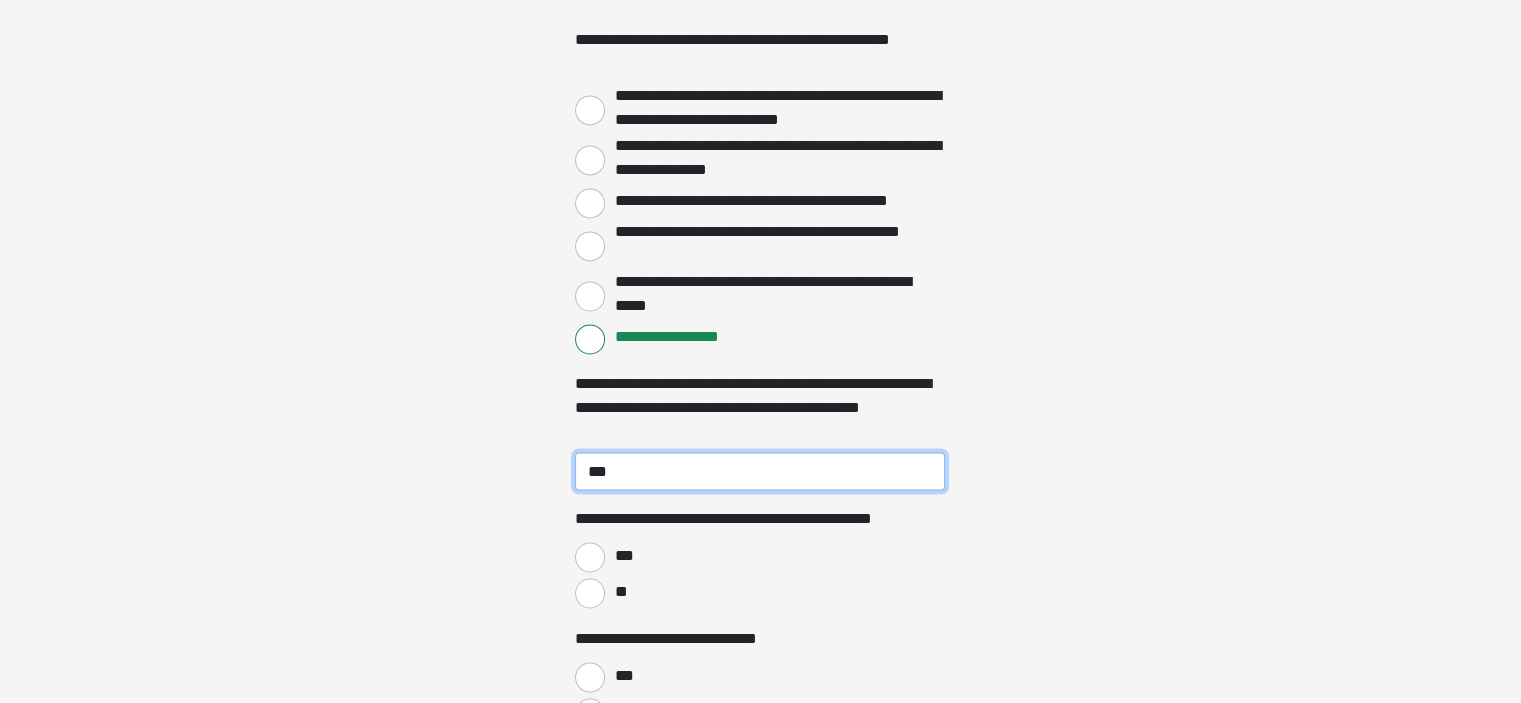 type on "***" 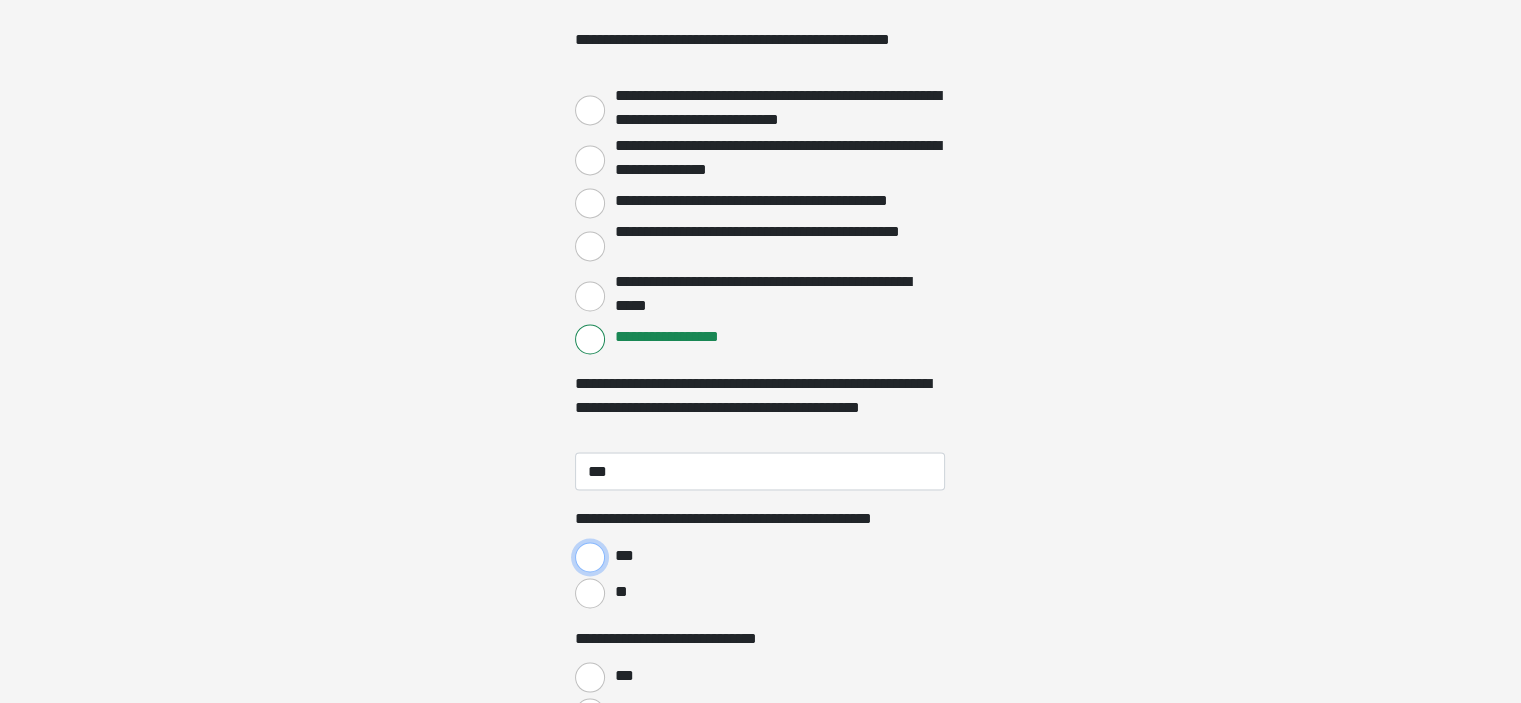 click on "***" at bounding box center [590, 557] 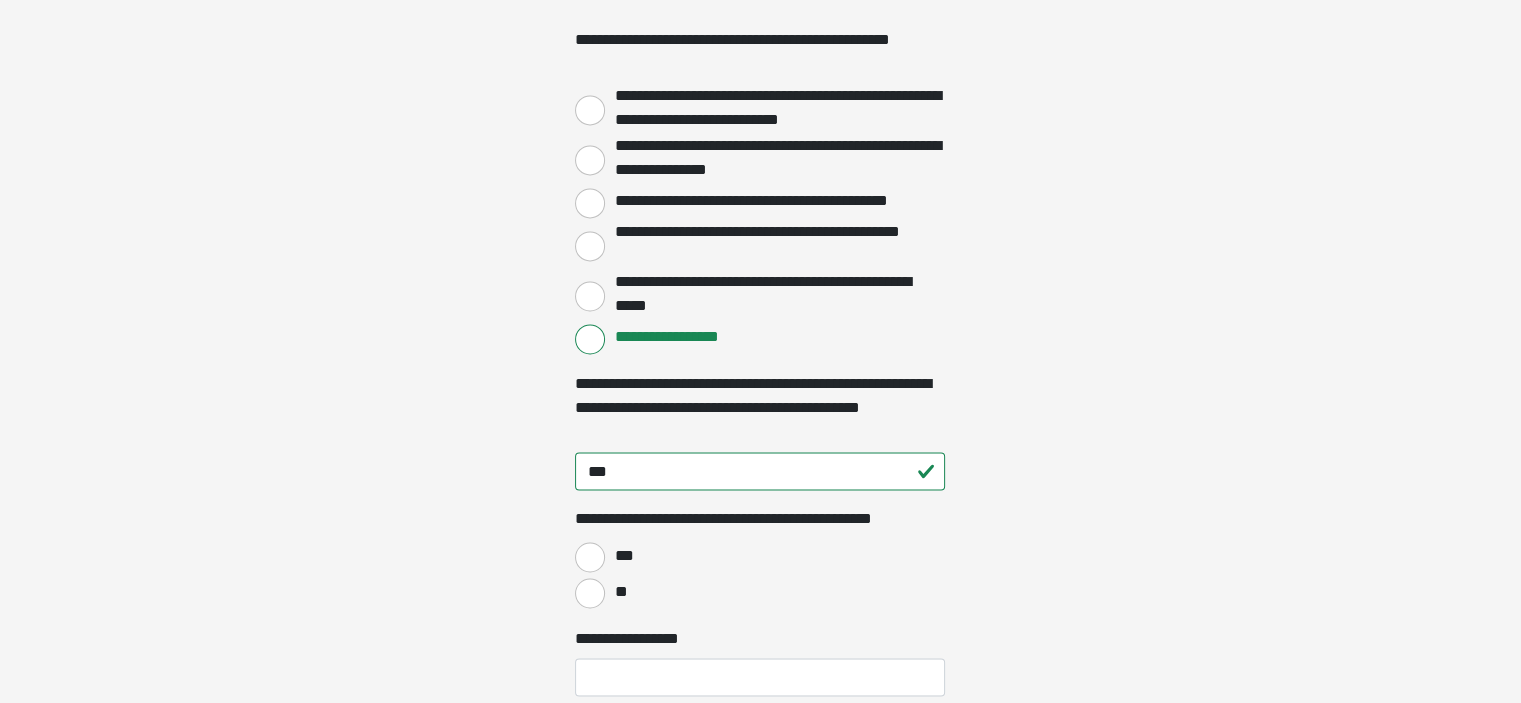 drag, startPoint x: 610, startPoint y: 461, endPoint x: 949, endPoint y: 394, distance: 345.55753 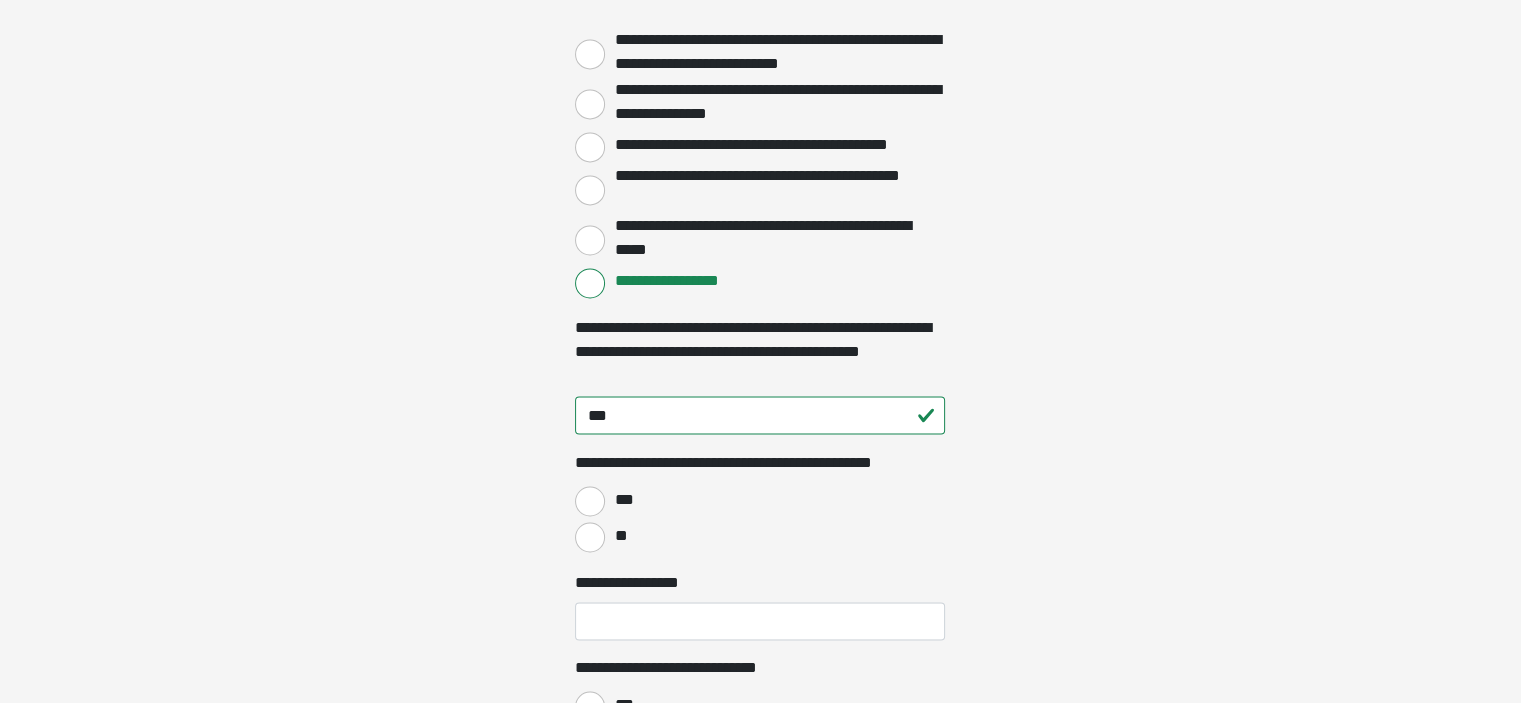 scroll, scrollTop: 3615, scrollLeft: 0, axis: vertical 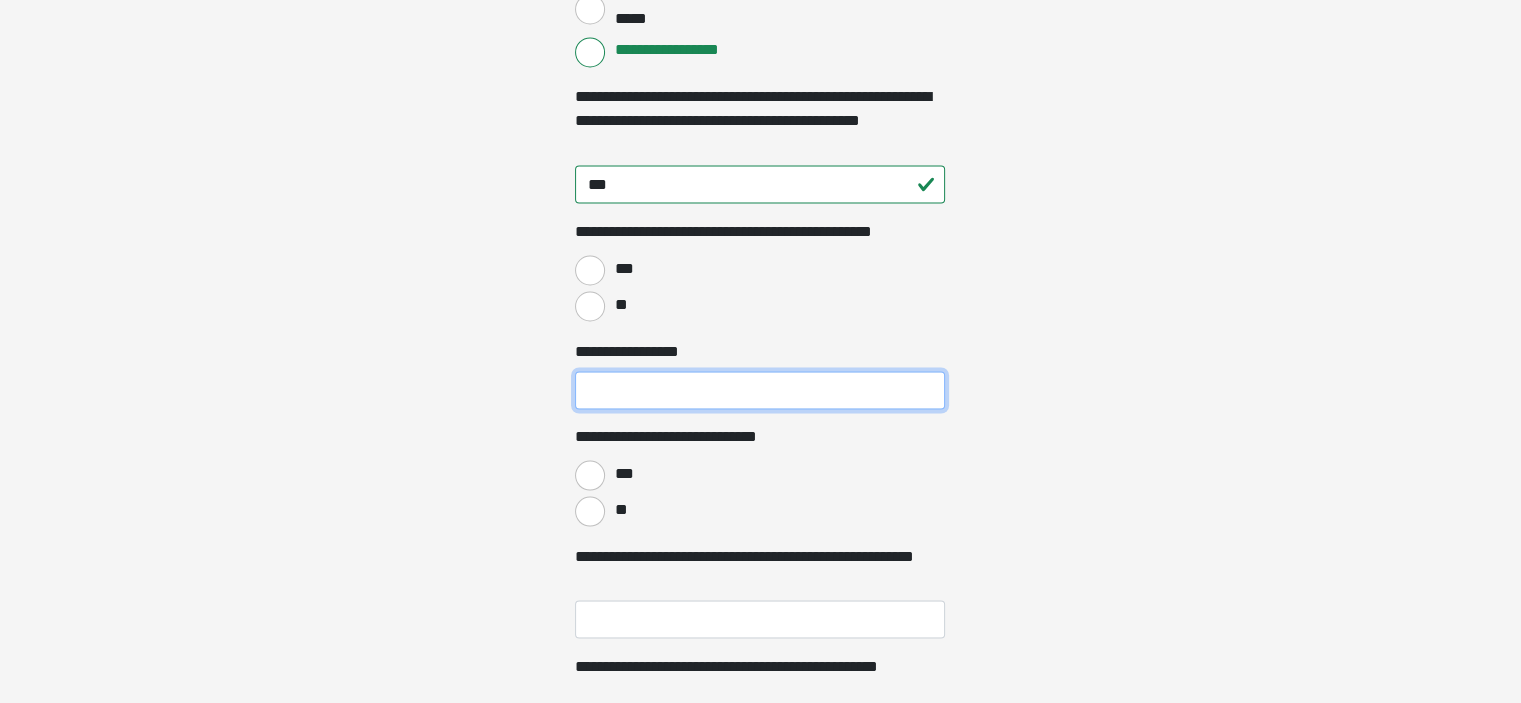 drag, startPoint x: 643, startPoint y: 396, endPoint x: 710, endPoint y: 413, distance: 69.12308 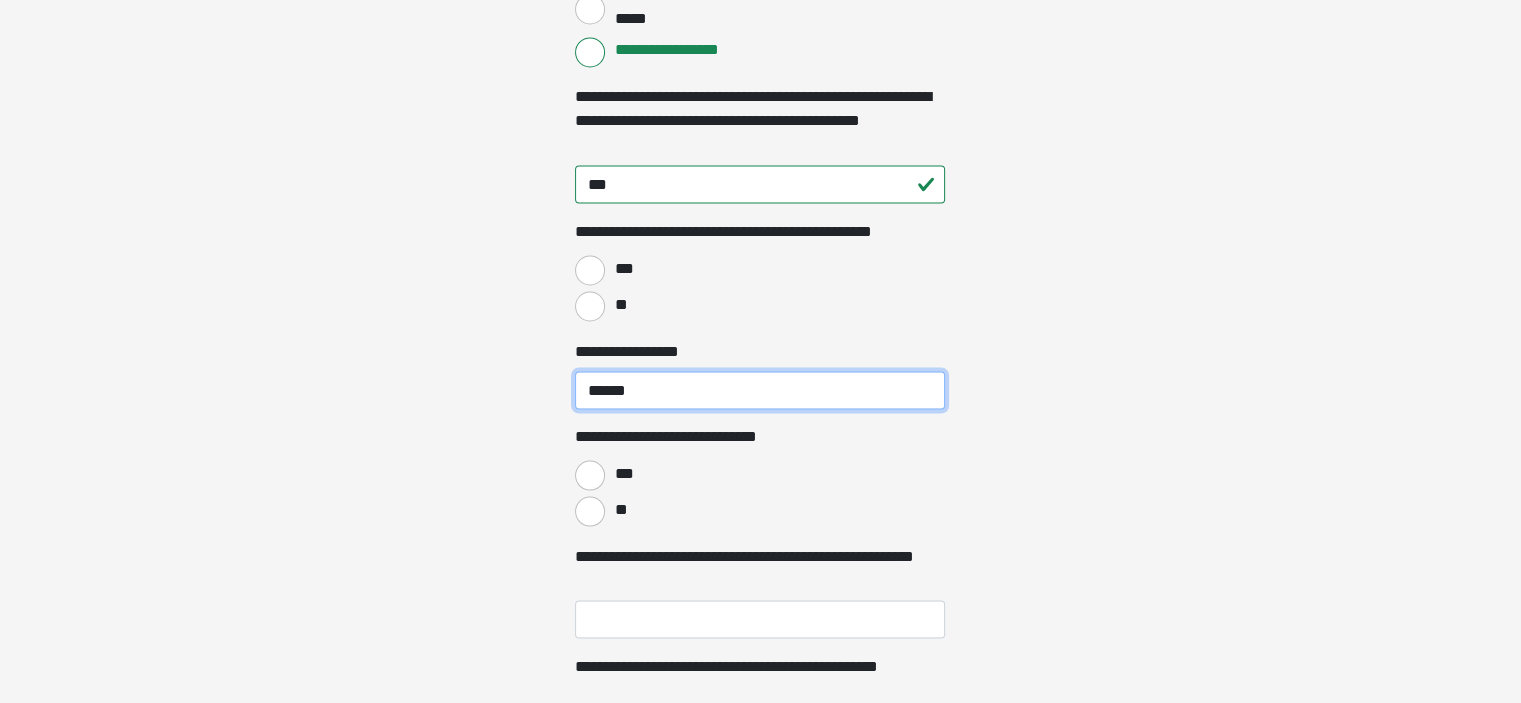 type on "******" 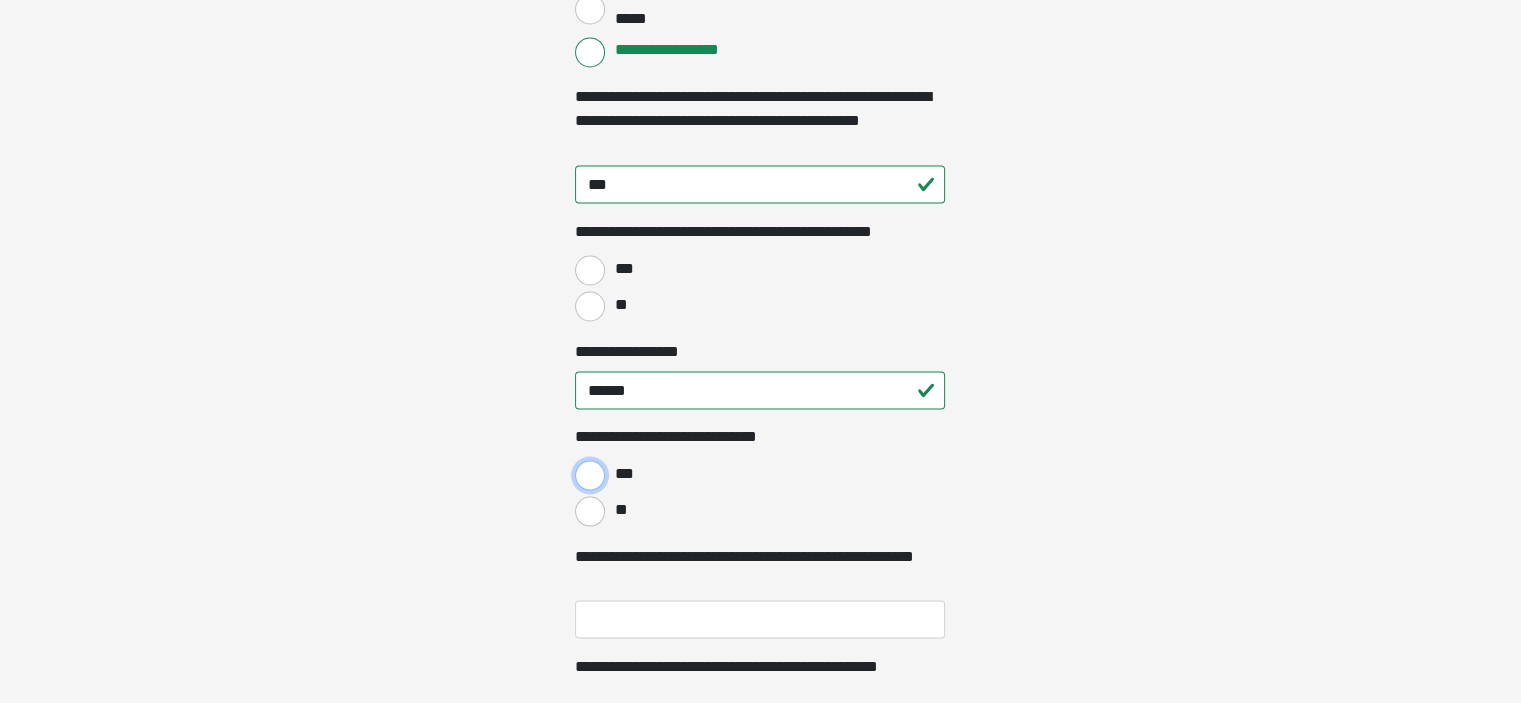 click on "***" at bounding box center [590, 475] 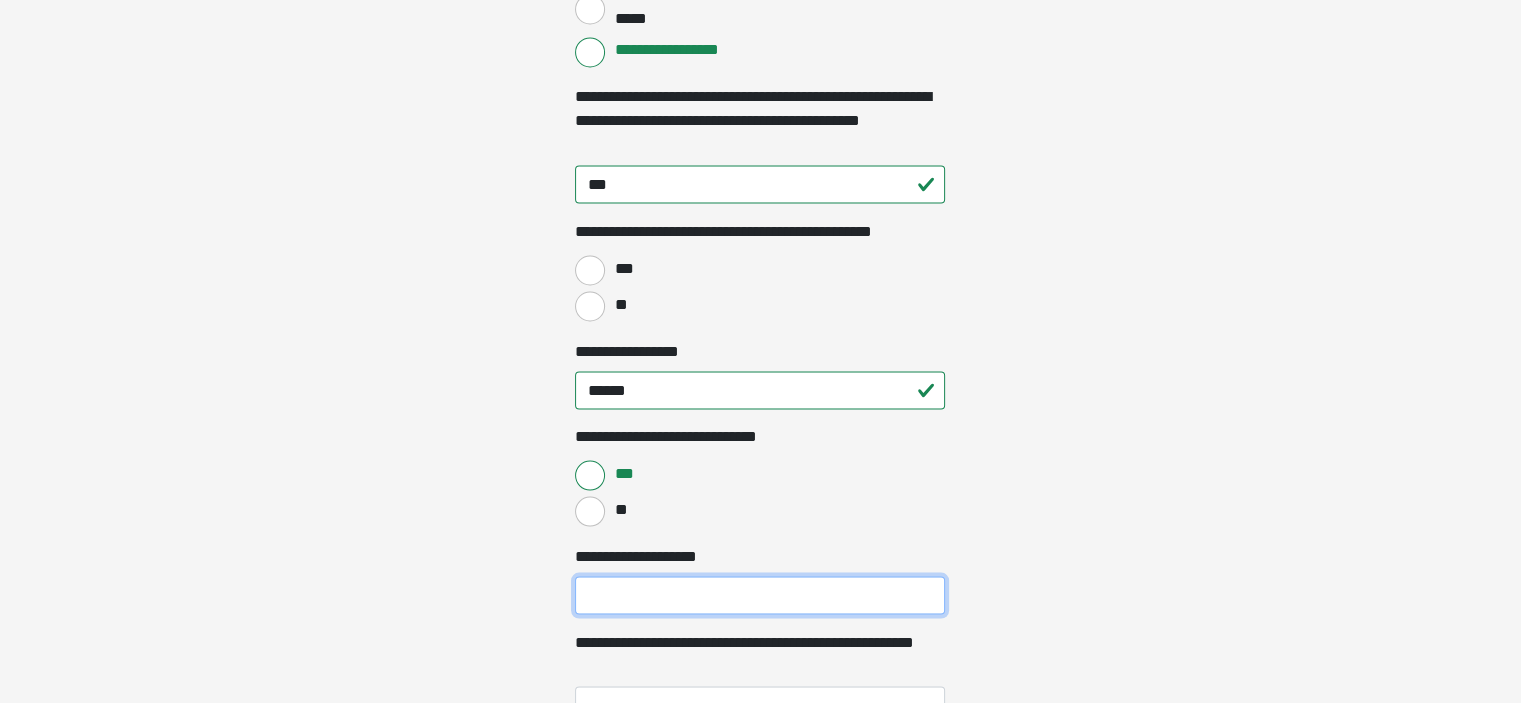 click on "**********" at bounding box center (760, 595) 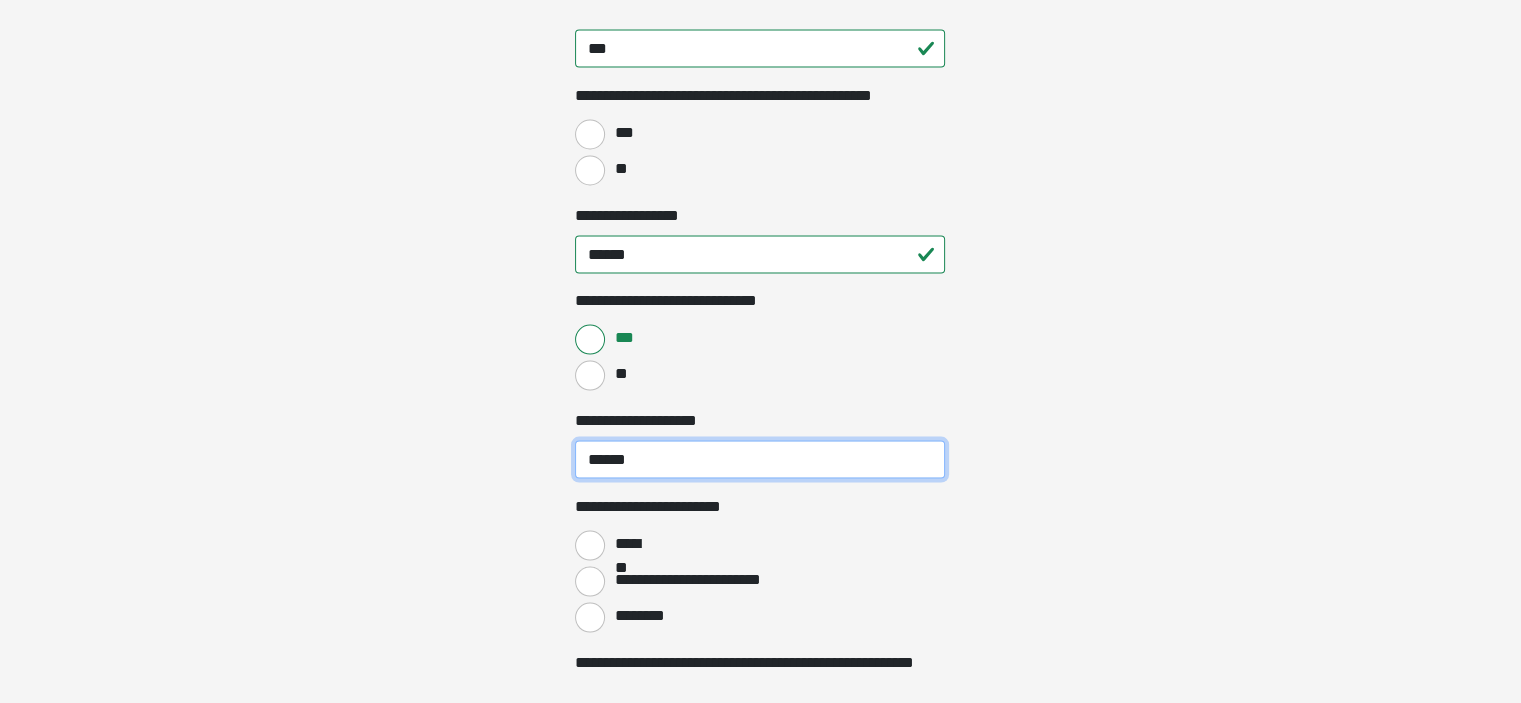 scroll, scrollTop: 3791, scrollLeft: 0, axis: vertical 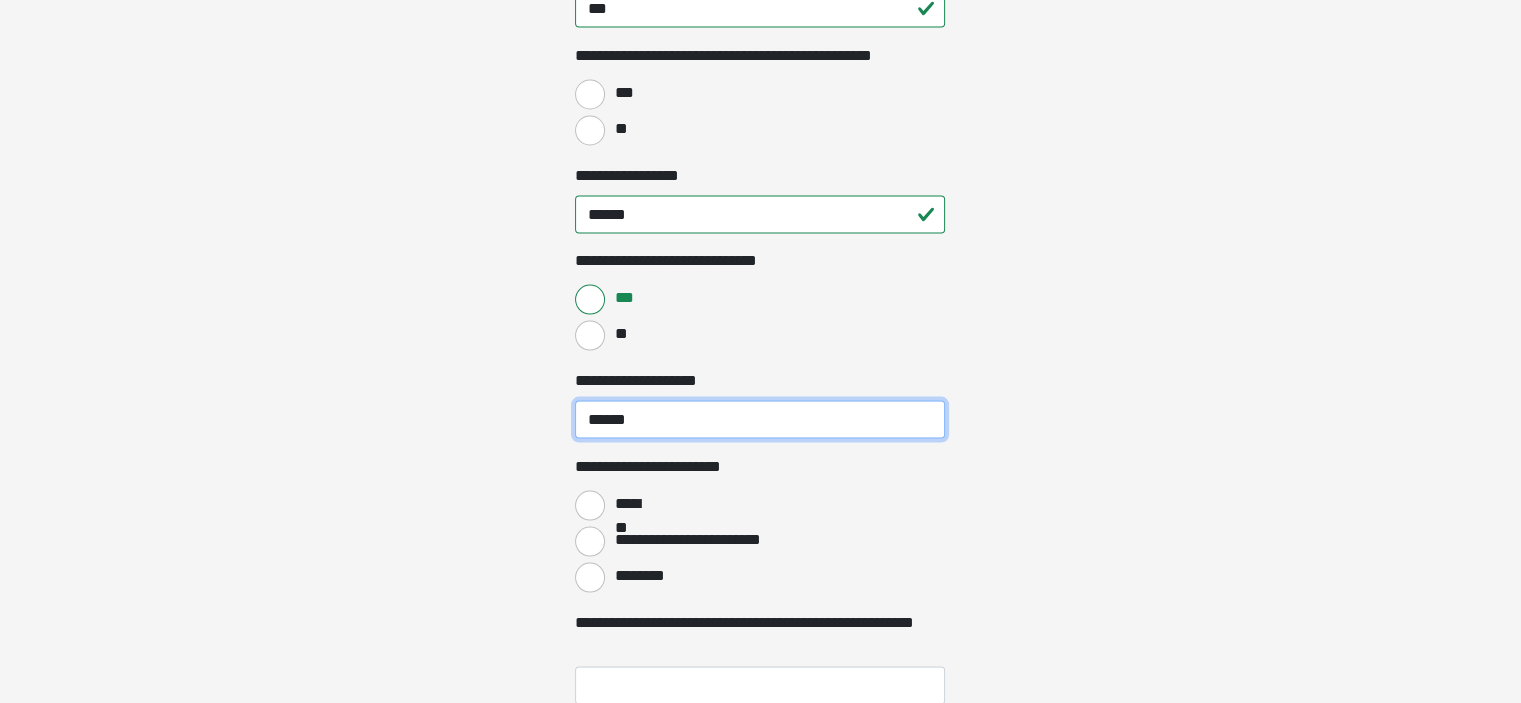 type on "******" 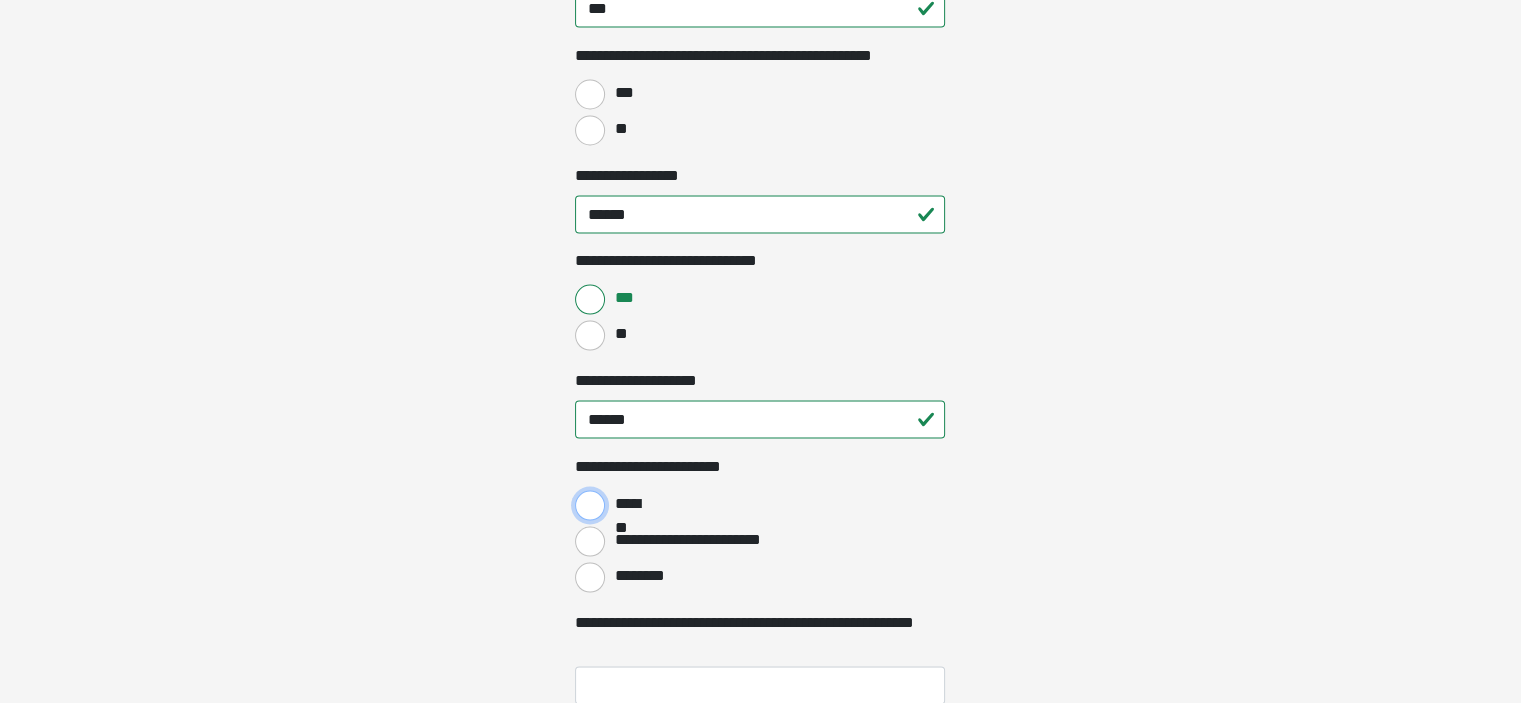 click on "*******" at bounding box center (590, 505) 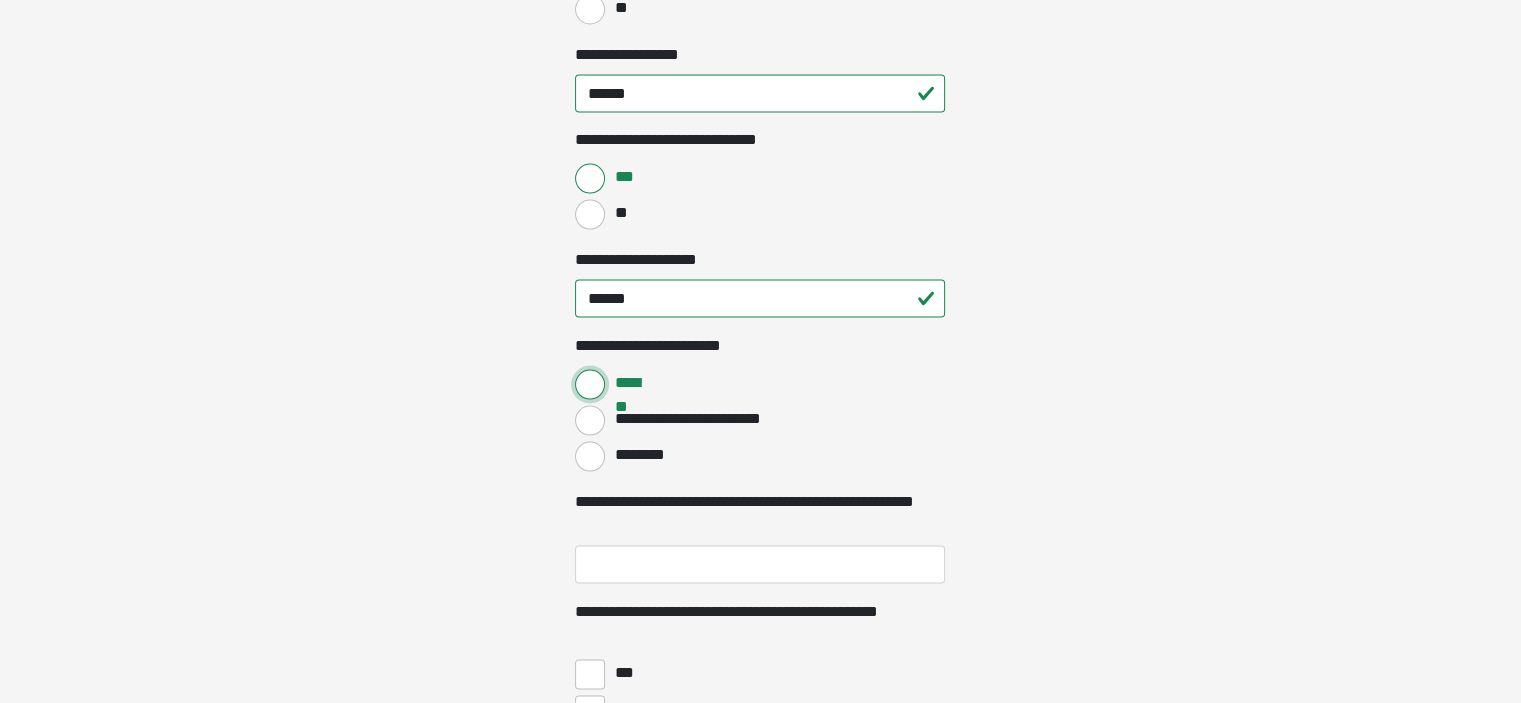 scroll, scrollTop: 3959, scrollLeft: 0, axis: vertical 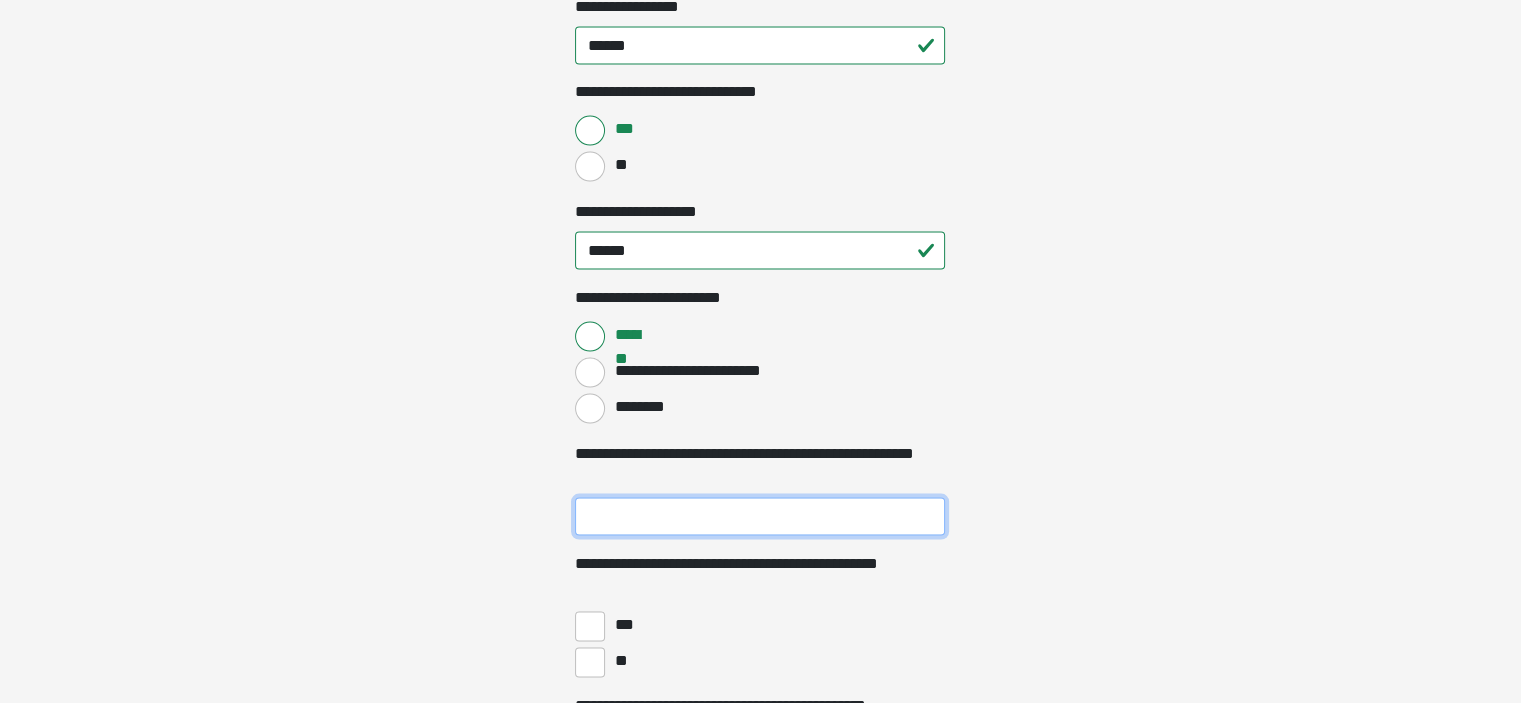 click on "**********" at bounding box center (760, 517) 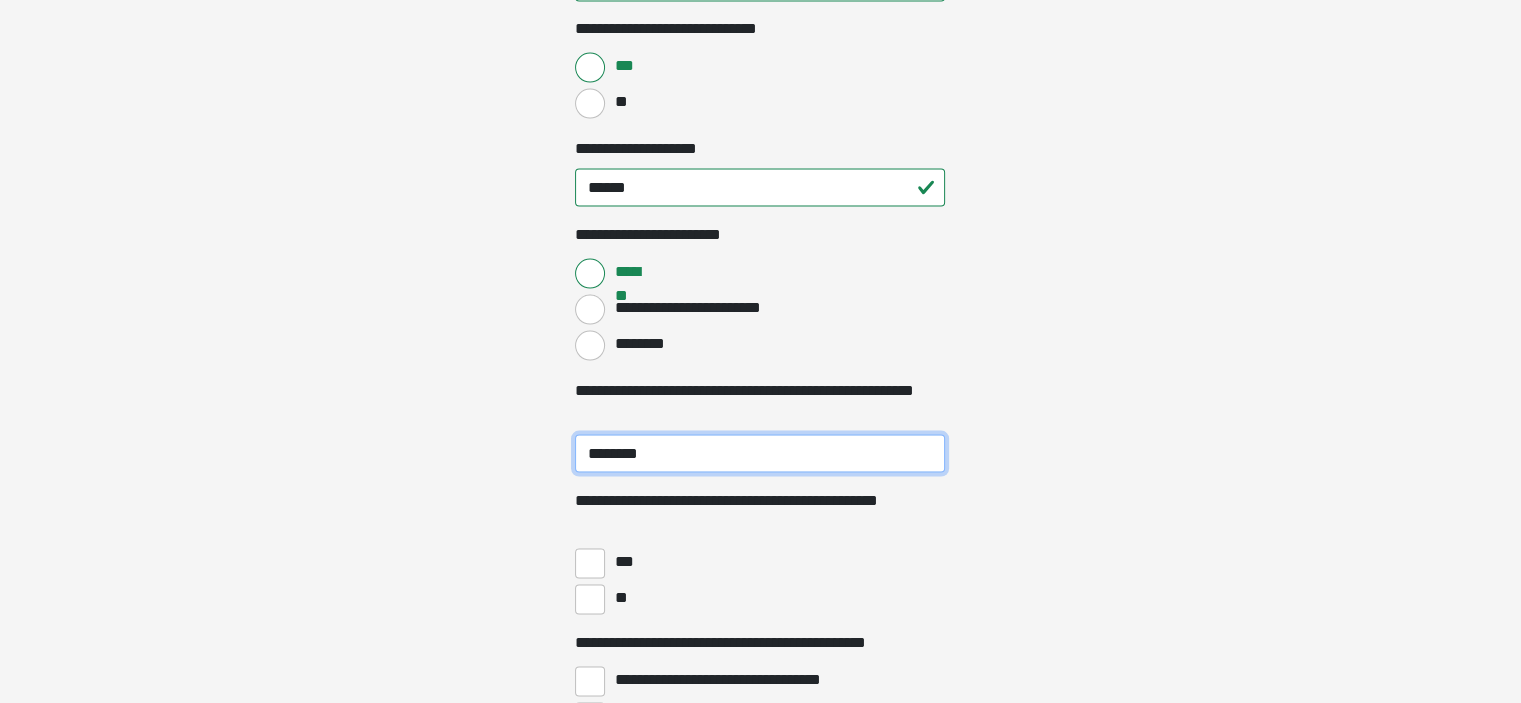scroll, scrollTop: 4095, scrollLeft: 0, axis: vertical 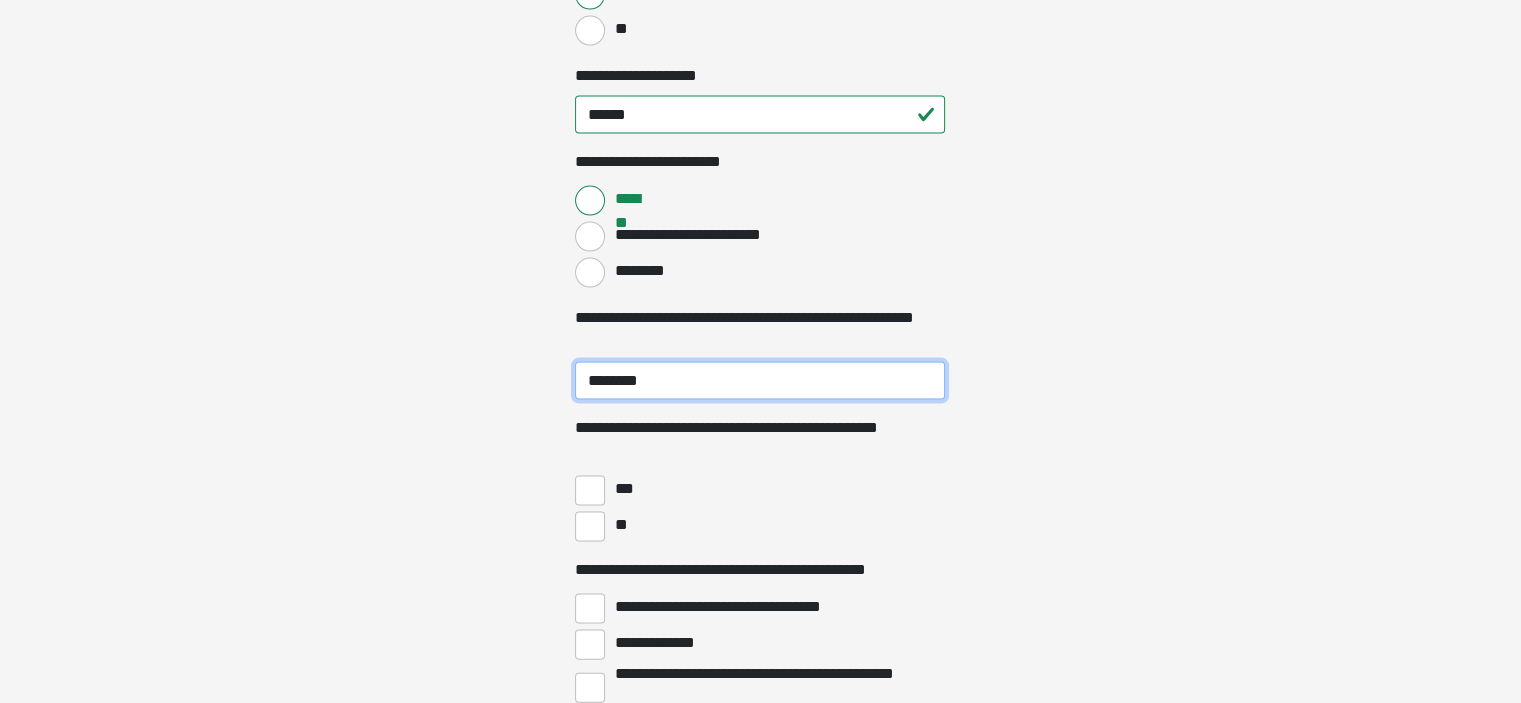 type on "********" 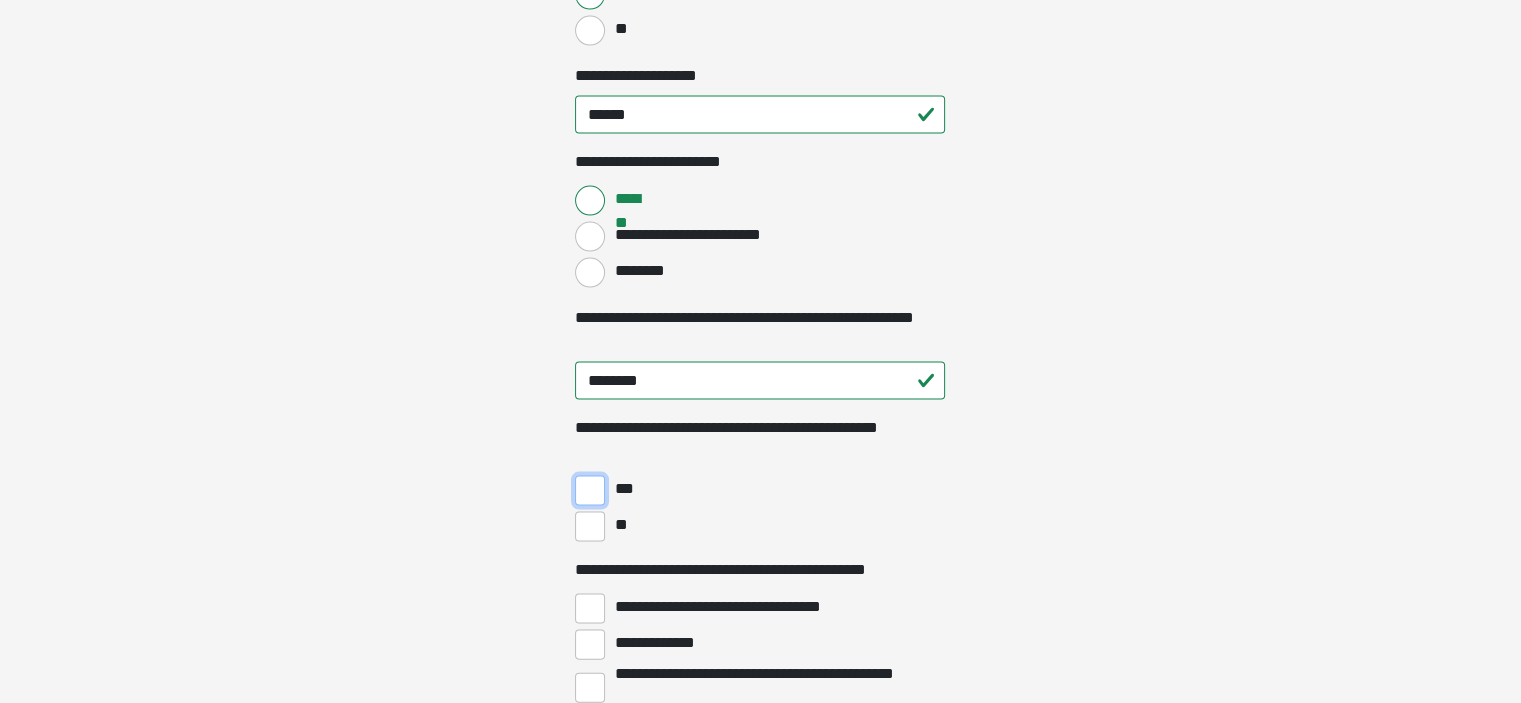 click on "***" at bounding box center [590, 491] 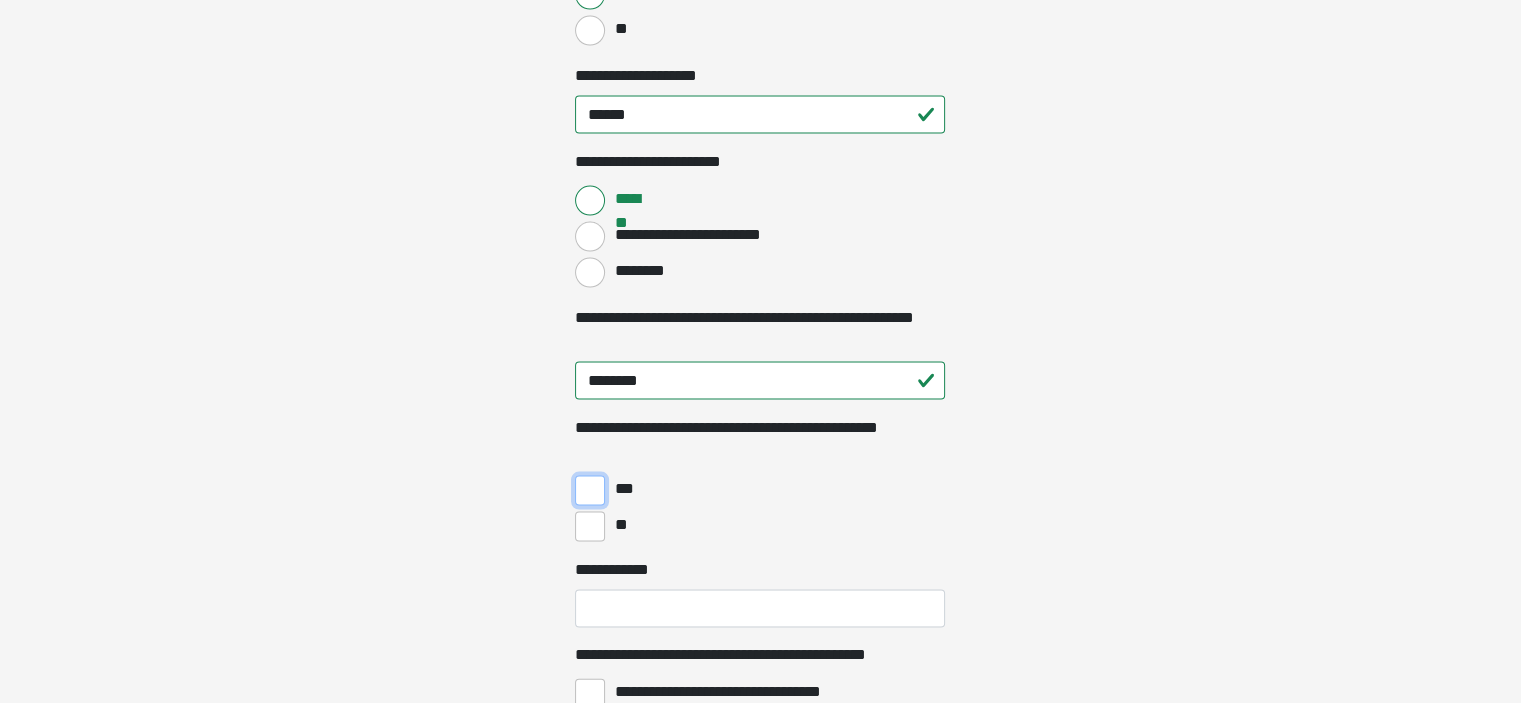 scroll, scrollTop: 4368, scrollLeft: 0, axis: vertical 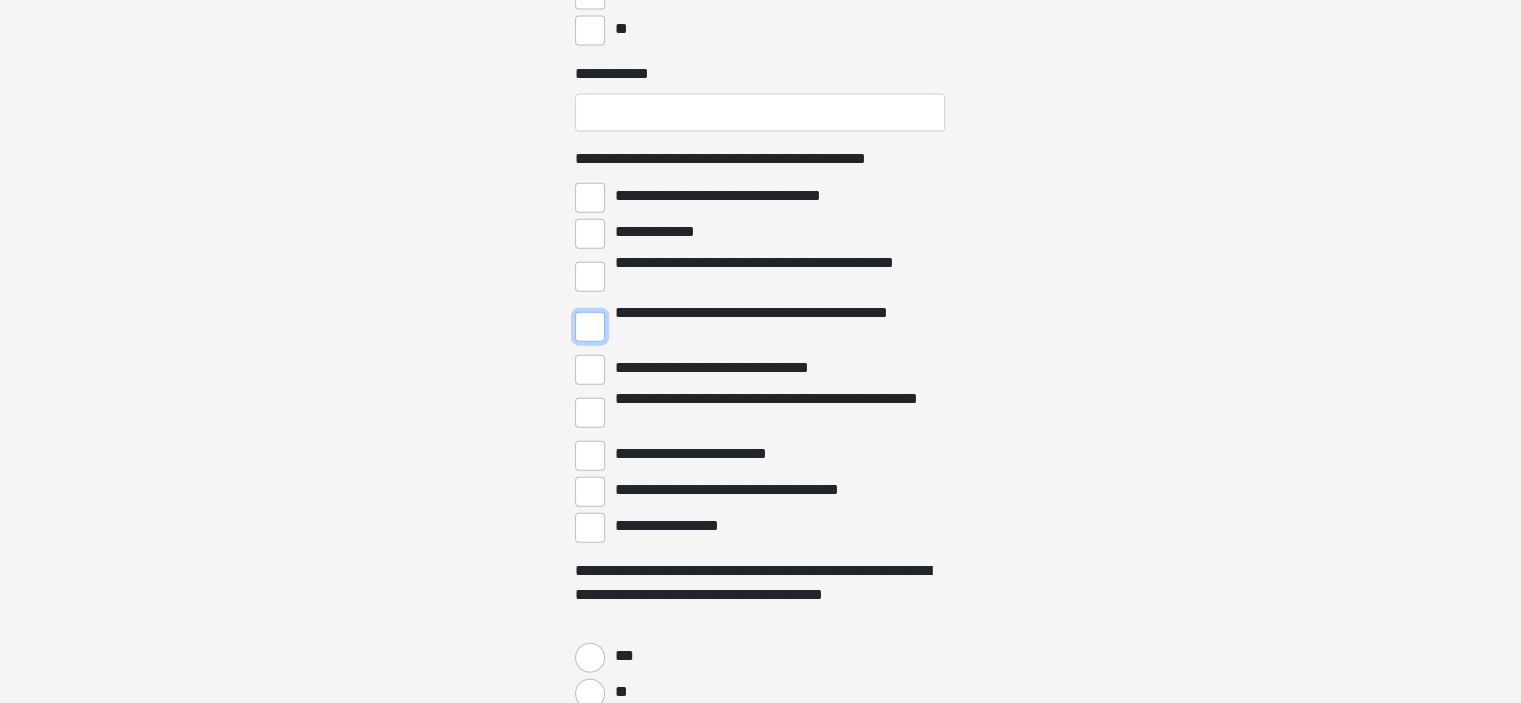 click on "**********" at bounding box center (590, 327) 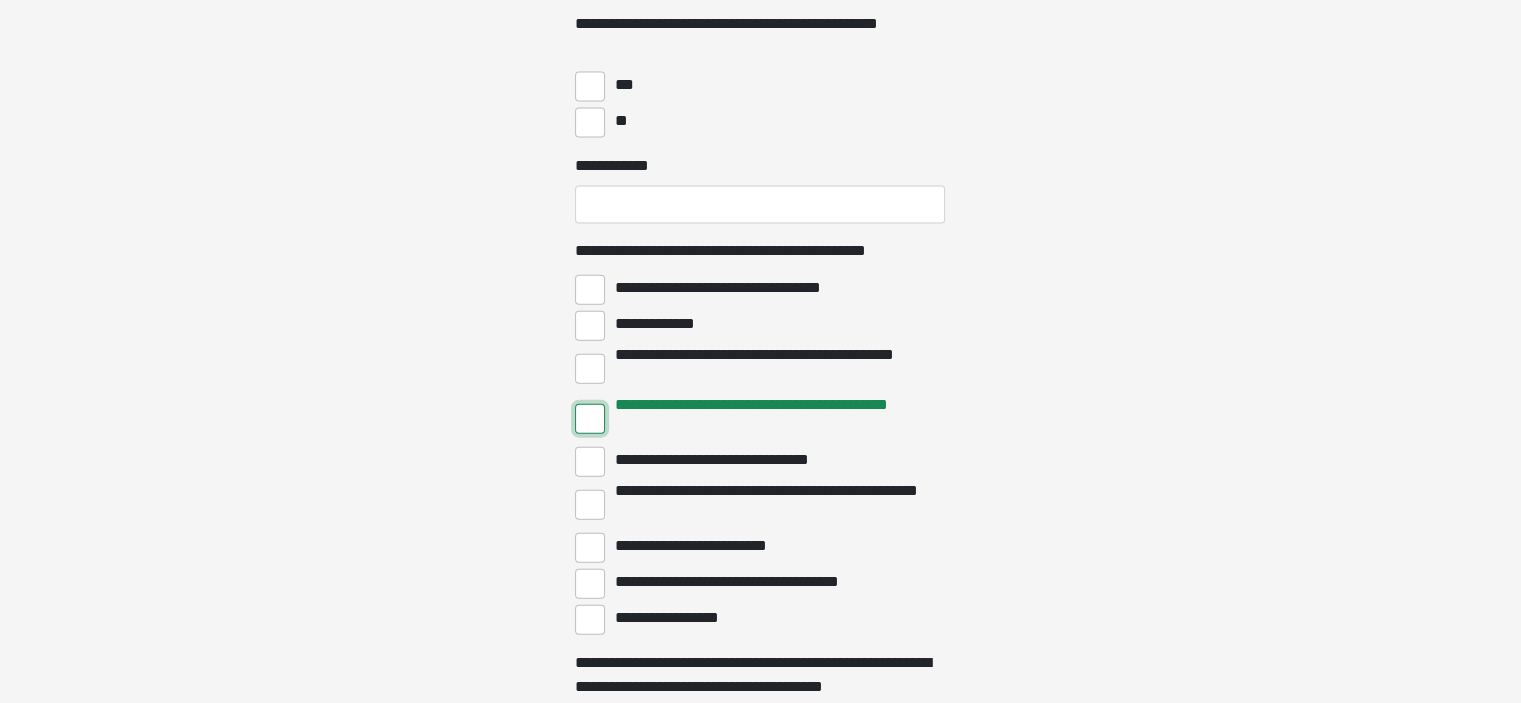 scroll, scrollTop: 4458, scrollLeft: 0, axis: vertical 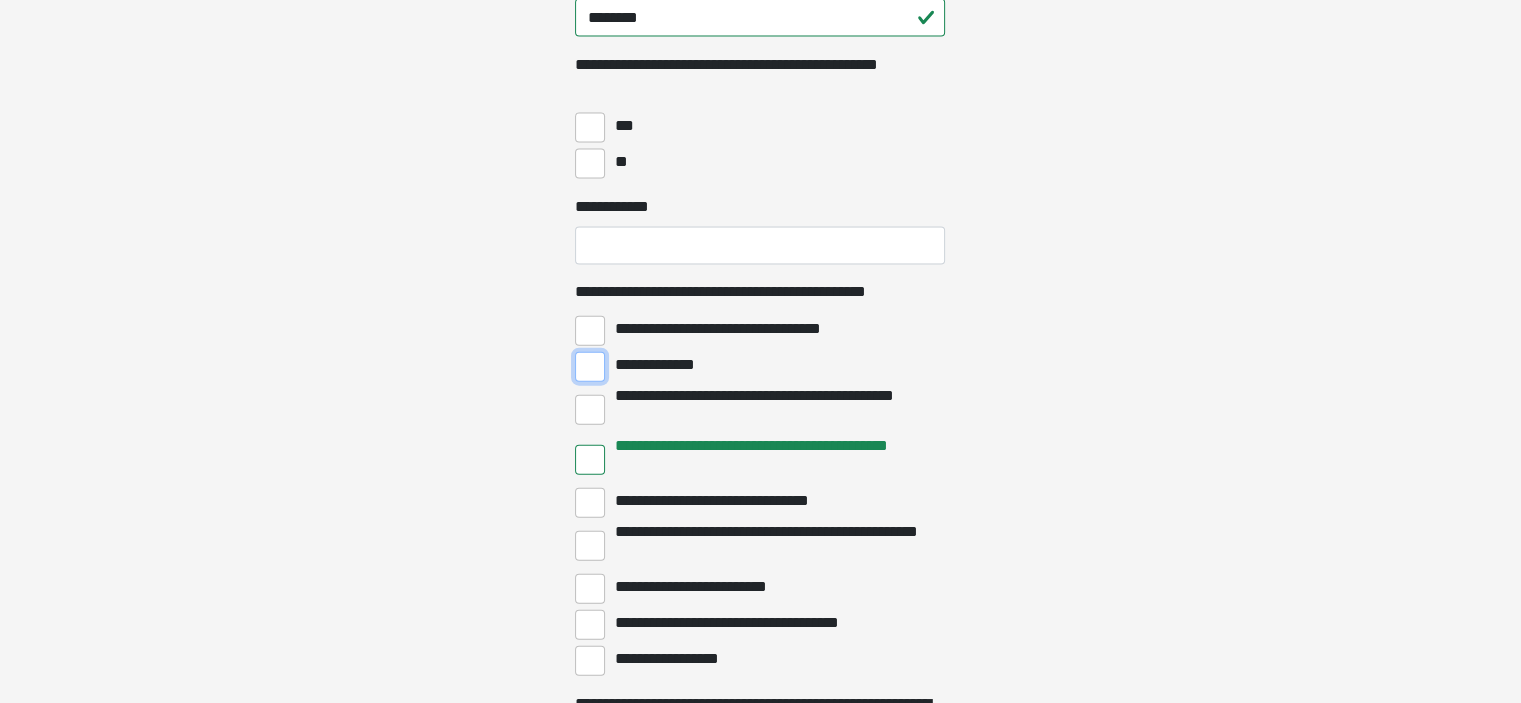 click on "**********" at bounding box center (590, 367) 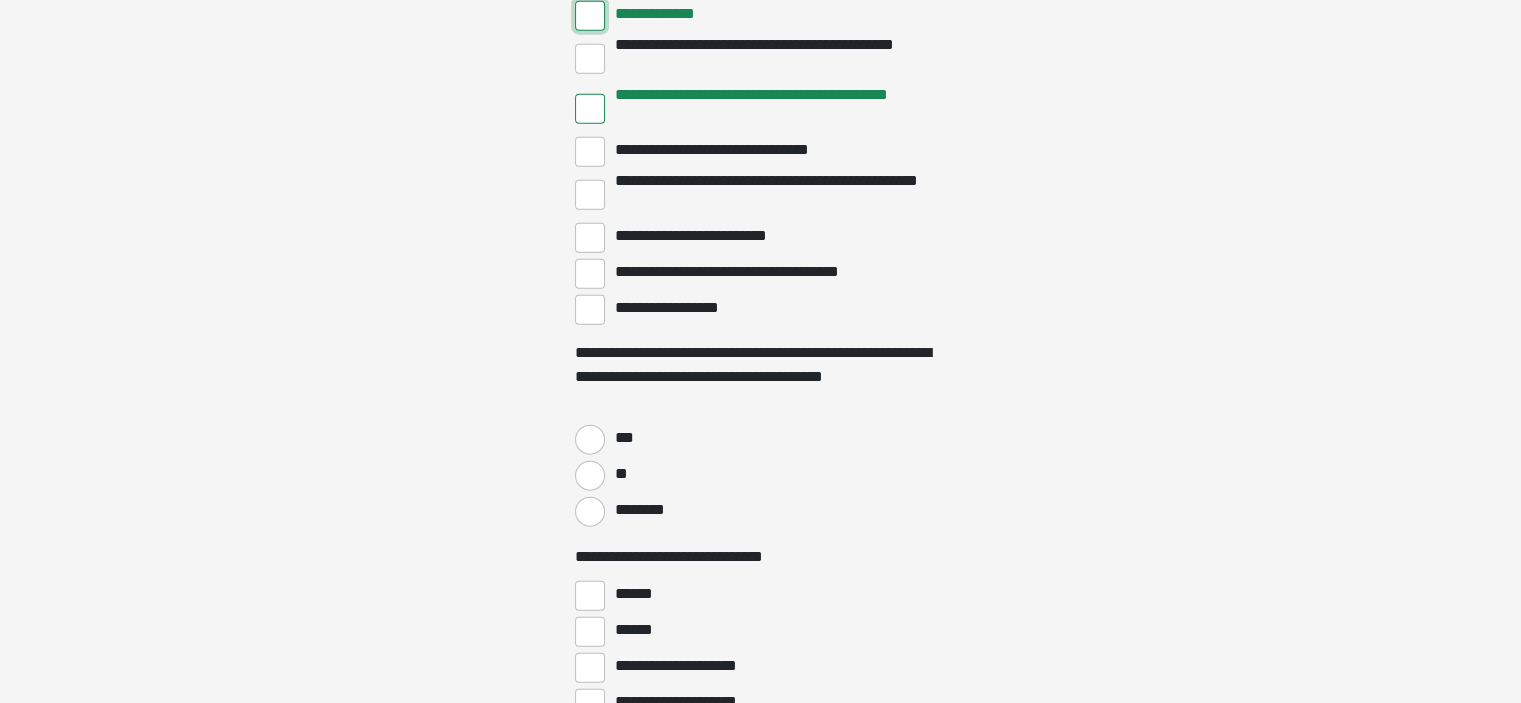 scroll, scrollTop: 4899, scrollLeft: 0, axis: vertical 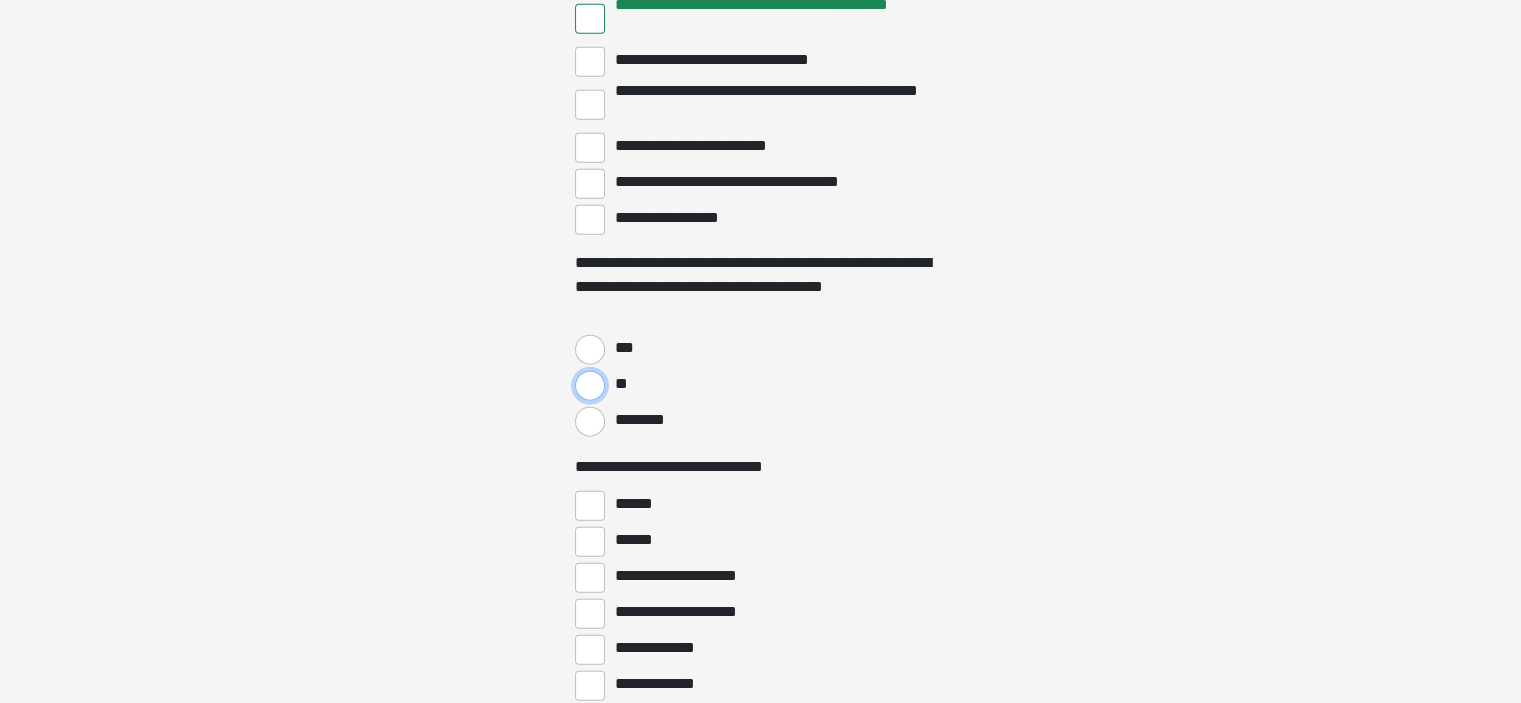 click on "**" at bounding box center (590, 386) 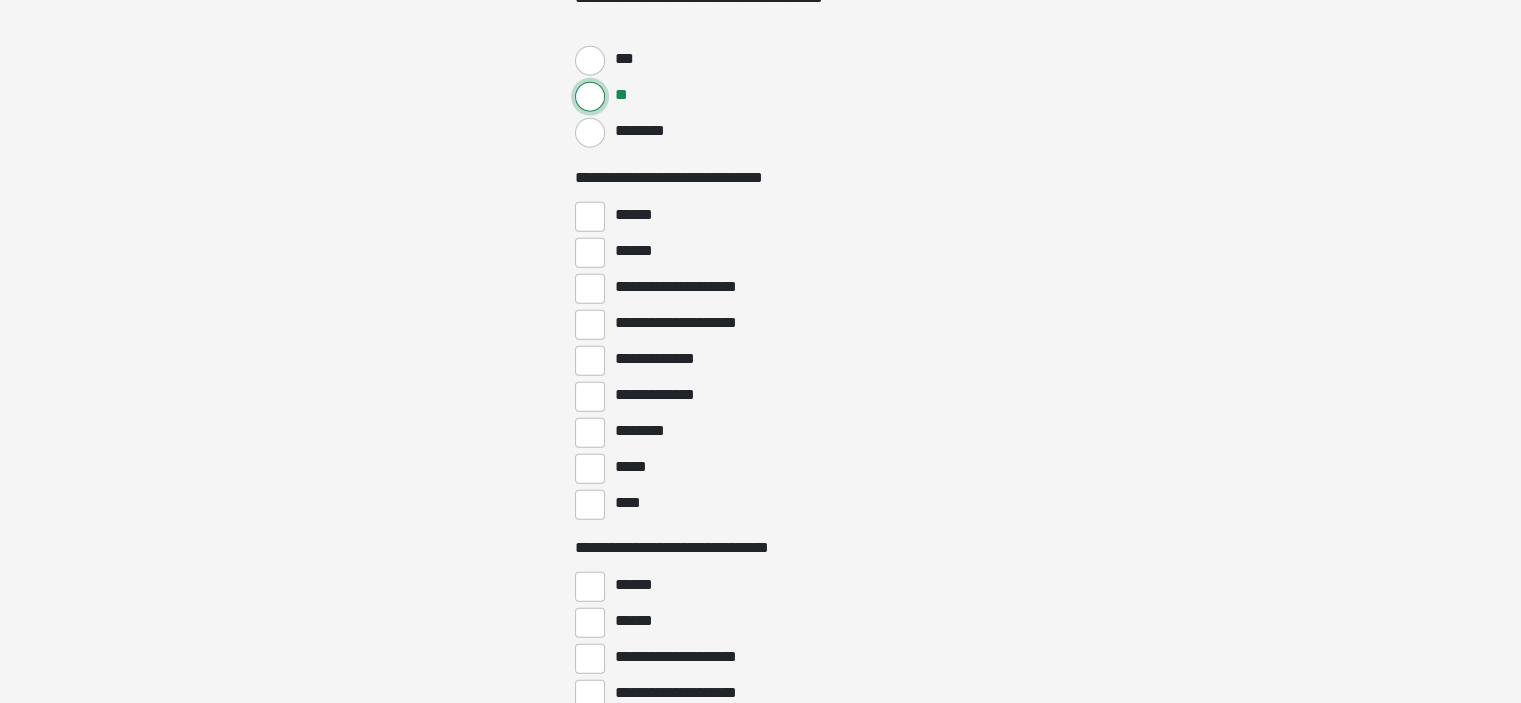 scroll, scrollTop: 5196, scrollLeft: 0, axis: vertical 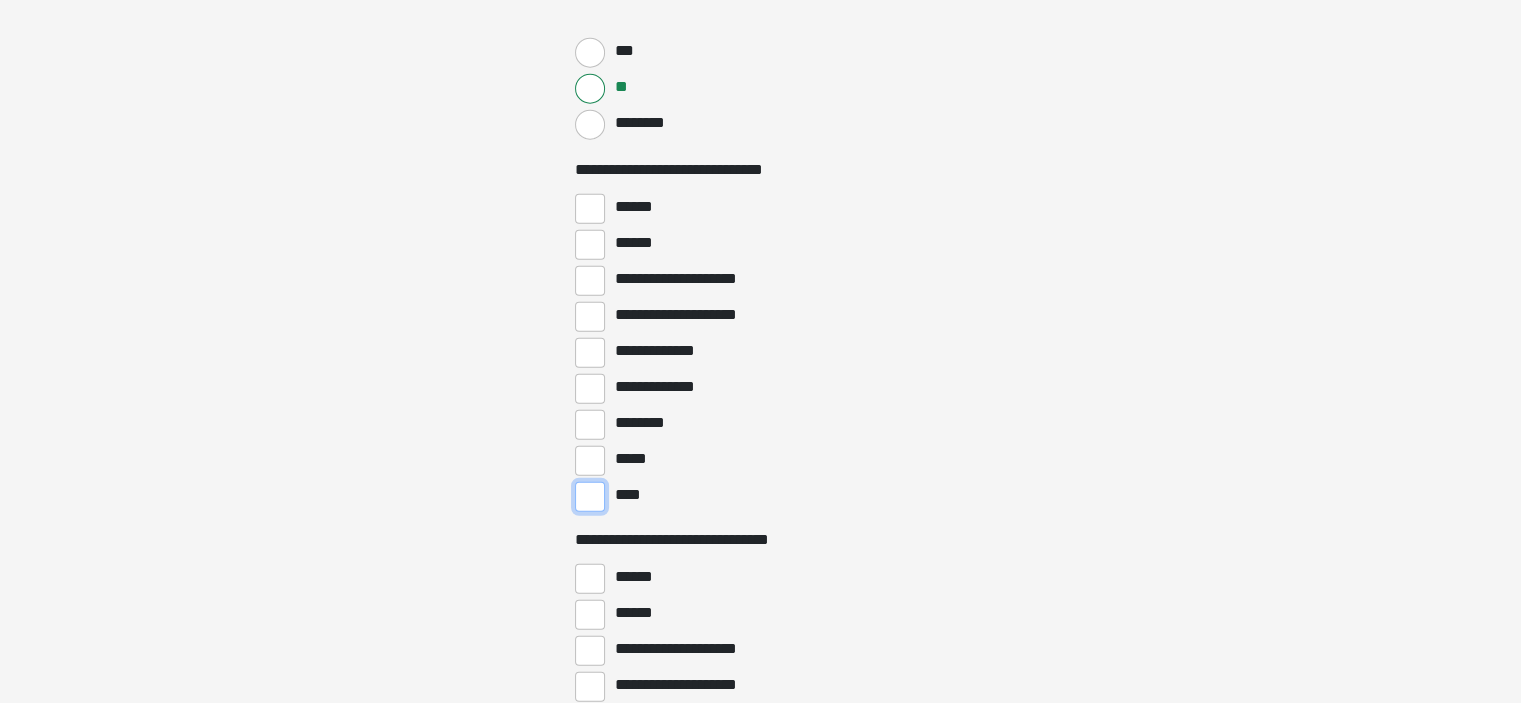 click on "****" at bounding box center [590, 497] 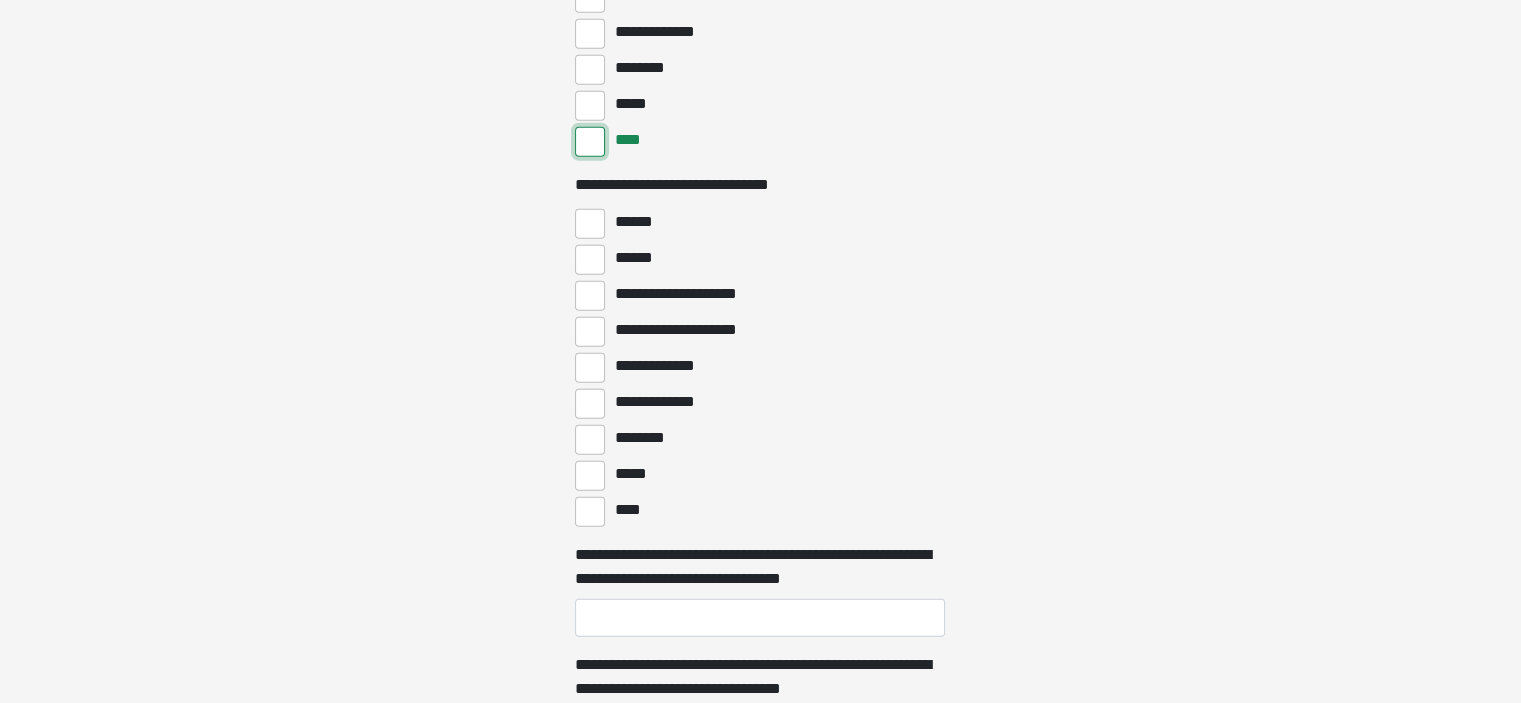 scroll, scrollTop: 5559, scrollLeft: 0, axis: vertical 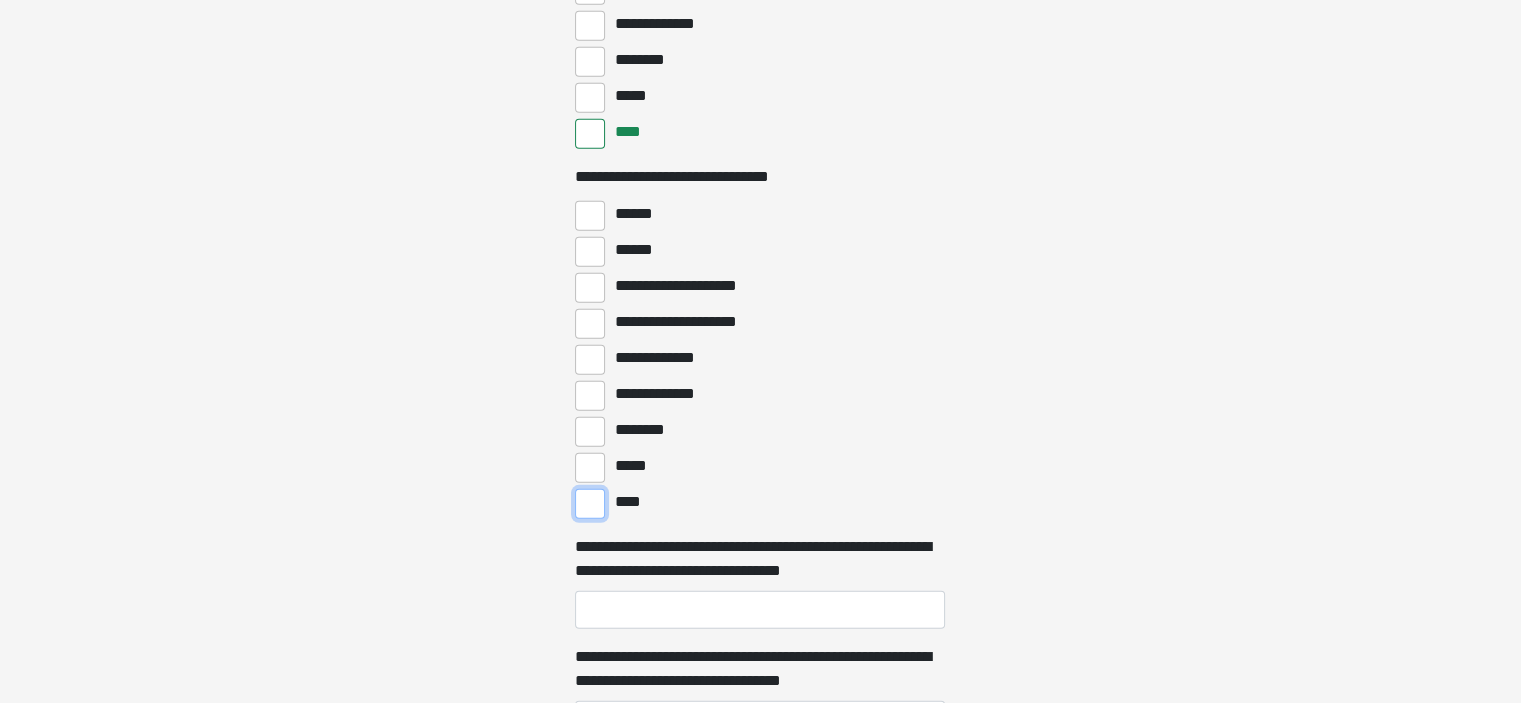 click on "****" at bounding box center (590, 504) 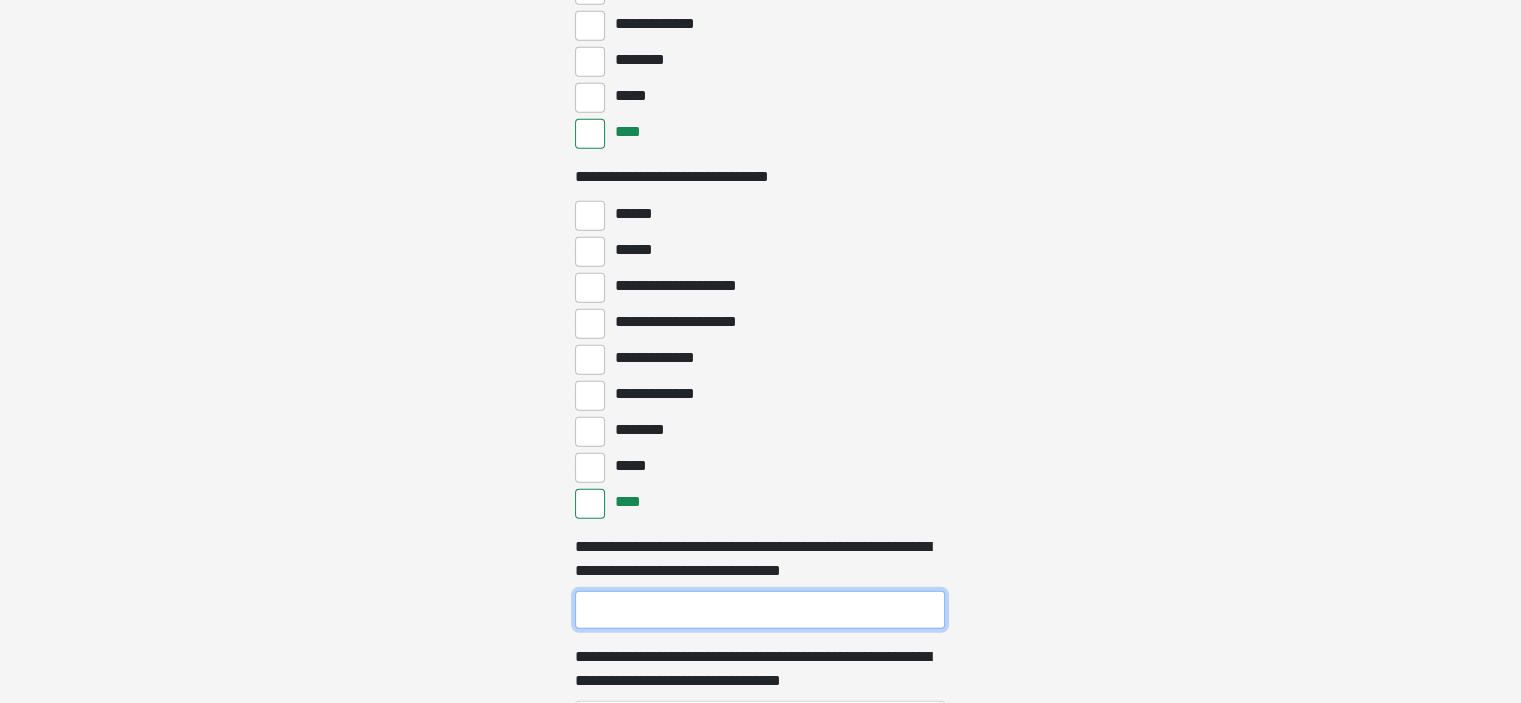 click on "**********" at bounding box center (760, 610) 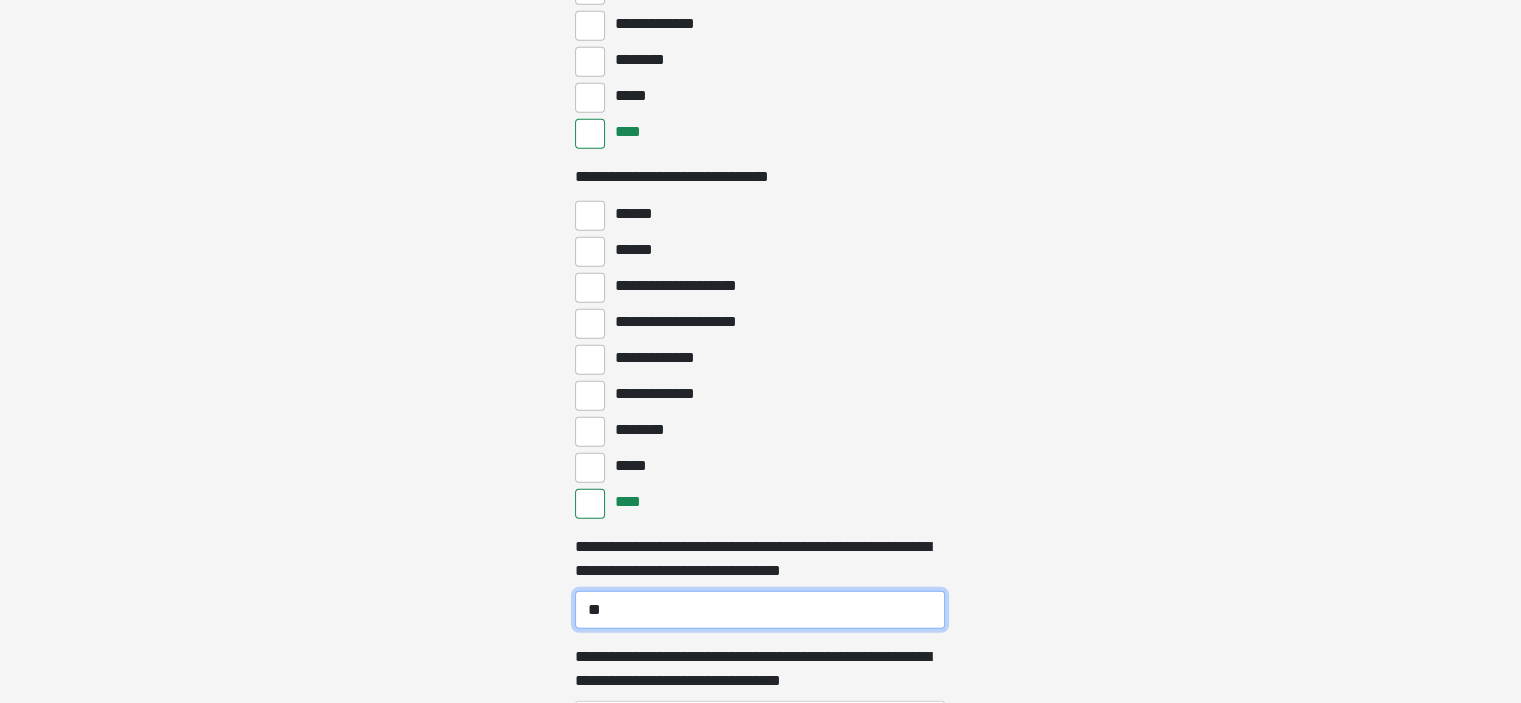 type on "*" 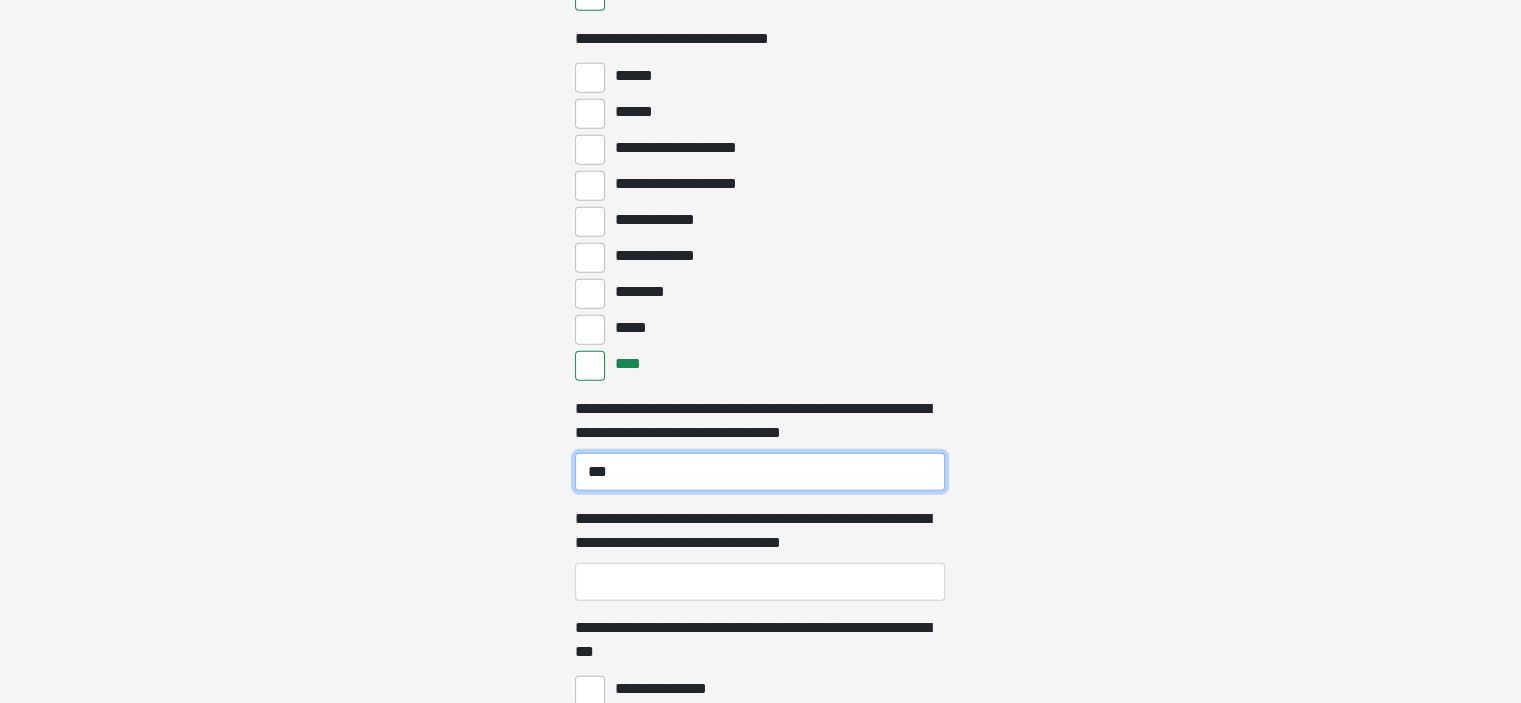 scroll, scrollTop: 5701, scrollLeft: 0, axis: vertical 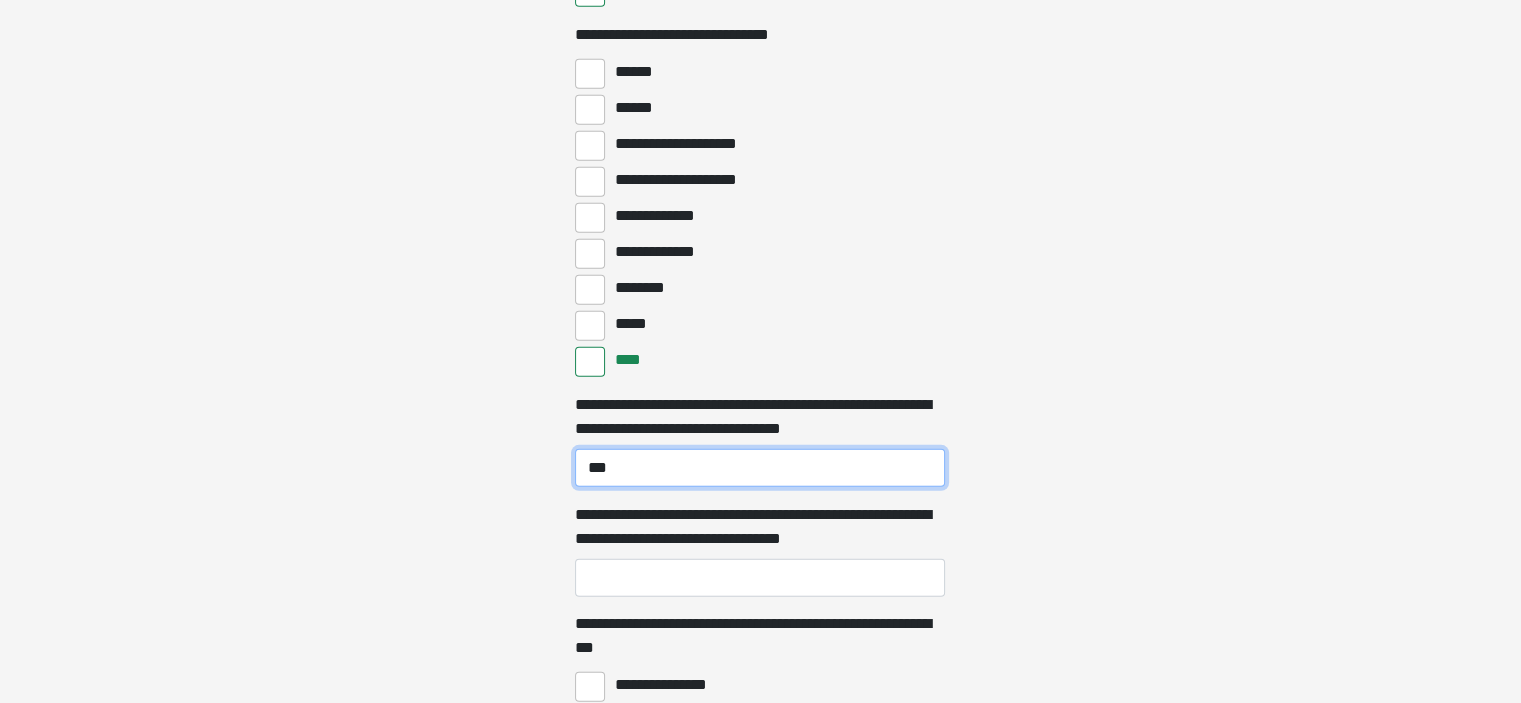 type on "***" 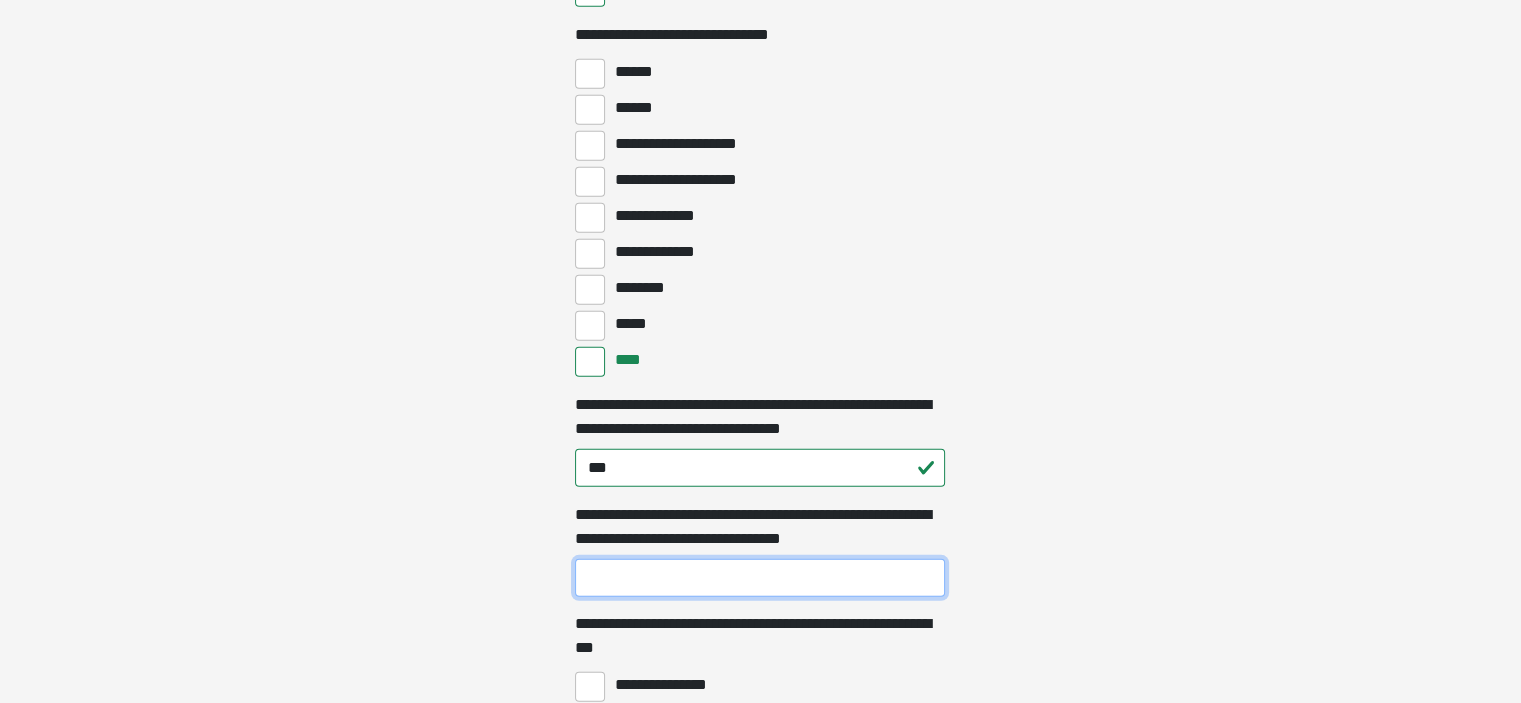 click on "**********" at bounding box center [760, 578] 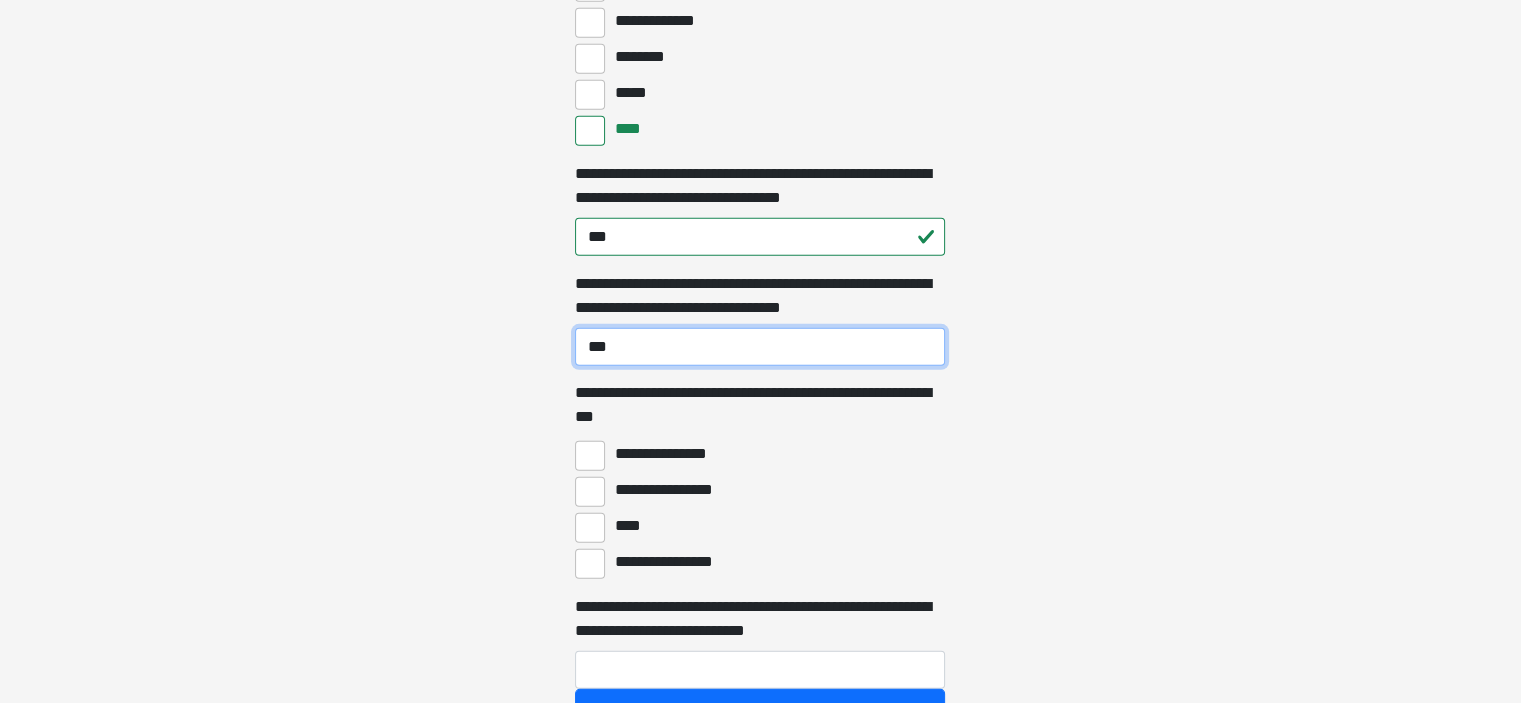 scroll, scrollTop: 5982, scrollLeft: 0, axis: vertical 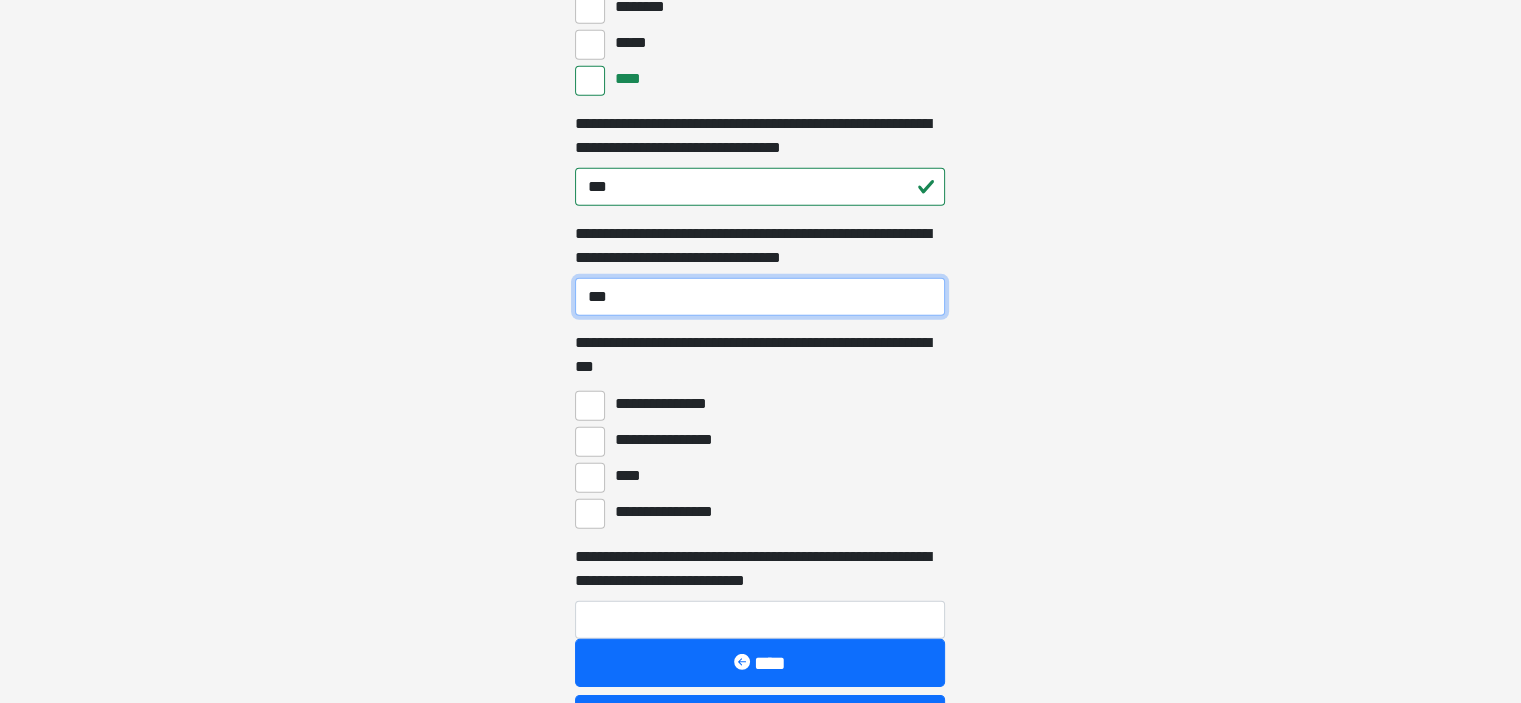 type on "***" 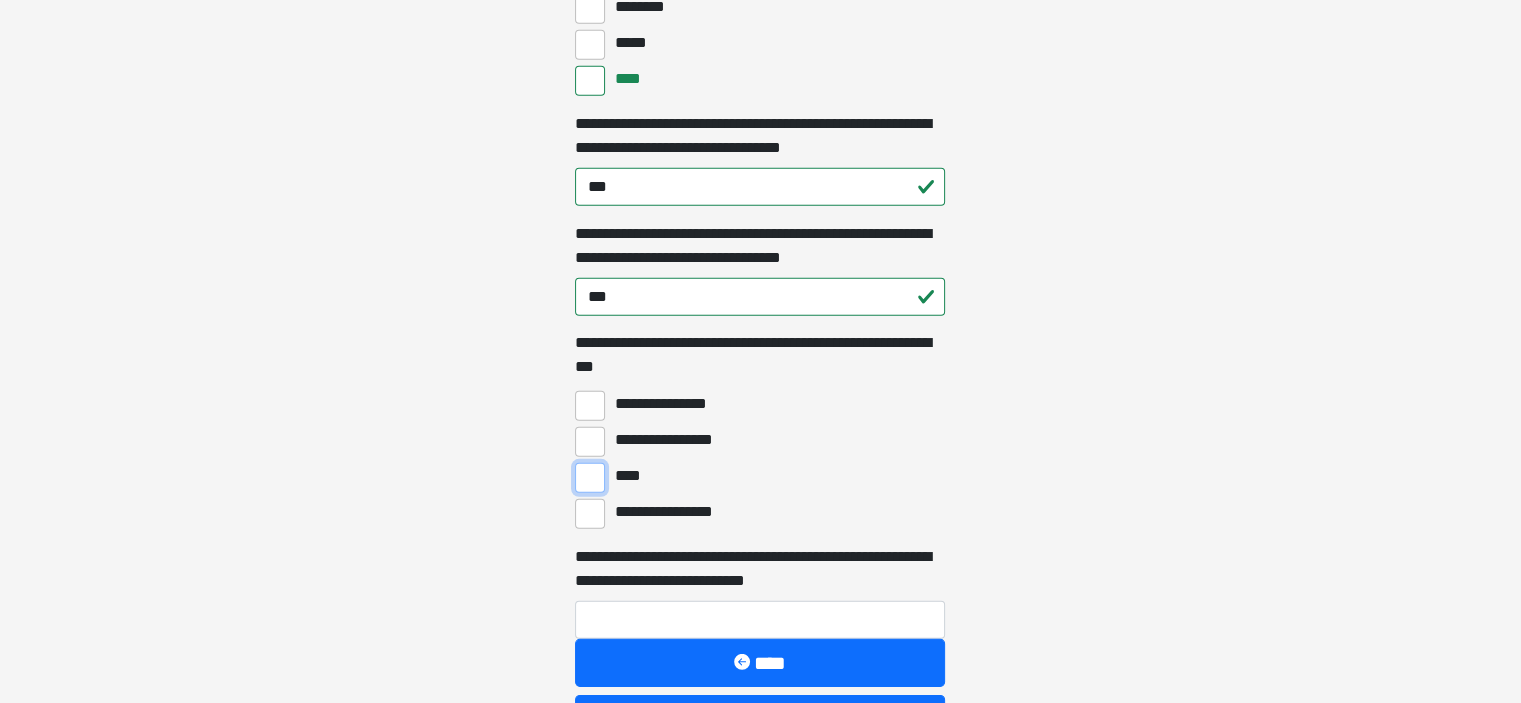 click on "****" at bounding box center [590, 478] 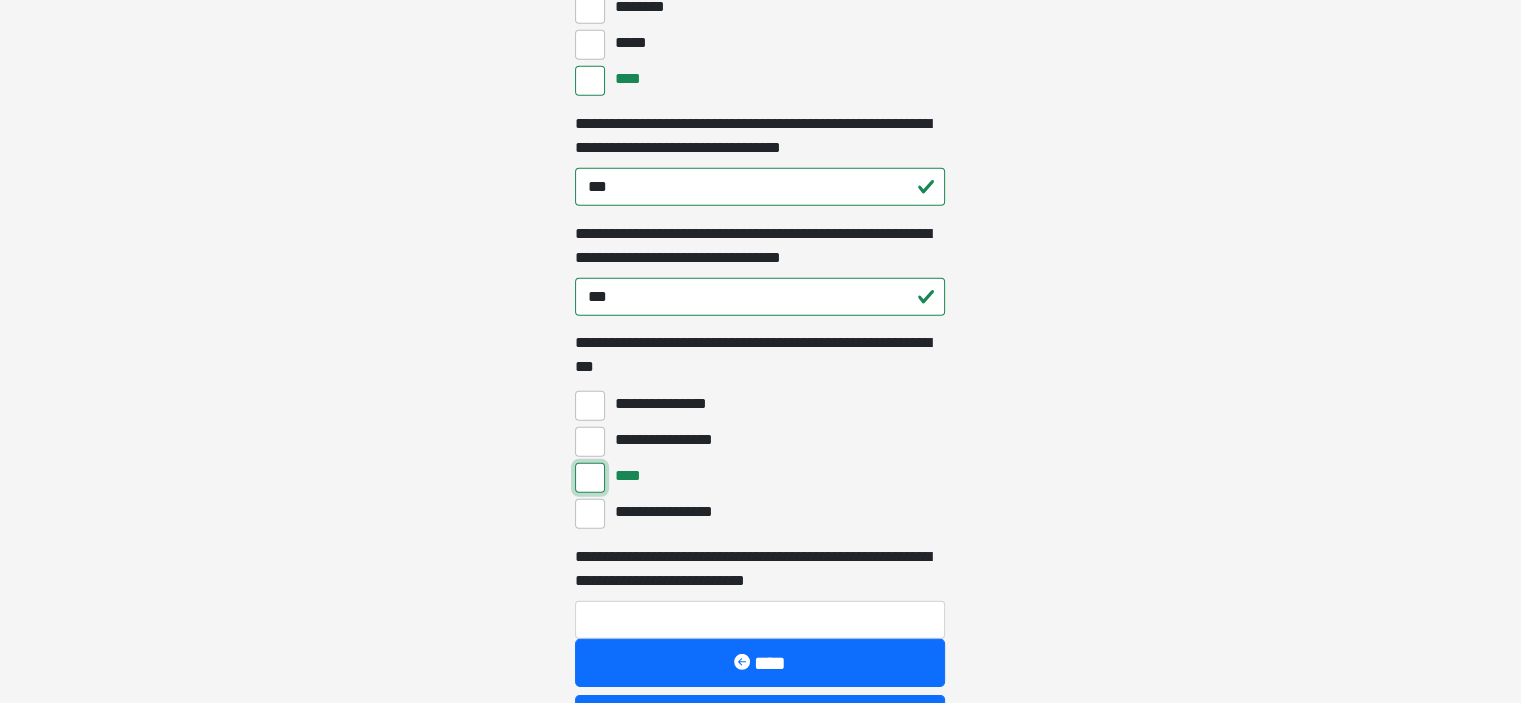 scroll, scrollTop: 6140, scrollLeft: 0, axis: vertical 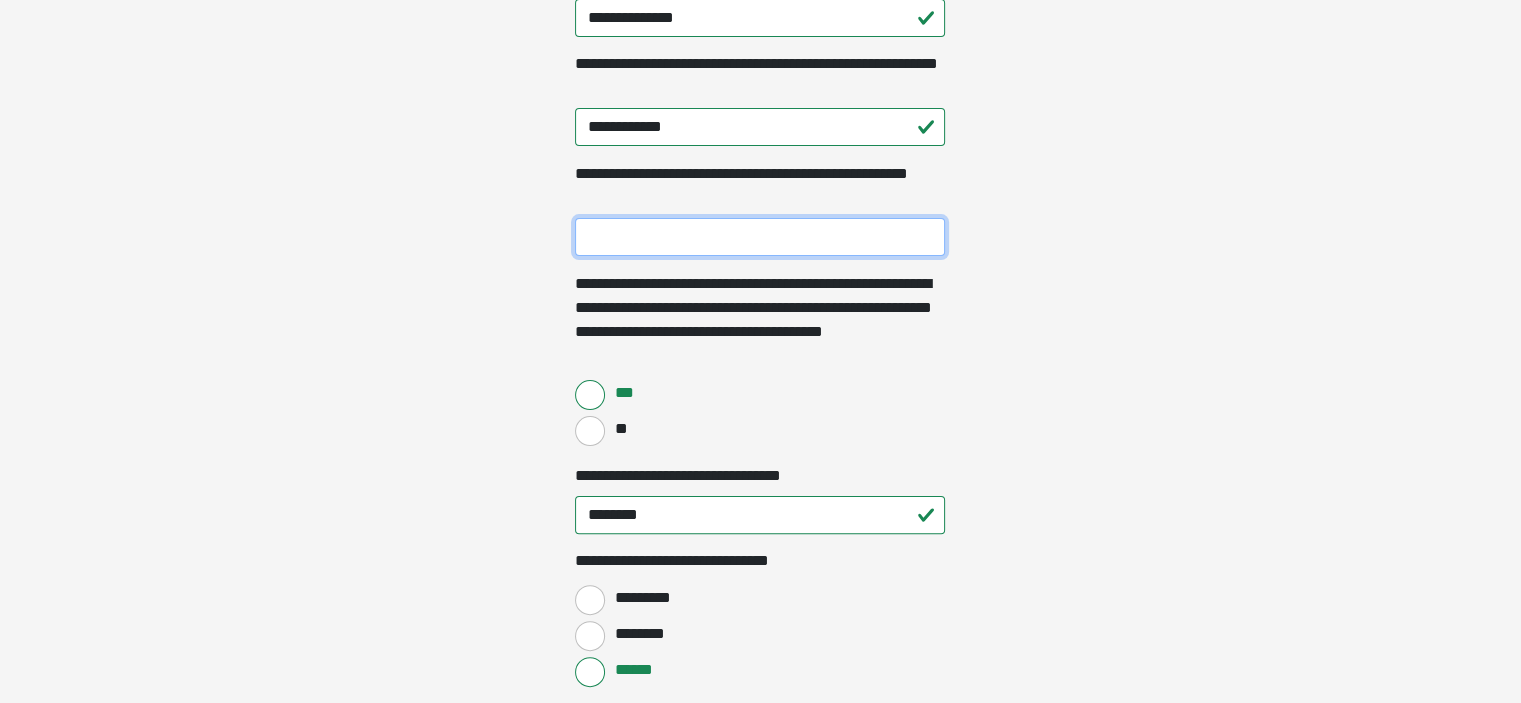 click on "**********" at bounding box center [760, 237] 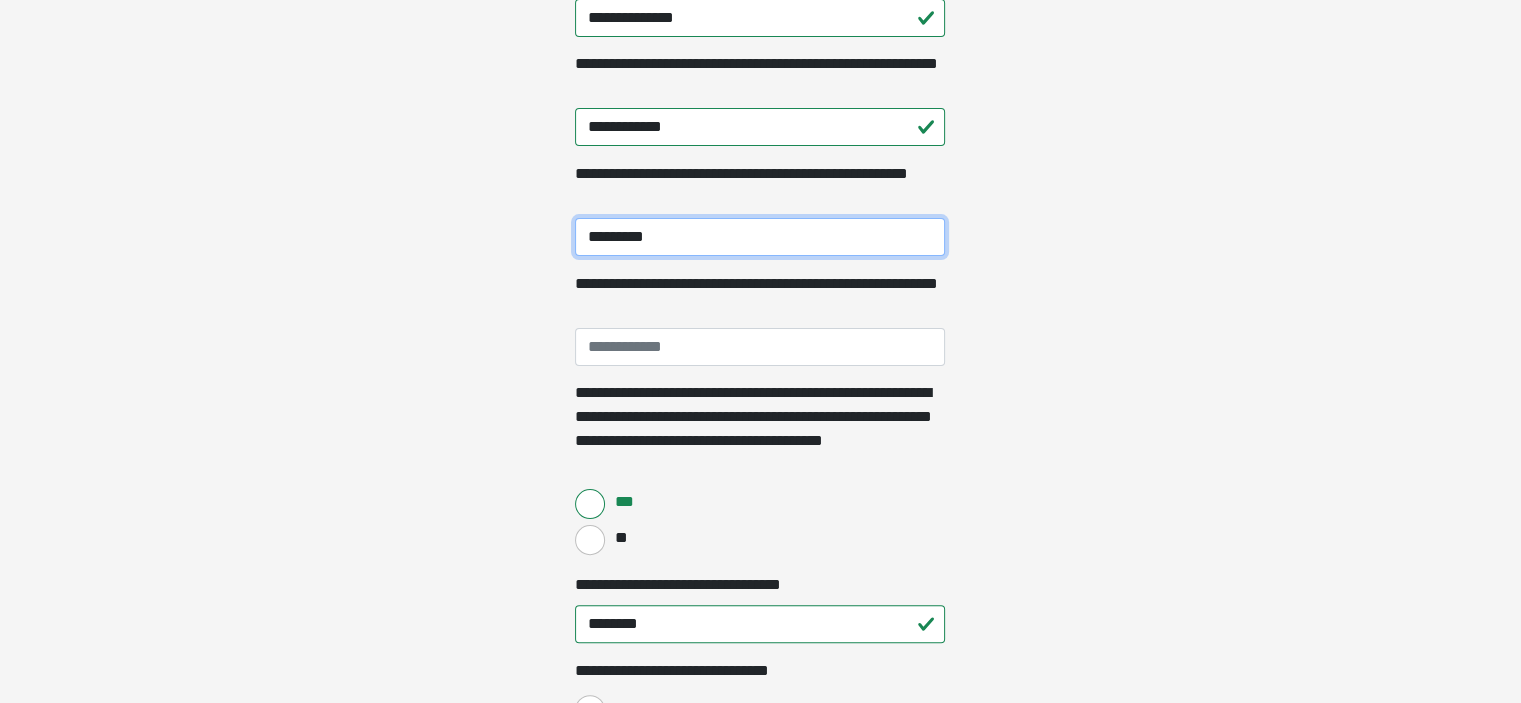 type on "*********" 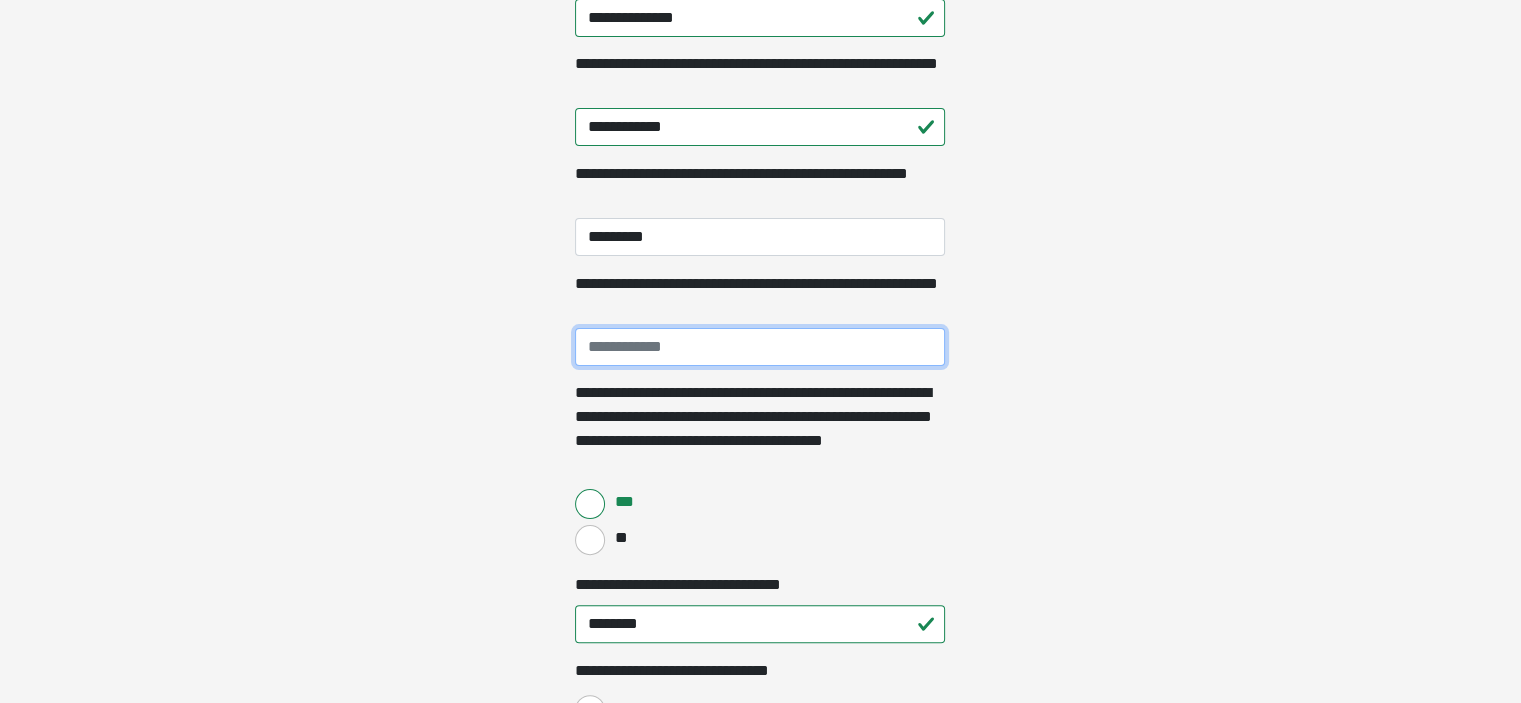 click on "**********" at bounding box center (760, 347) 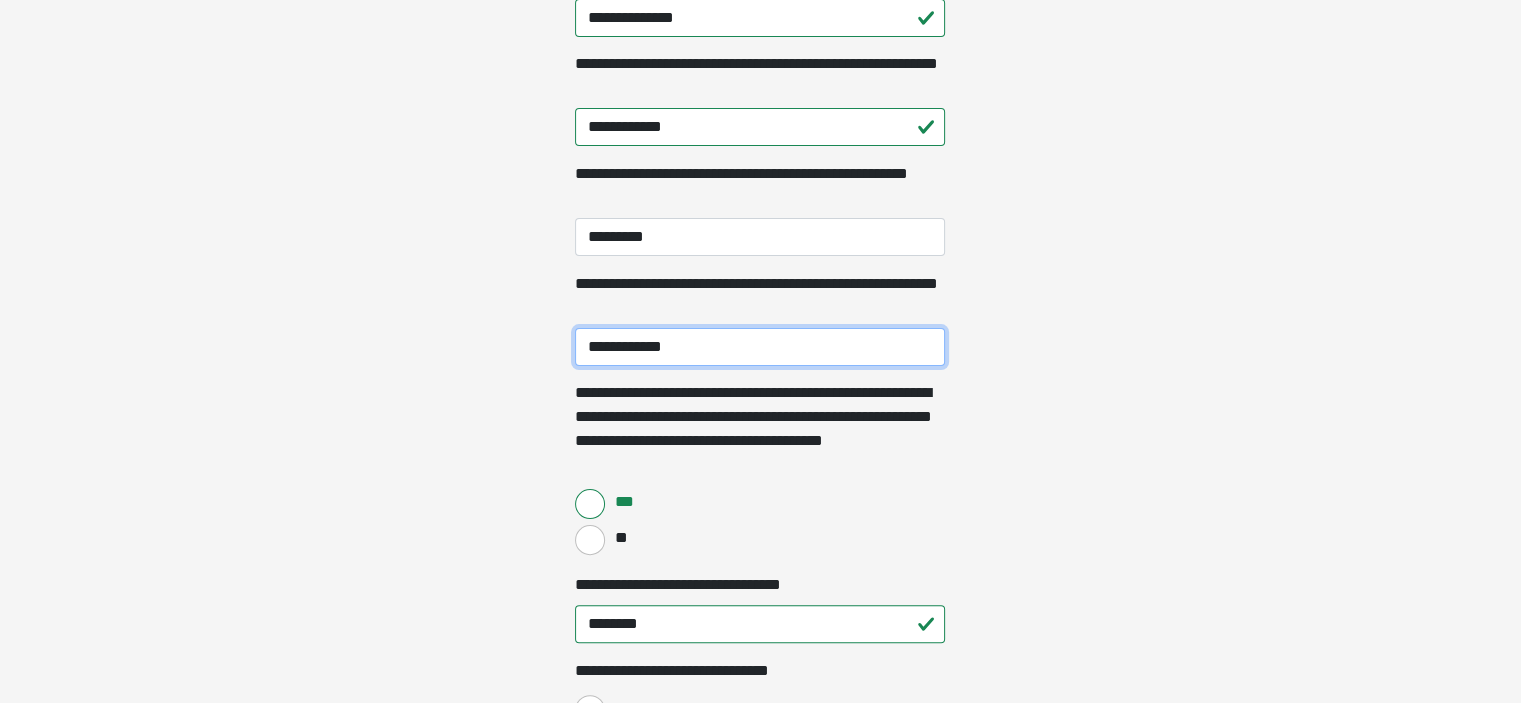 type on "**********" 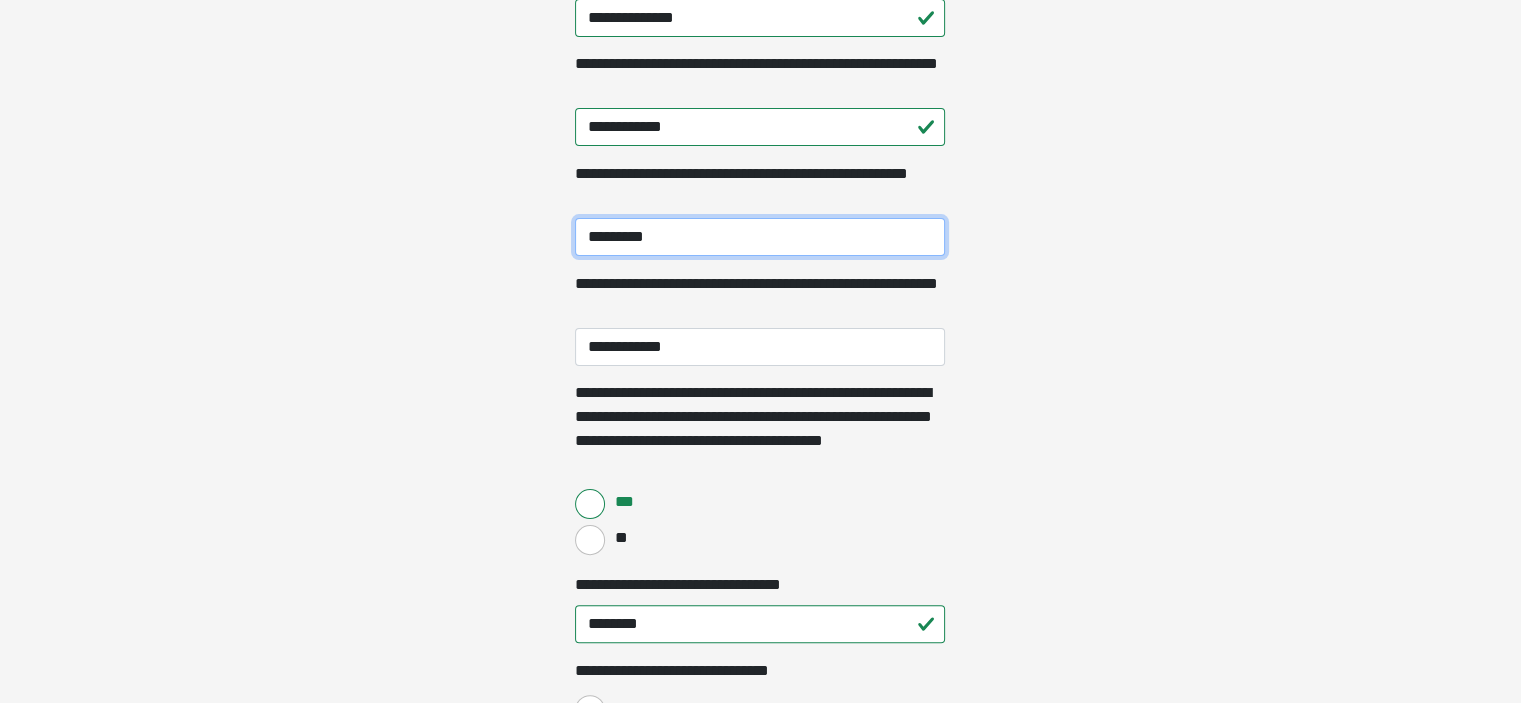 click on "*********" at bounding box center [760, 237] 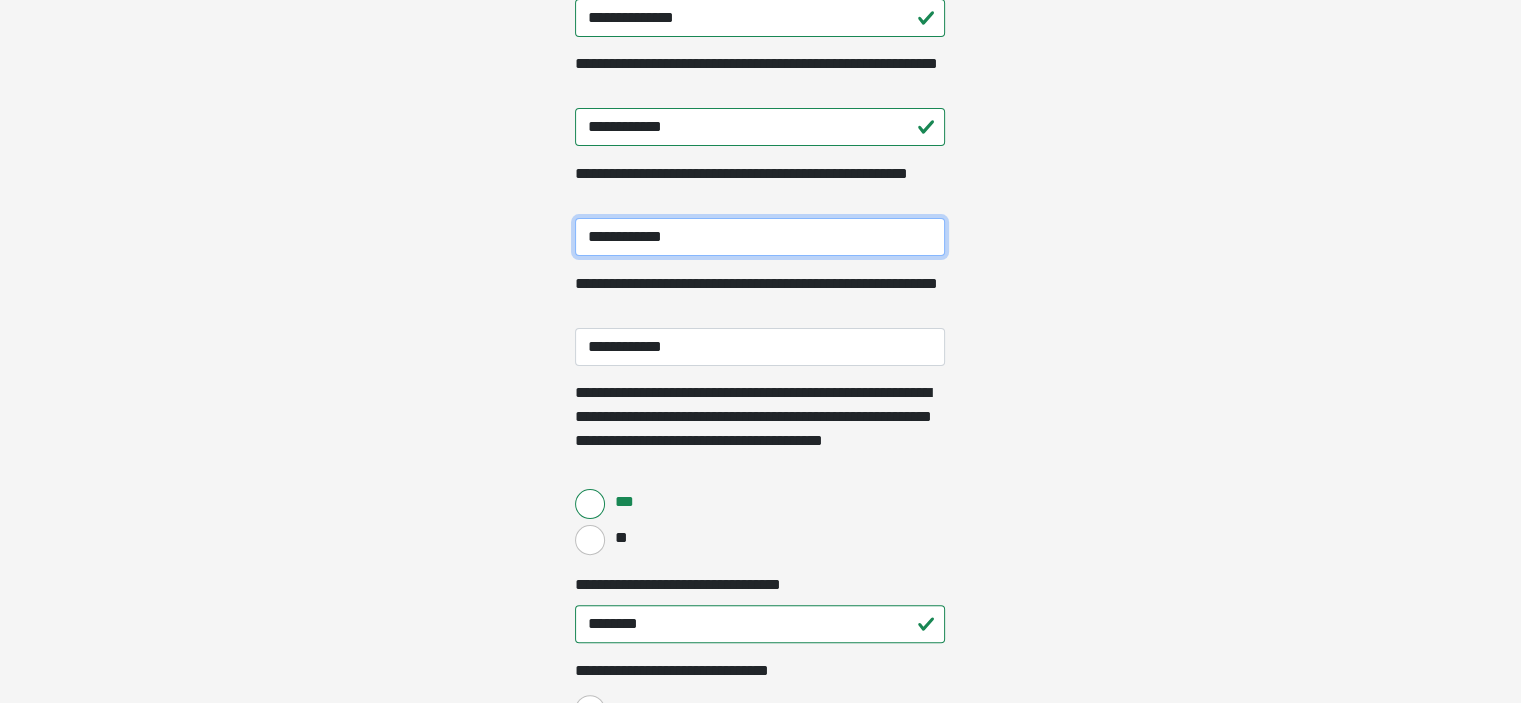 scroll, scrollTop: 1124, scrollLeft: 0, axis: vertical 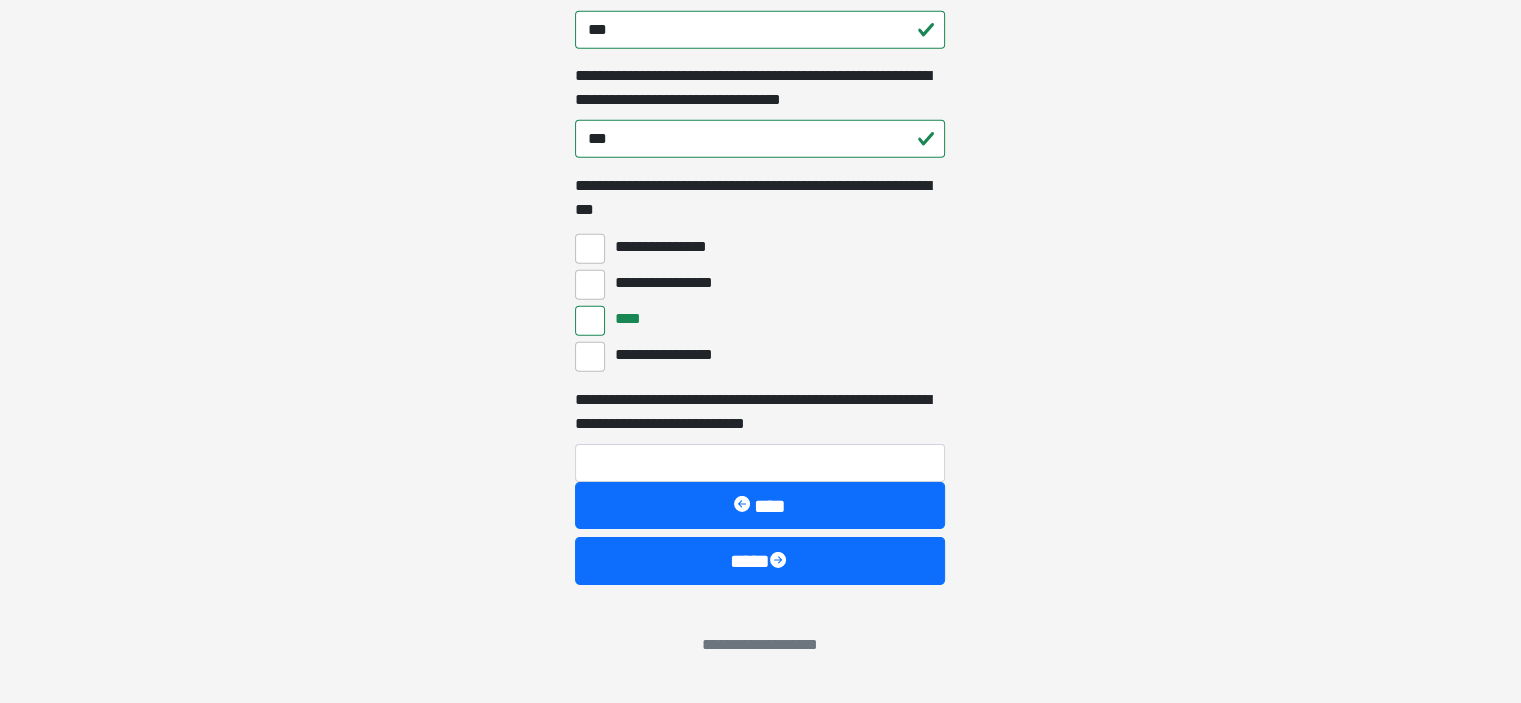 type on "**********" 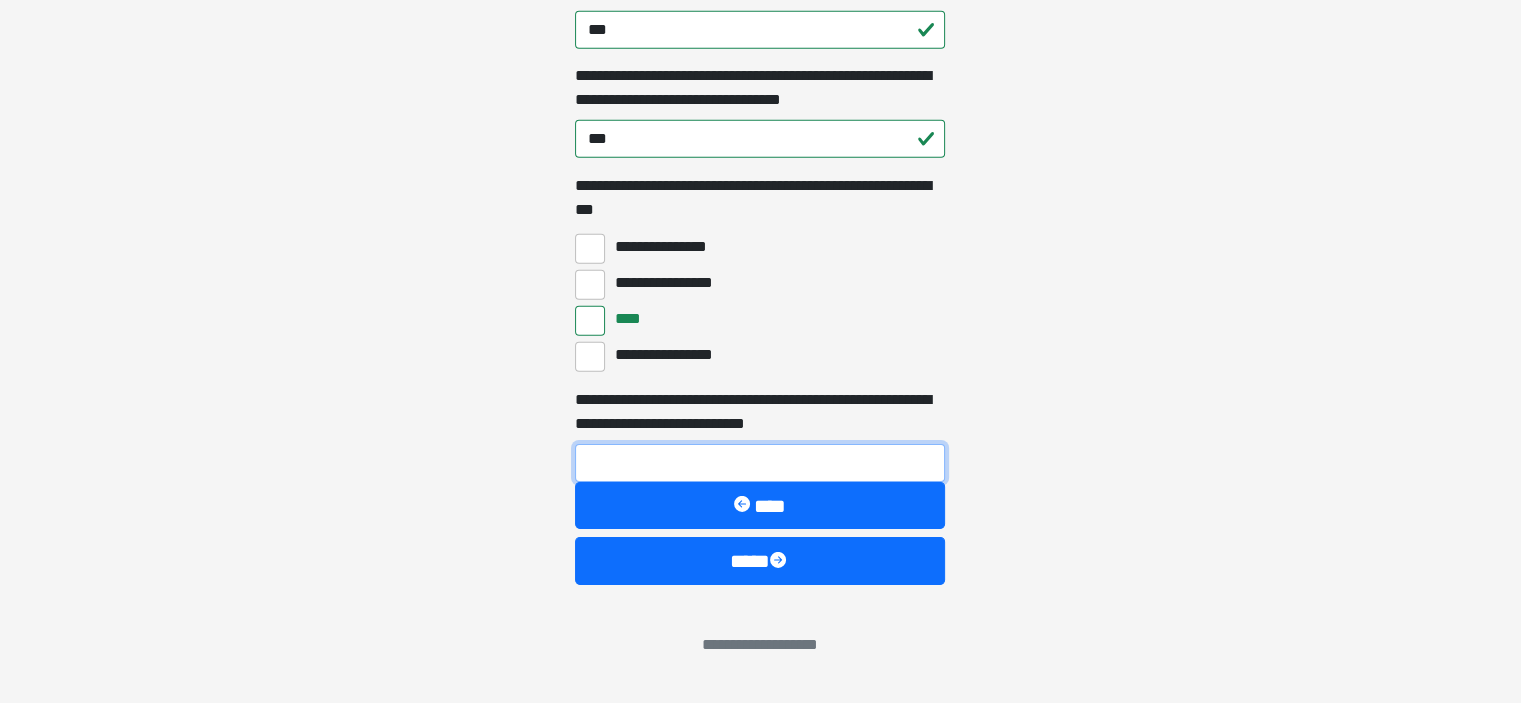 click on "**********" at bounding box center [760, 463] 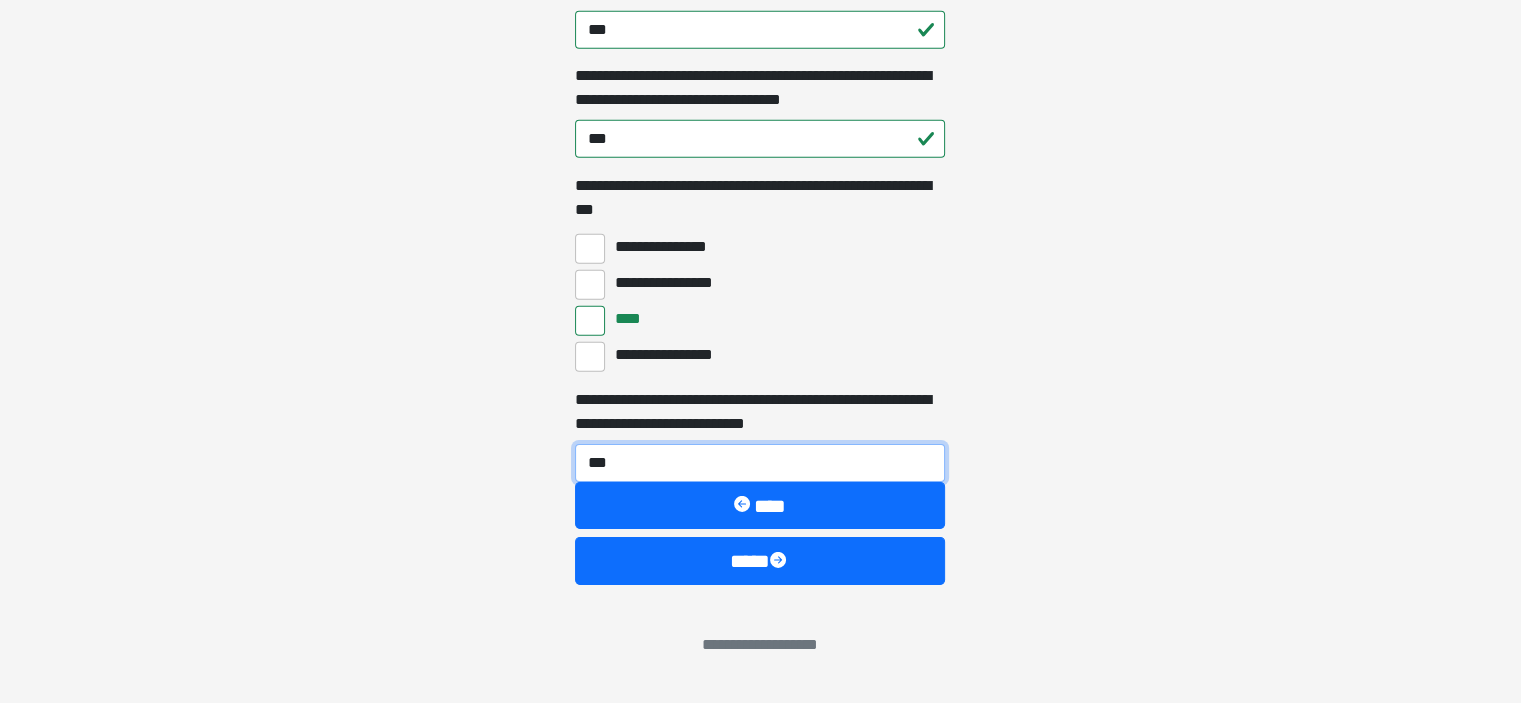 type on "***" 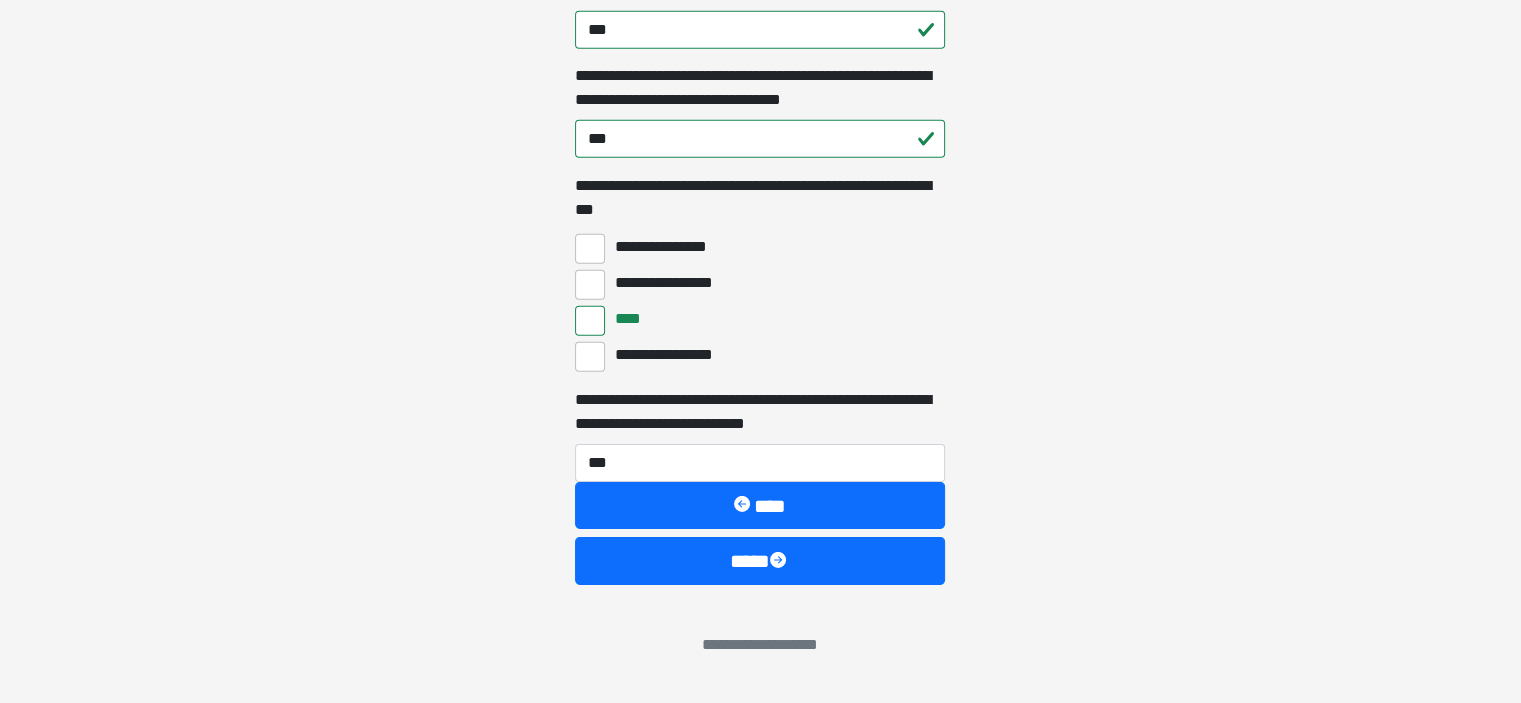 click on "**********" at bounding box center [760, -5898] 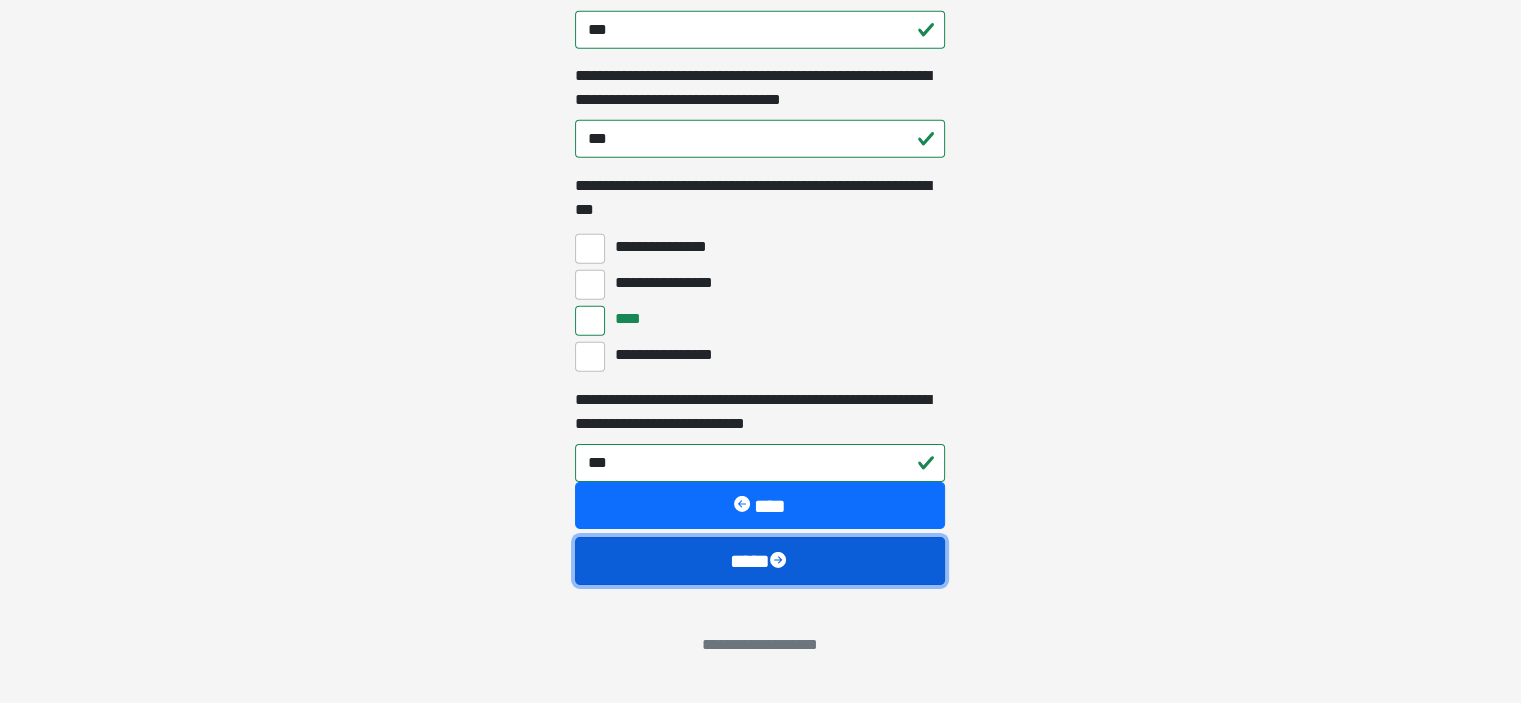 click on "****" at bounding box center [760, 561] 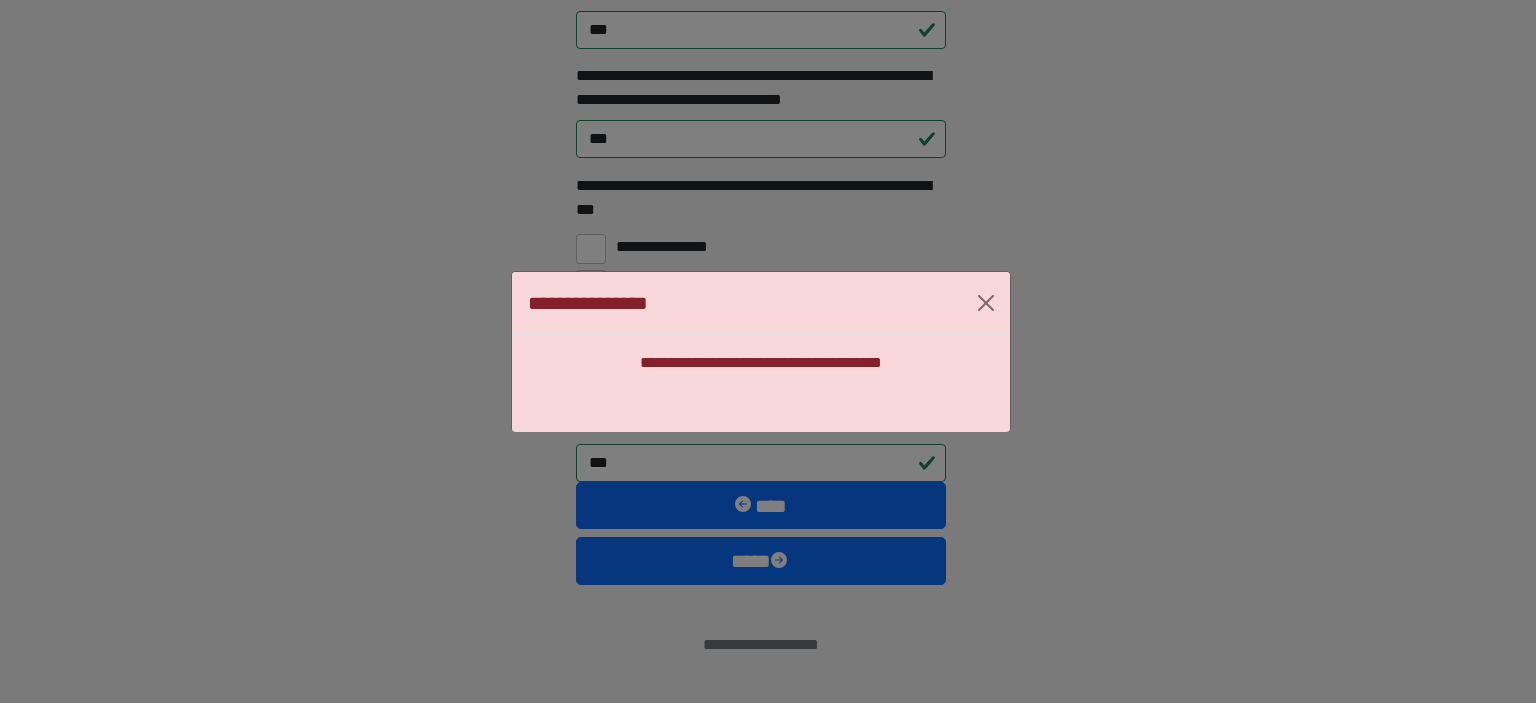 click on "**********" at bounding box center (761, 363) 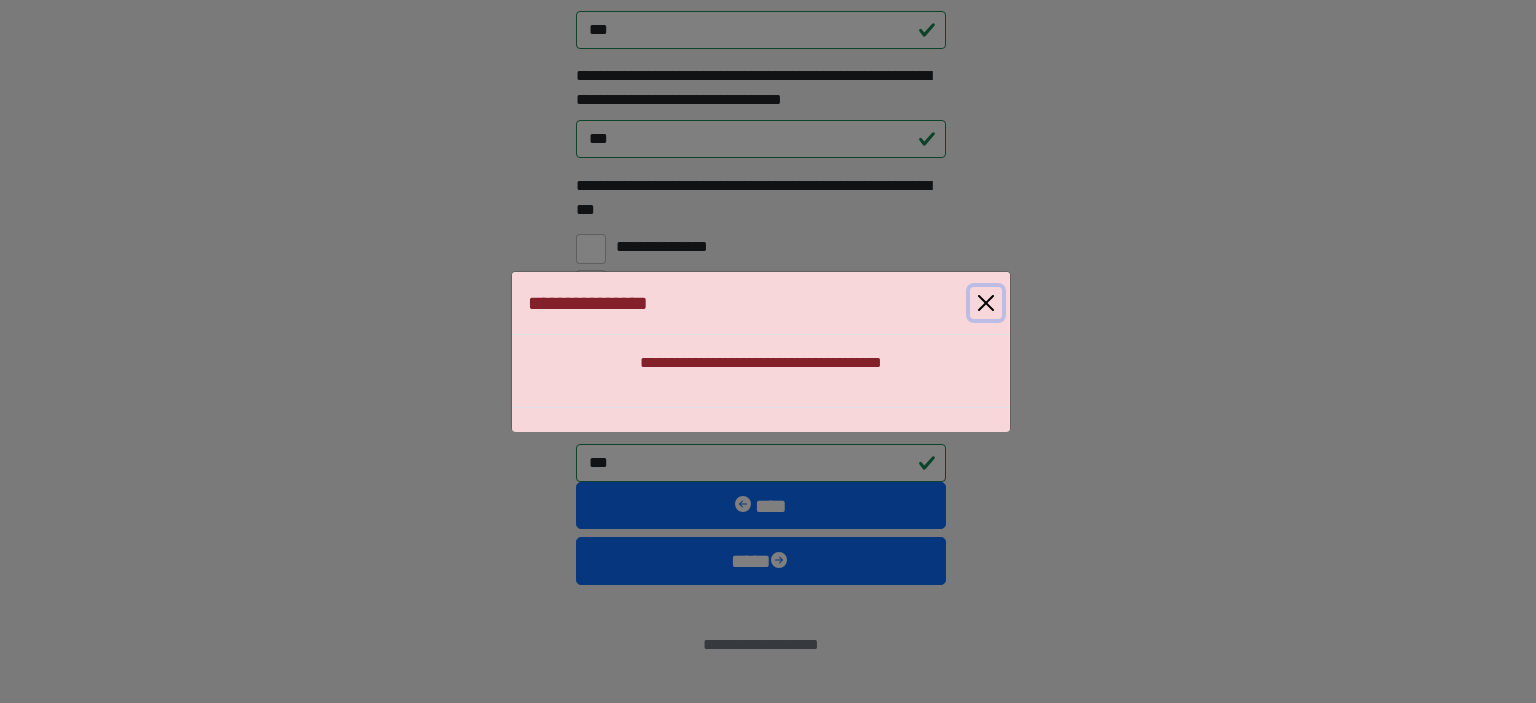 click at bounding box center (986, 303) 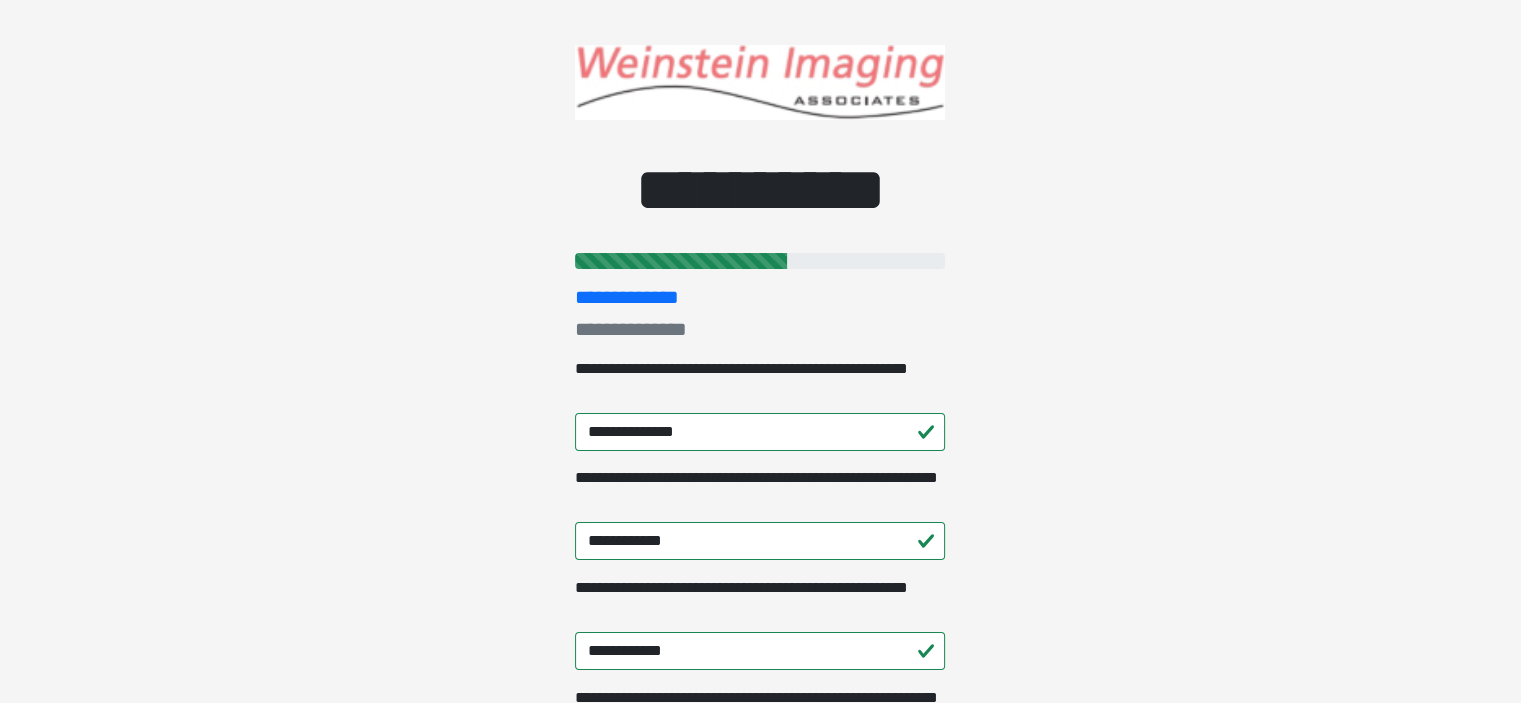 scroll, scrollTop: 0, scrollLeft: 0, axis: both 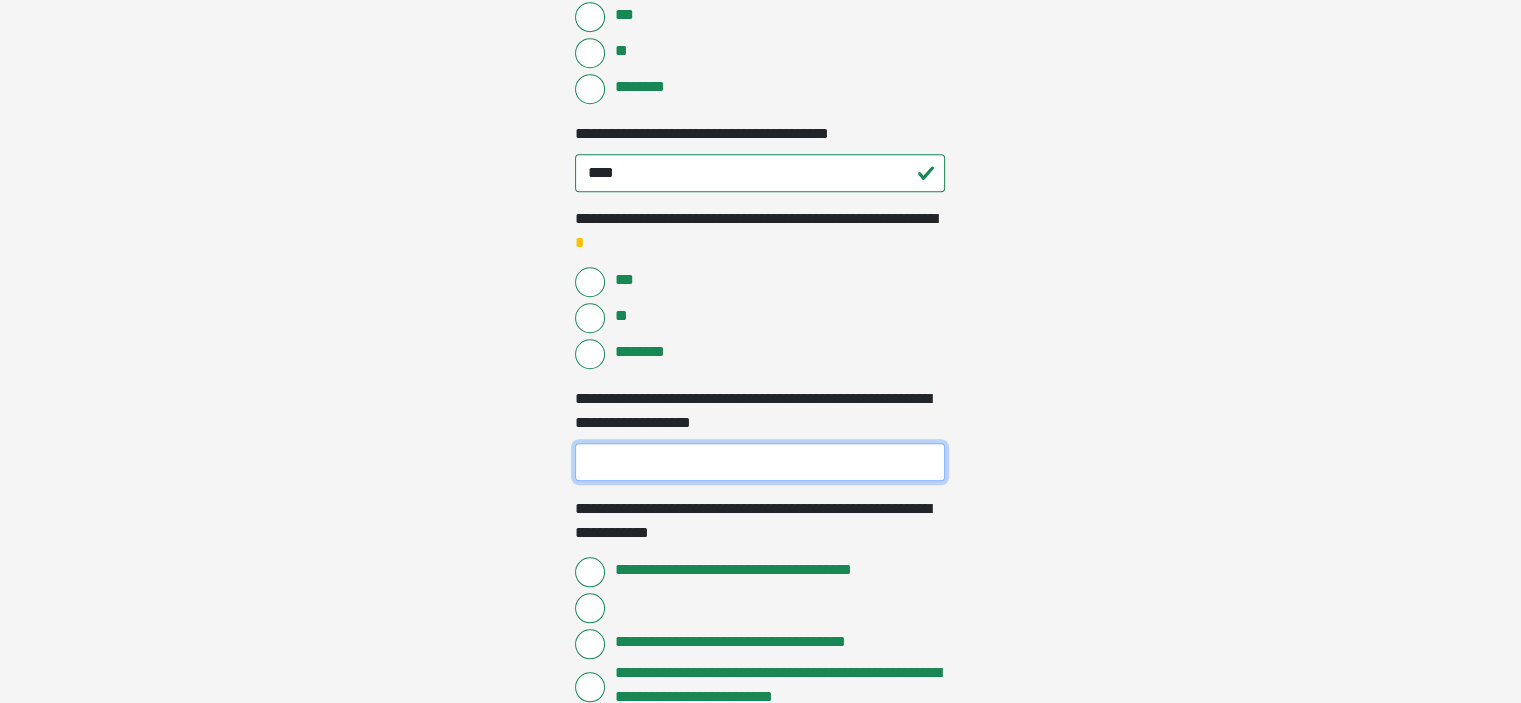 click on "**********" at bounding box center [760, 462] 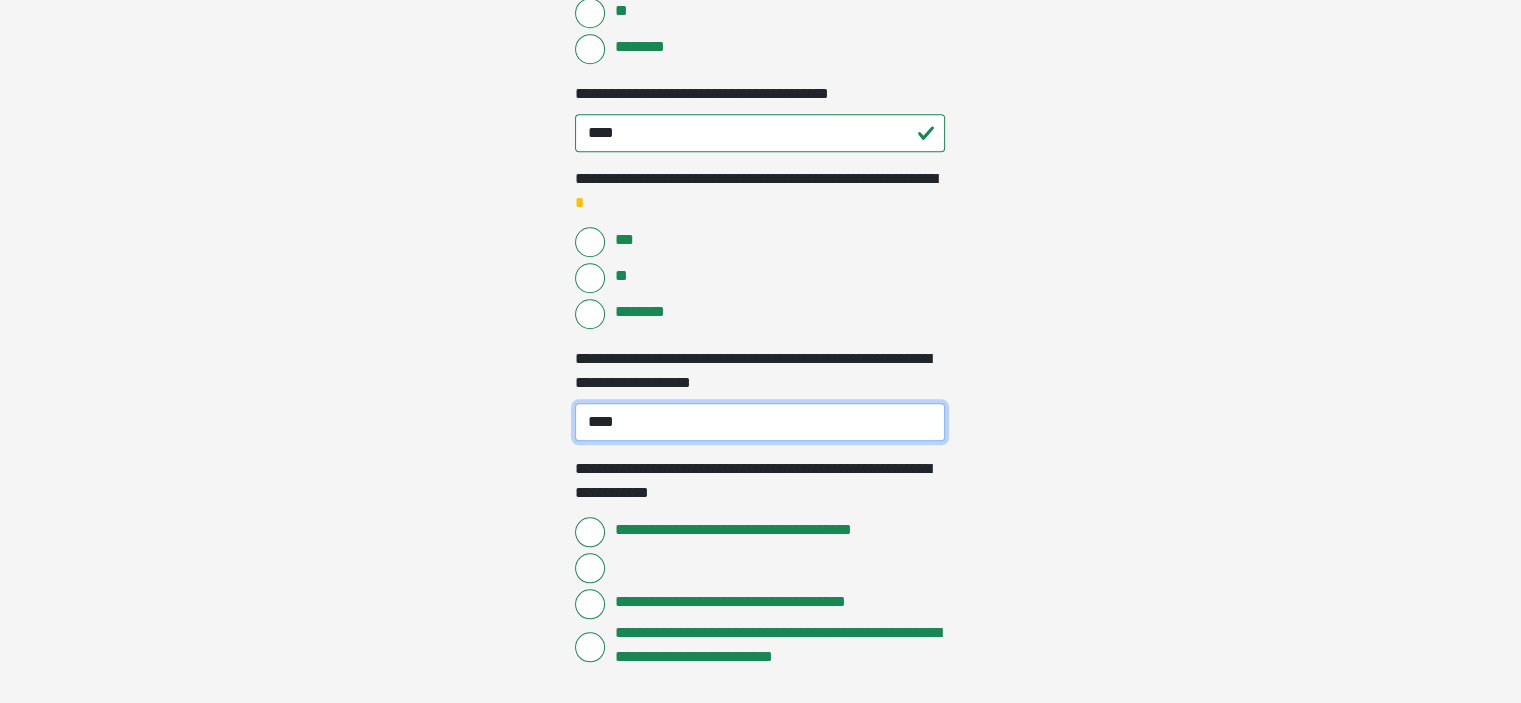 scroll, scrollTop: 1723, scrollLeft: 0, axis: vertical 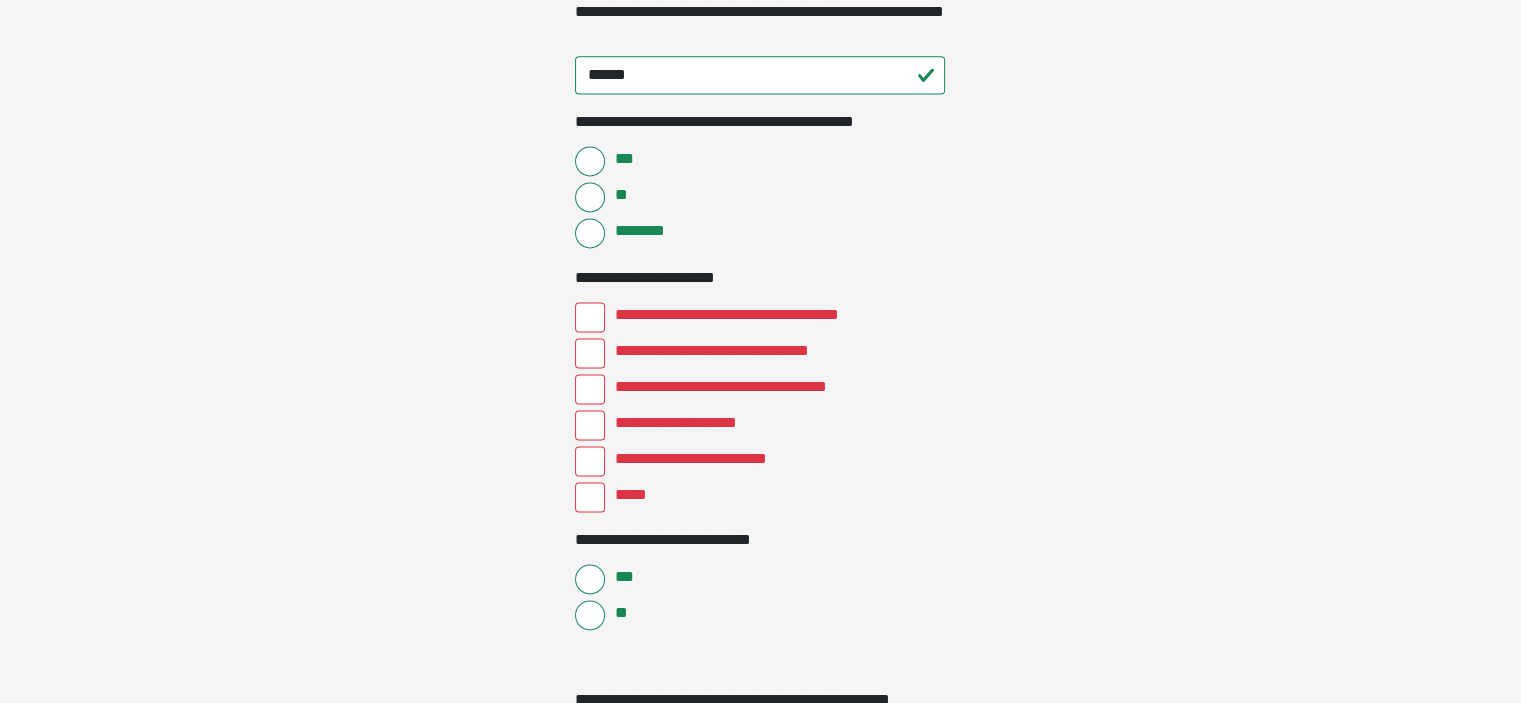 type on "****" 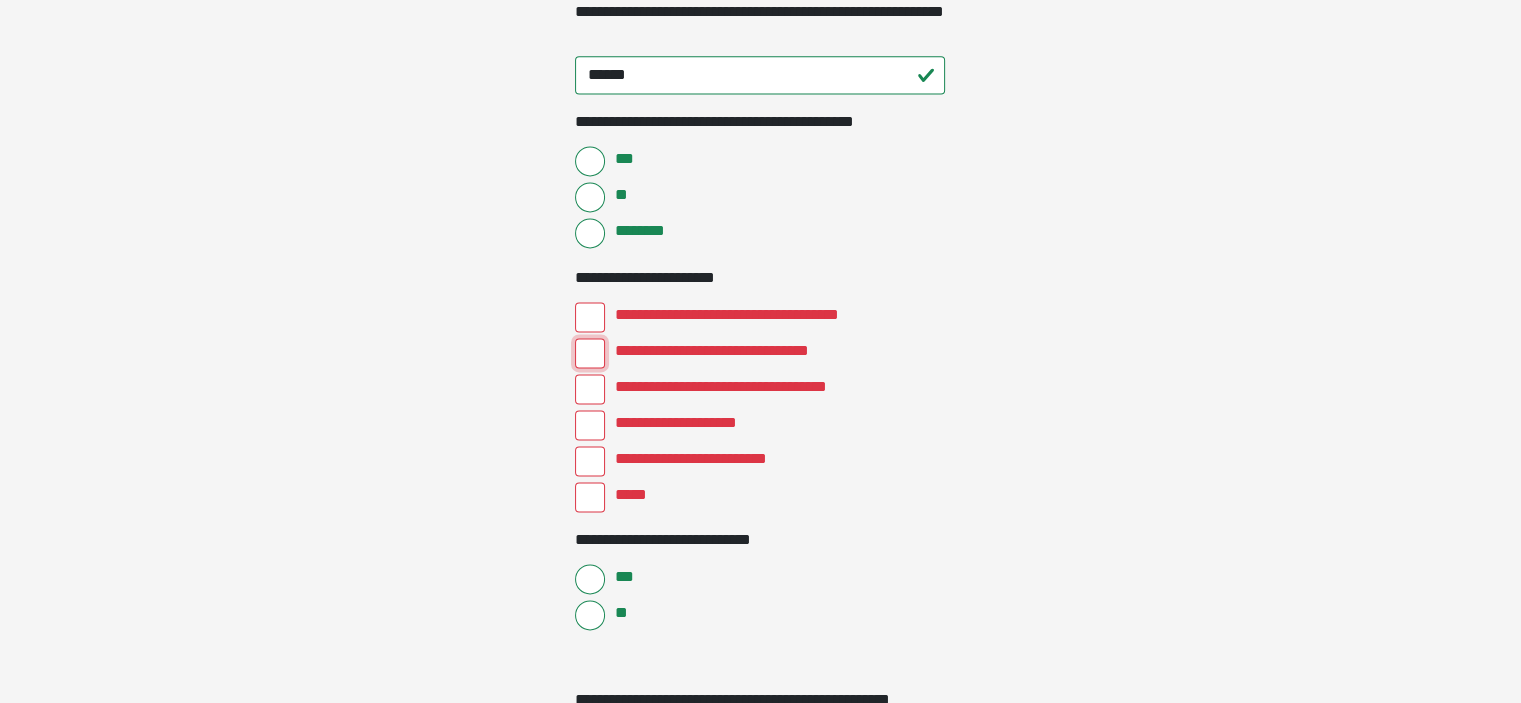 click on "**********" at bounding box center (590, 353) 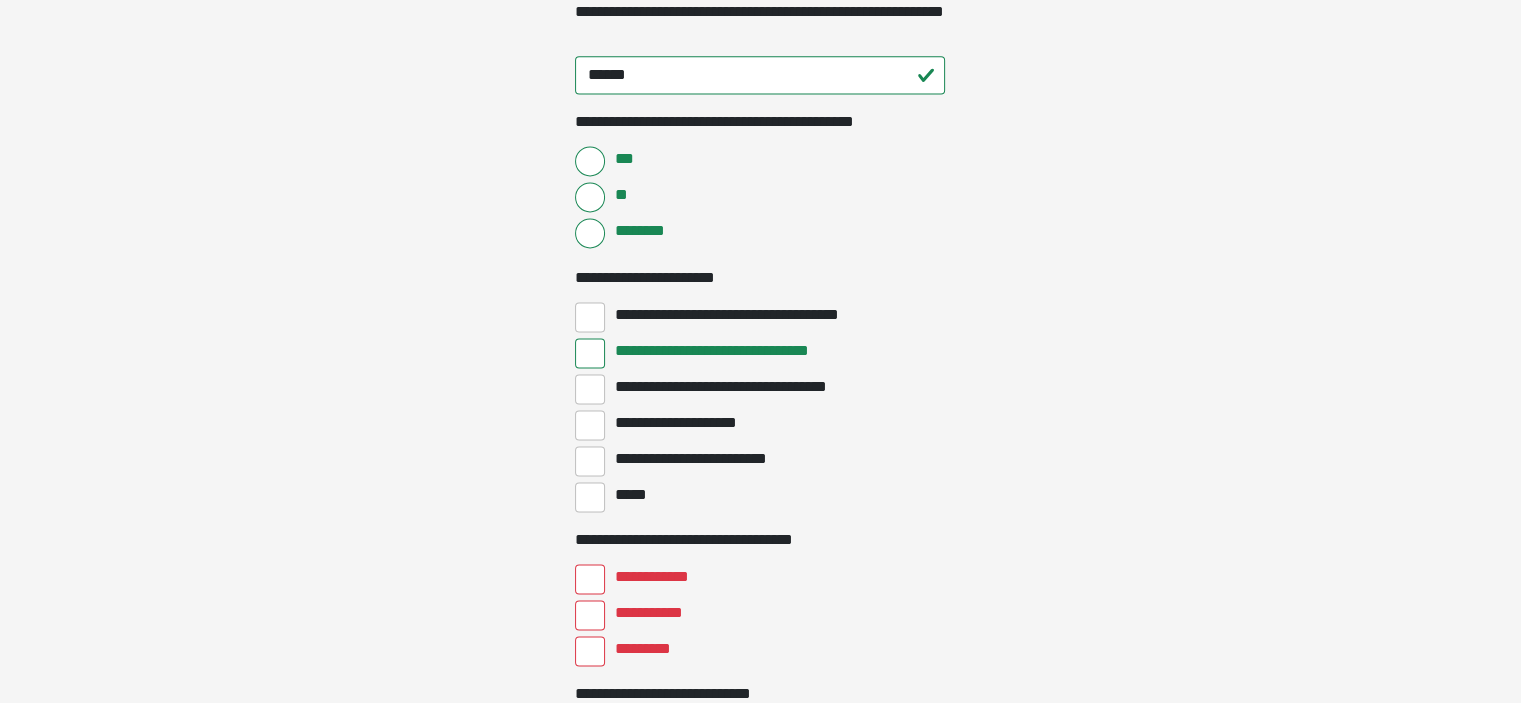 drag, startPoint x: 580, startPoint y: 351, endPoint x: 1218, endPoint y: 448, distance: 645.3317 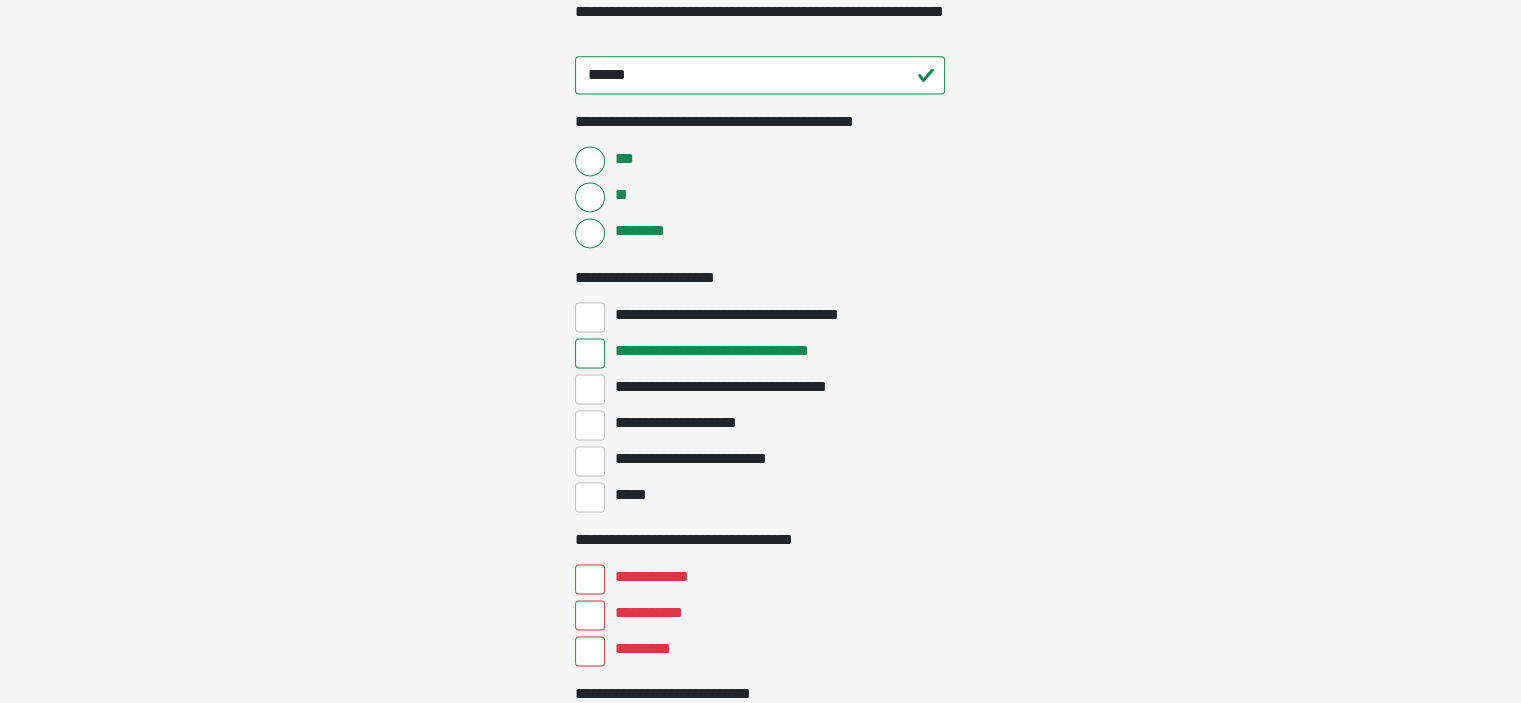 drag, startPoint x: 659, startPoint y: 371, endPoint x: 652, endPoint y: 383, distance: 13.892444 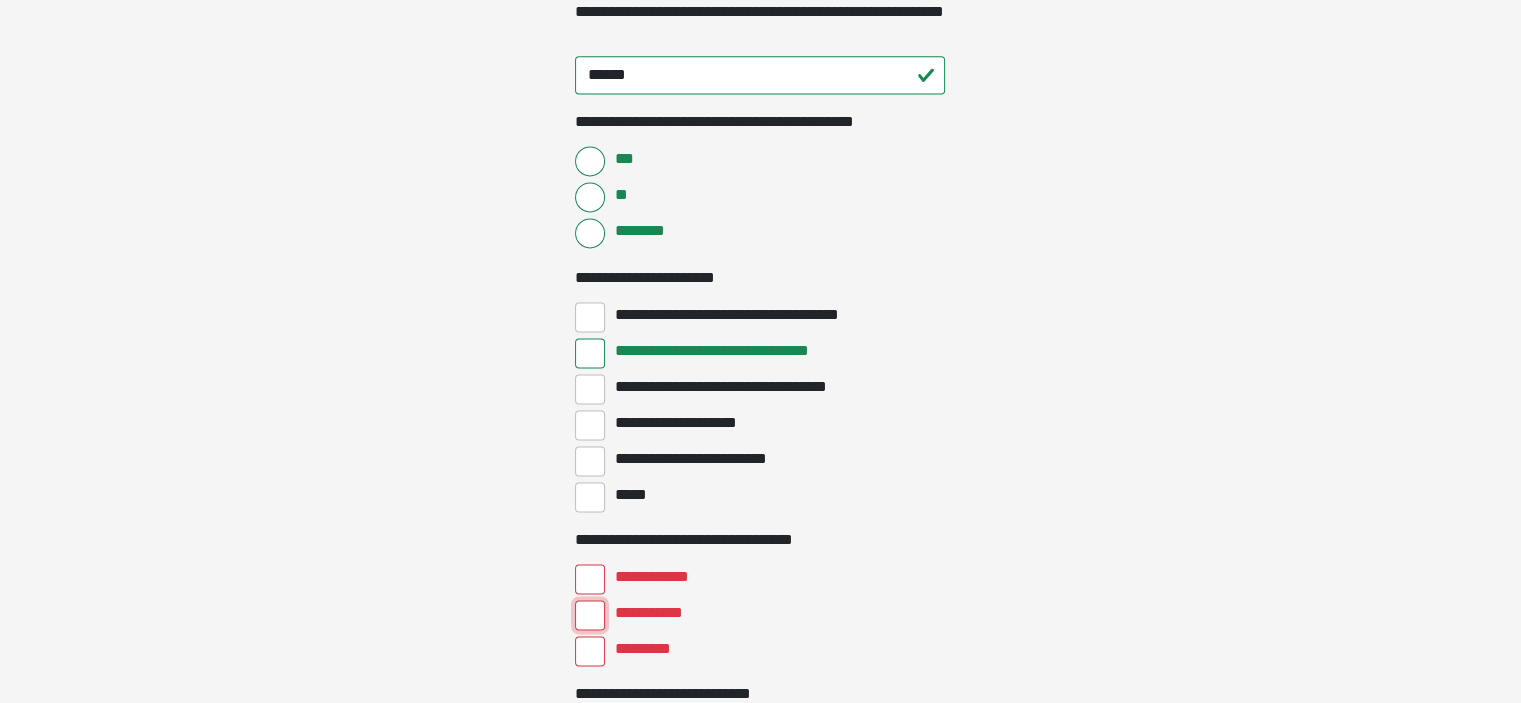 click on "**********" at bounding box center (590, 615) 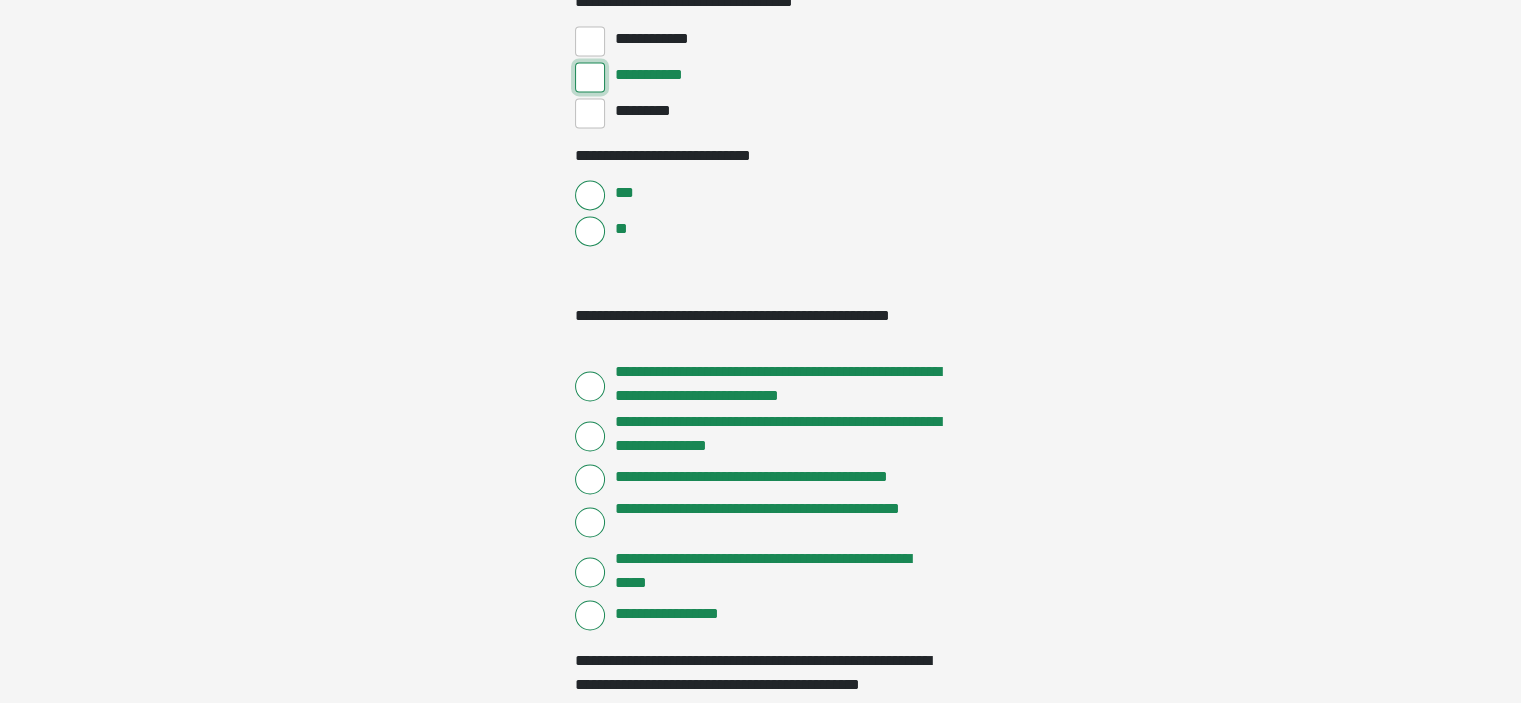 scroll, scrollTop: 3478, scrollLeft: 0, axis: vertical 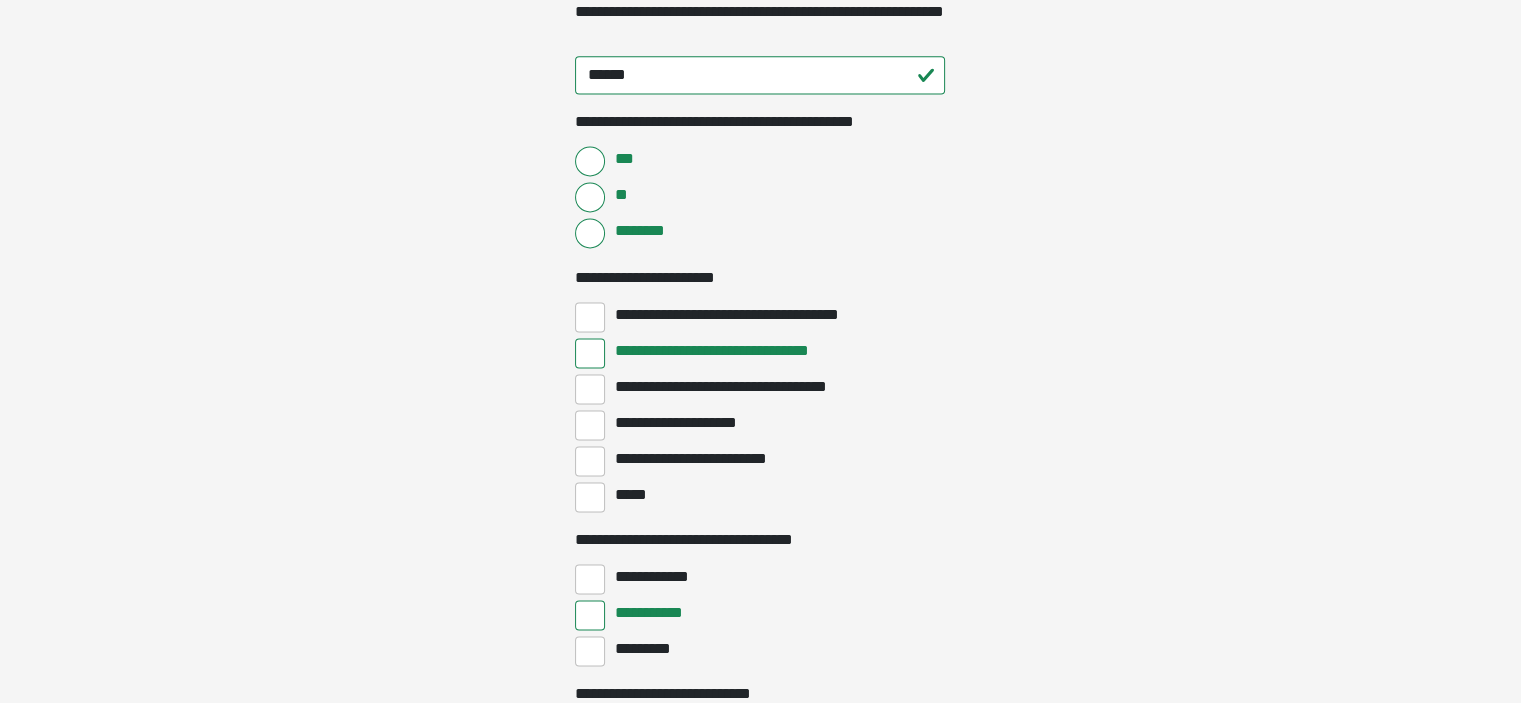 drag, startPoint x: 1529, startPoint y: 326, endPoint x: 1366, endPoint y: 590, distance: 310.26602 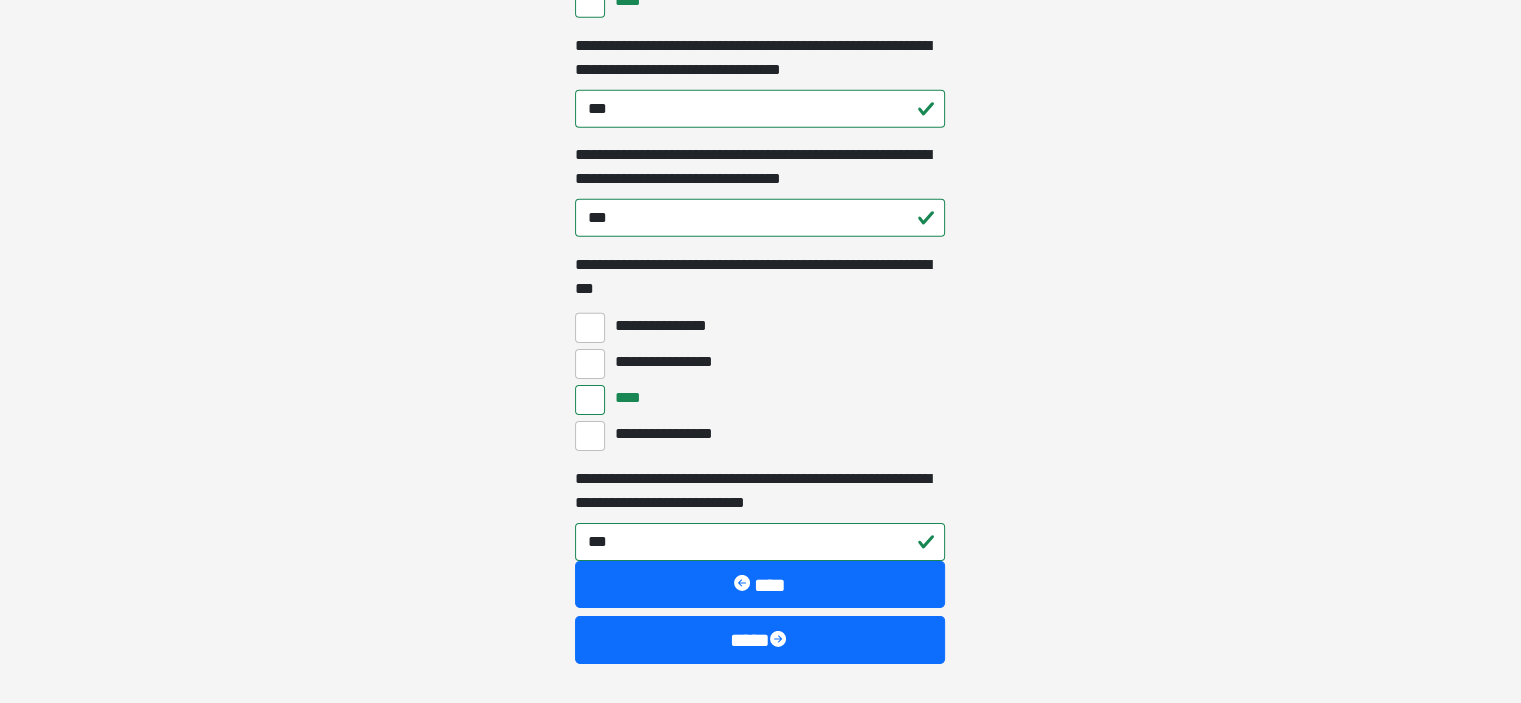 scroll, scrollTop: 6403, scrollLeft: 0, axis: vertical 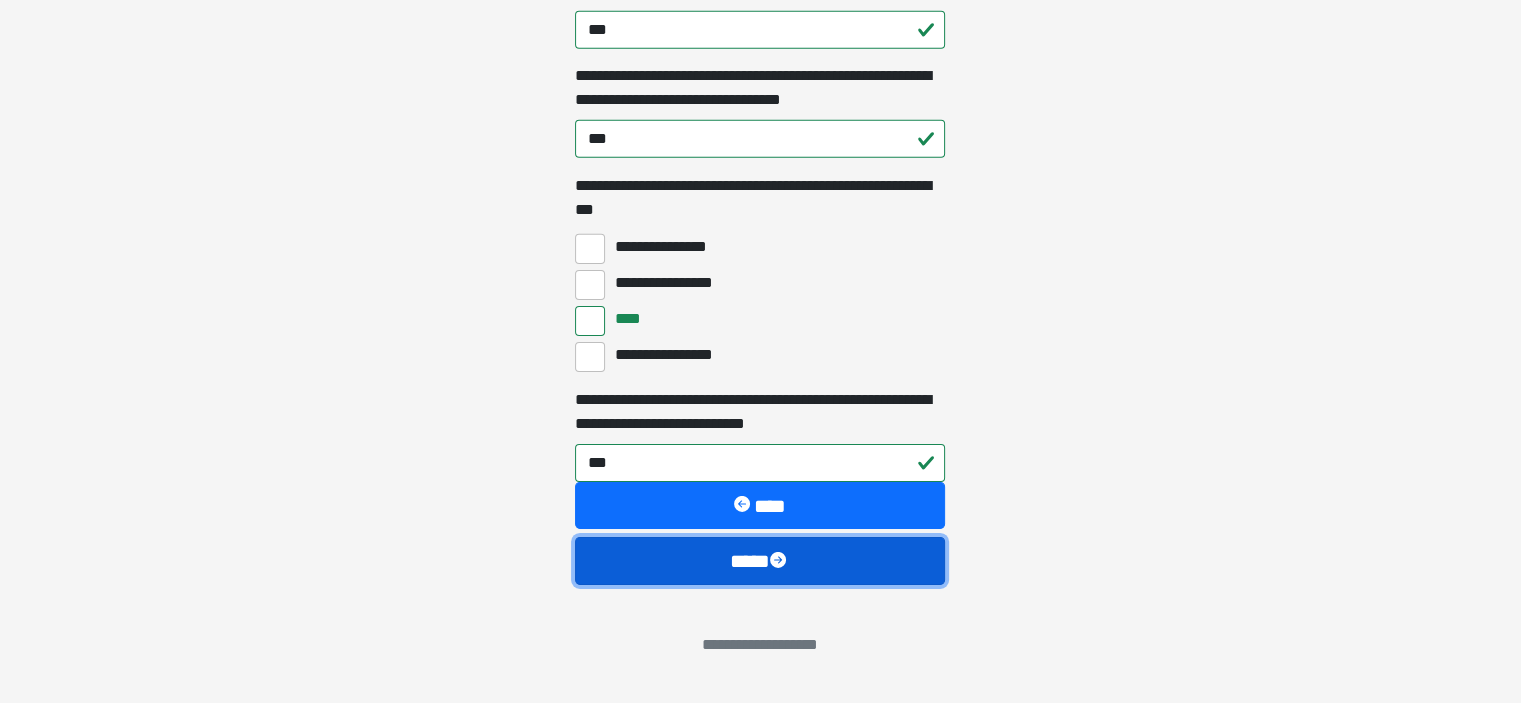 click on "****" at bounding box center [760, 561] 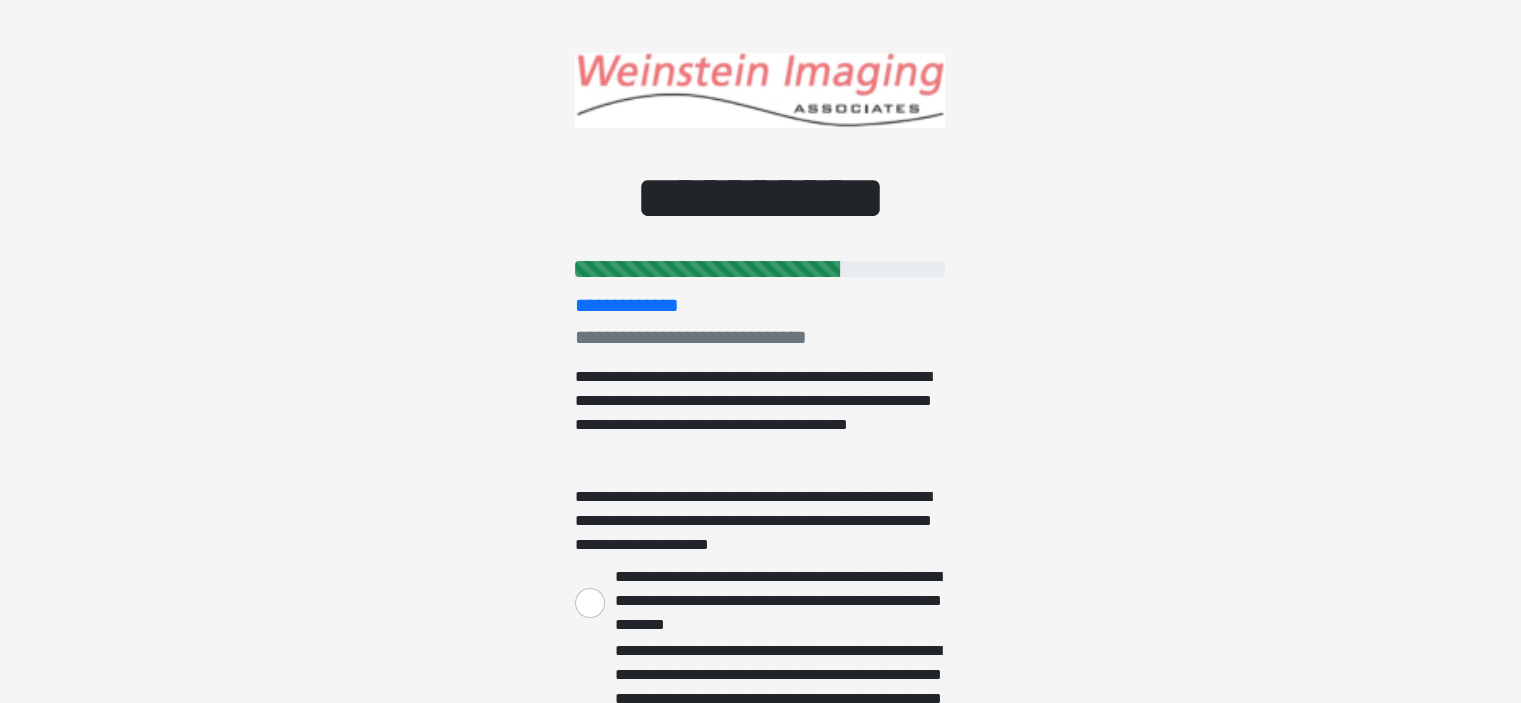 scroll, scrollTop: 0, scrollLeft: 0, axis: both 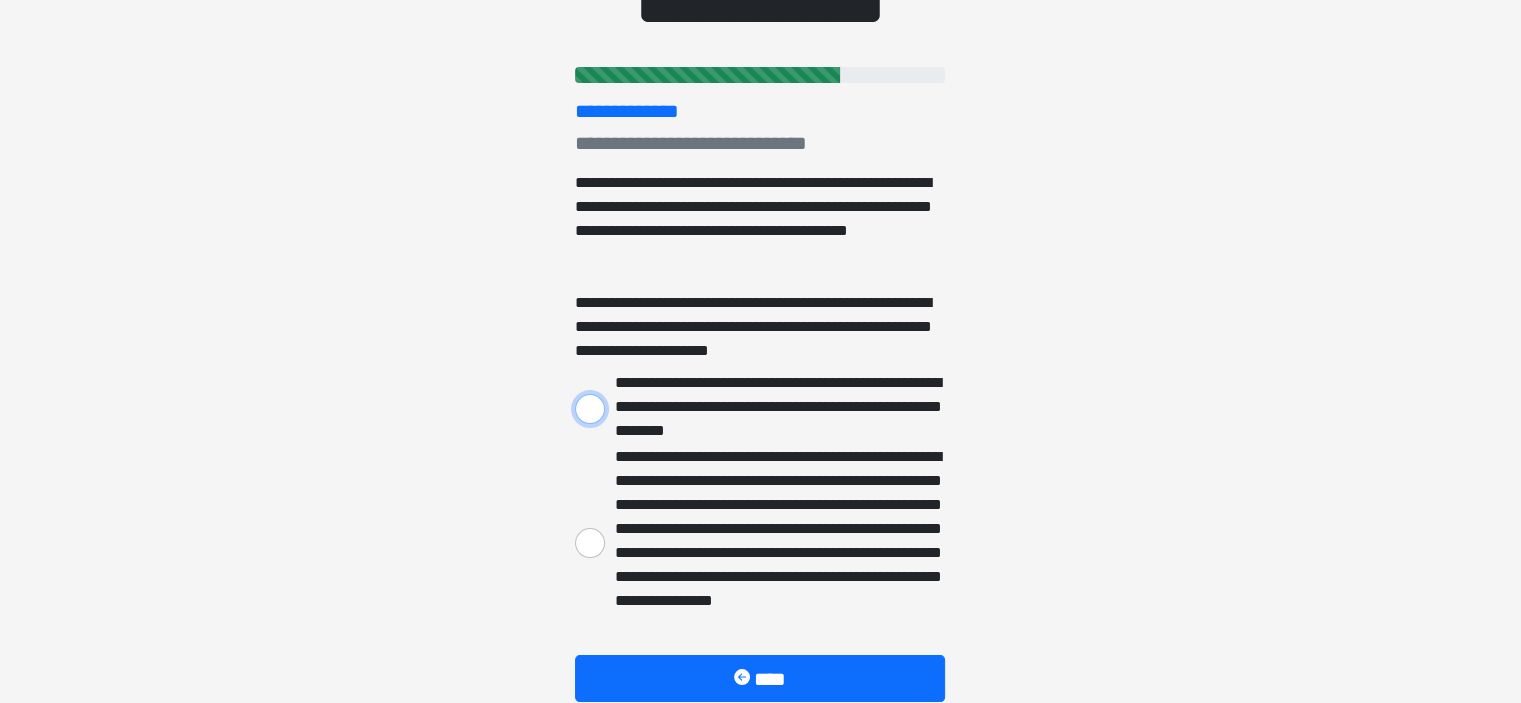click on "**********" at bounding box center [590, 409] 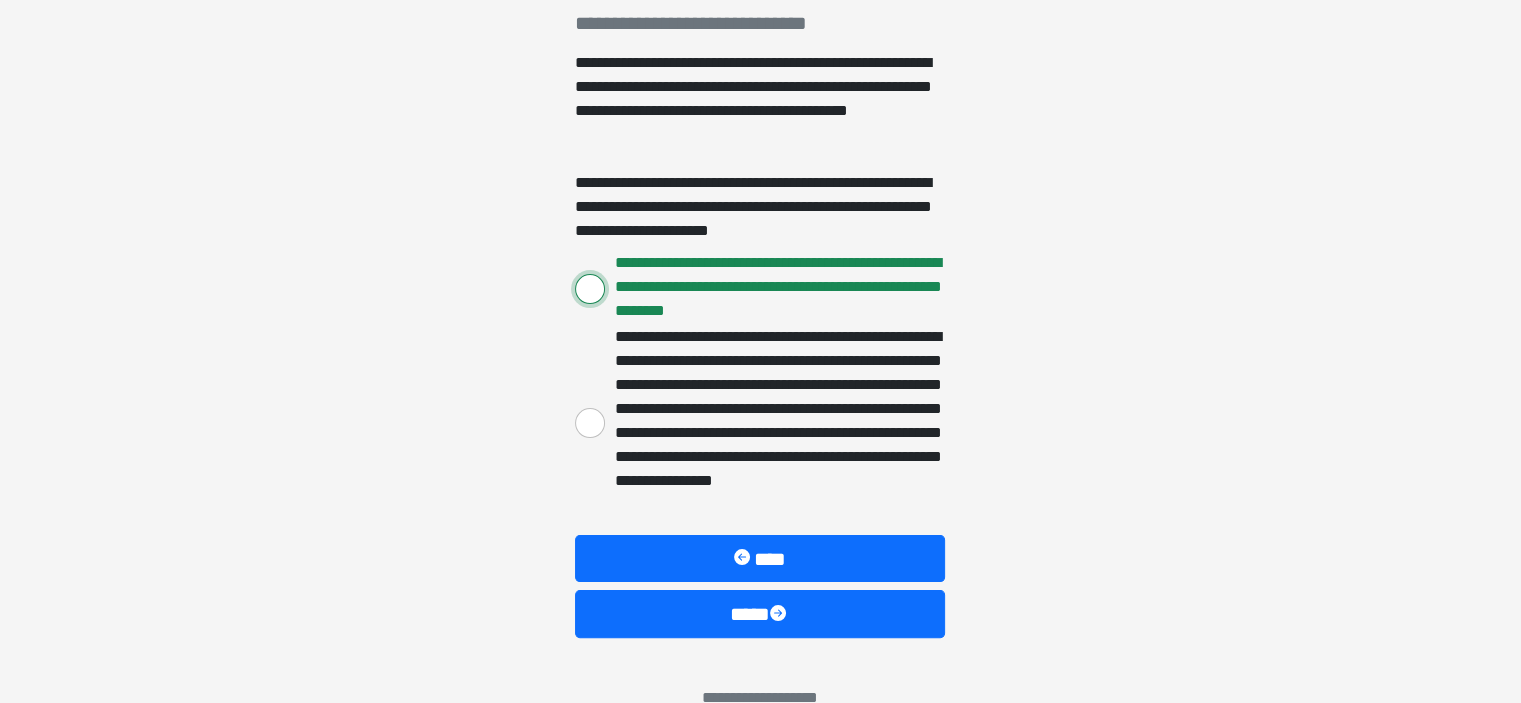 scroll, scrollTop: 337, scrollLeft: 0, axis: vertical 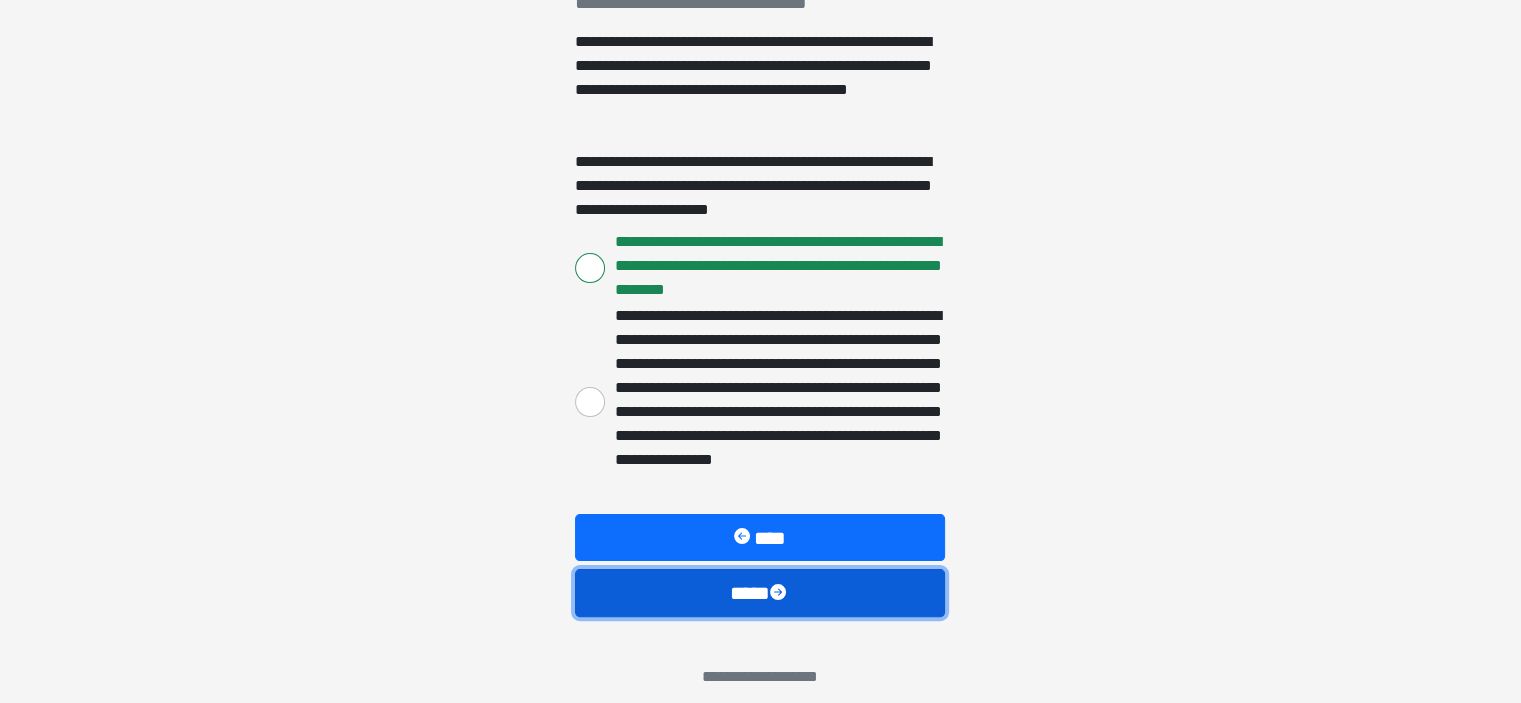 click on "****" at bounding box center (760, 593) 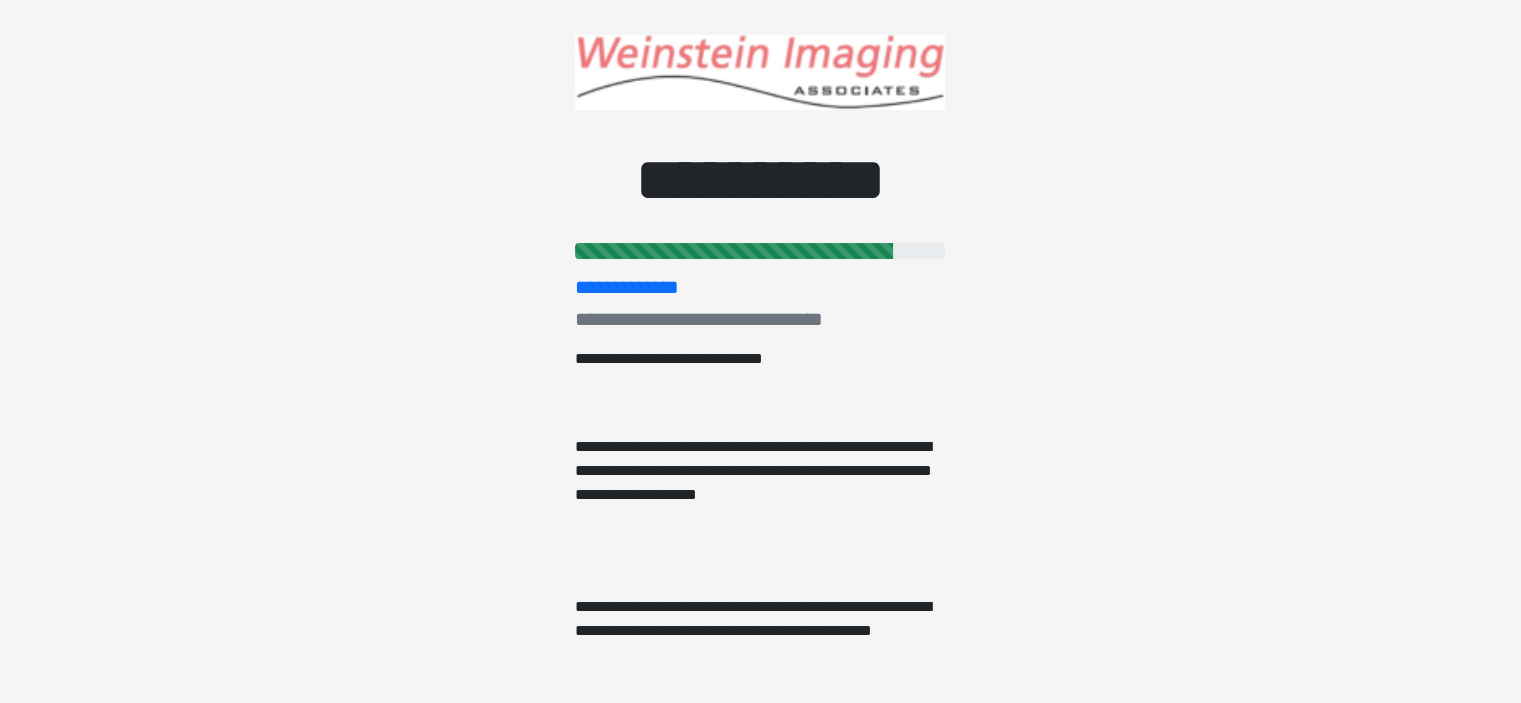 scroll, scrollTop: 0, scrollLeft: 0, axis: both 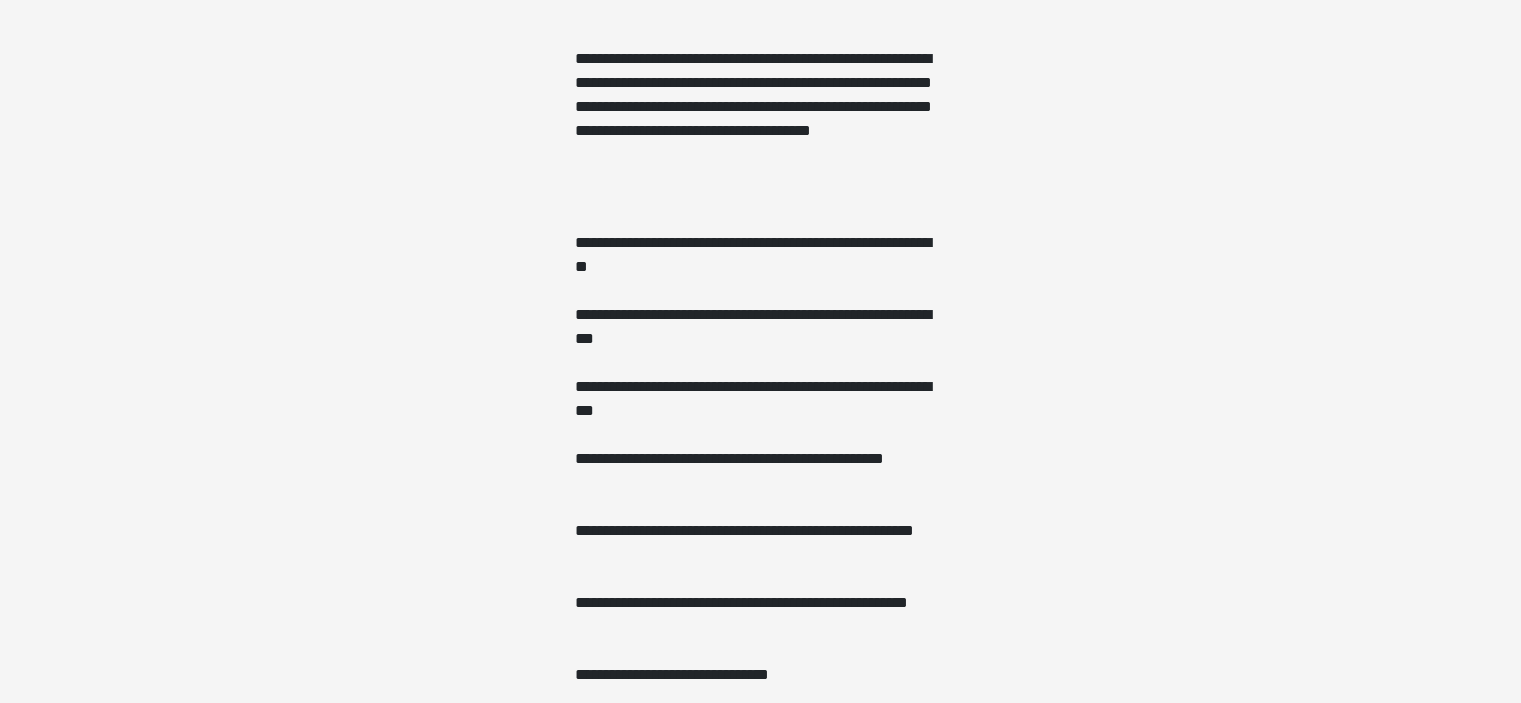 drag, startPoint x: 1534, startPoint y: 487, endPoint x: 1083, endPoint y: 345, distance: 472.8266 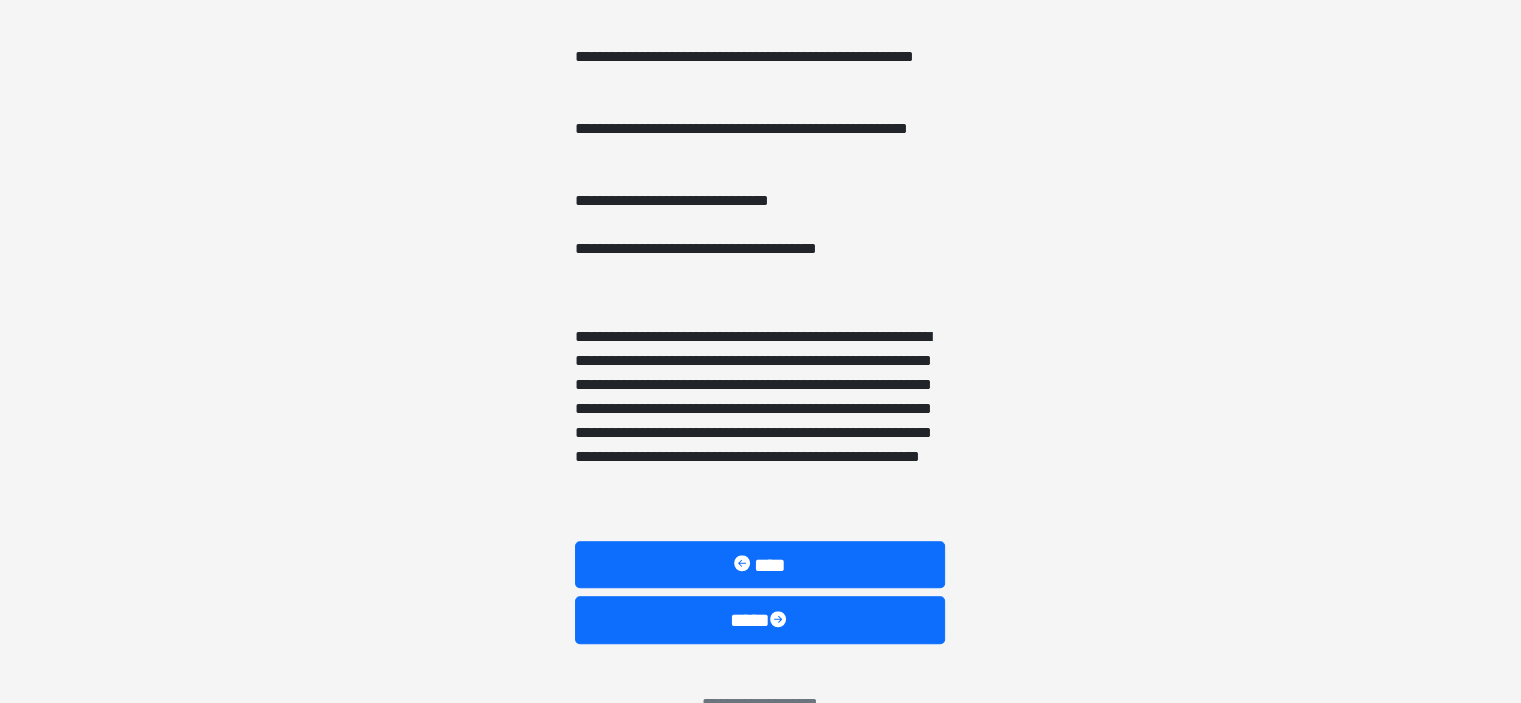 scroll, scrollTop: 1485, scrollLeft: 0, axis: vertical 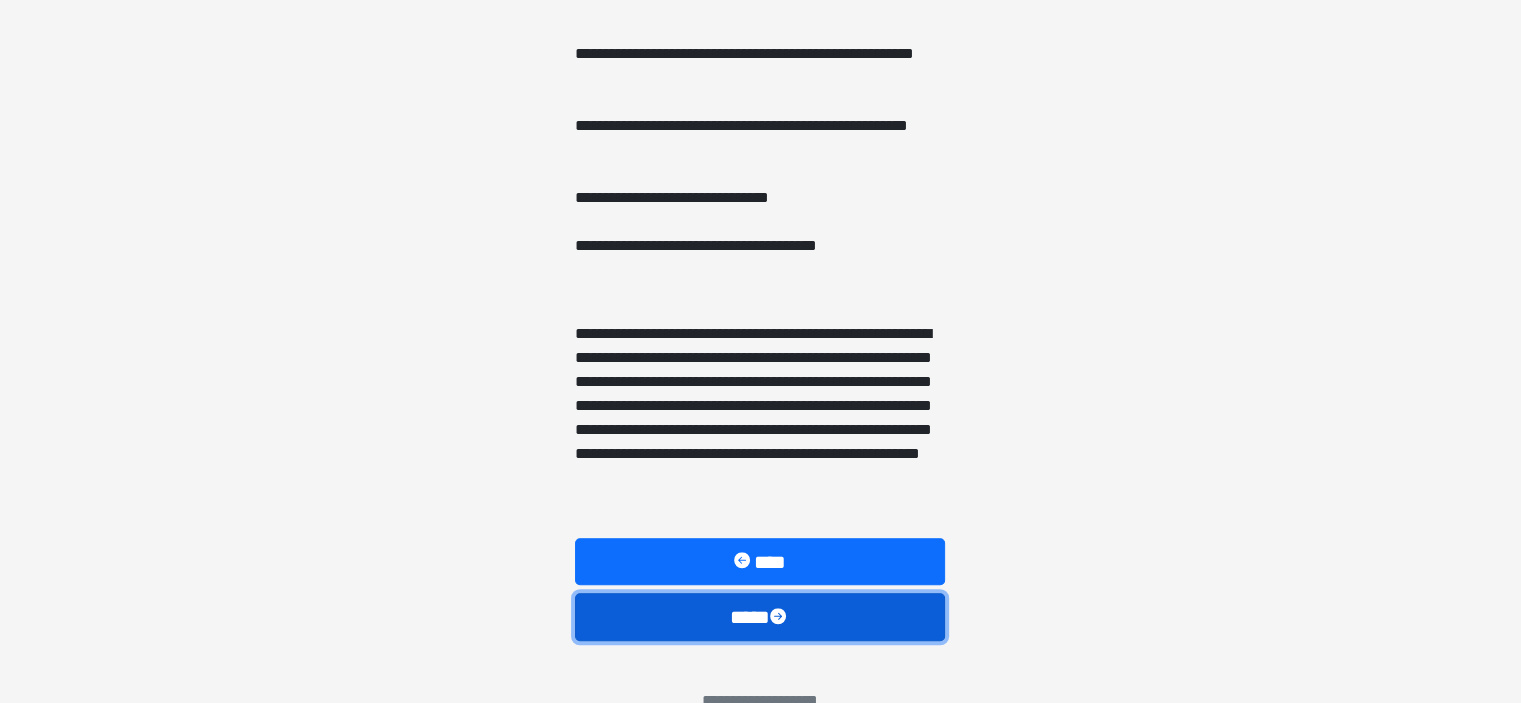 click on "****" at bounding box center [760, 617] 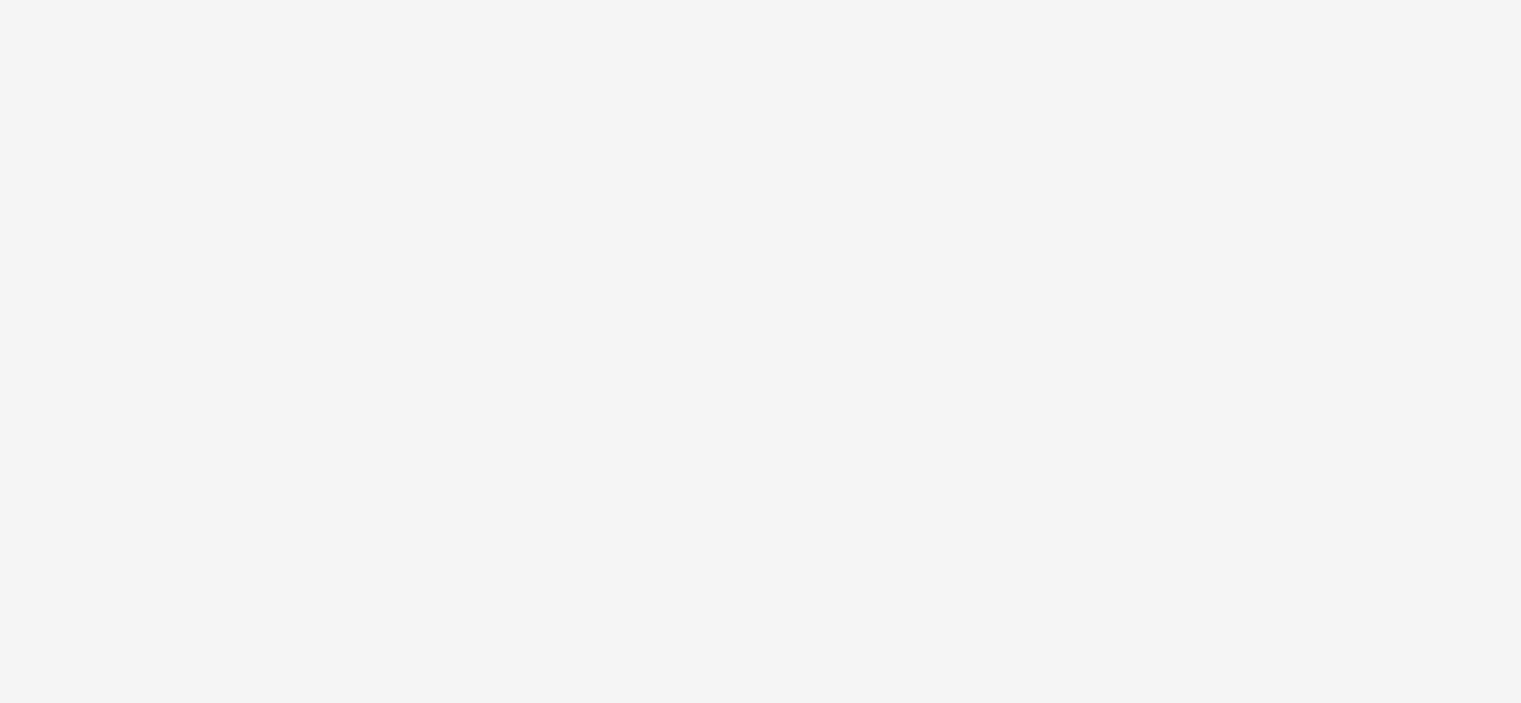 scroll, scrollTop: 18, scrollLeft: 0, axis: vertical 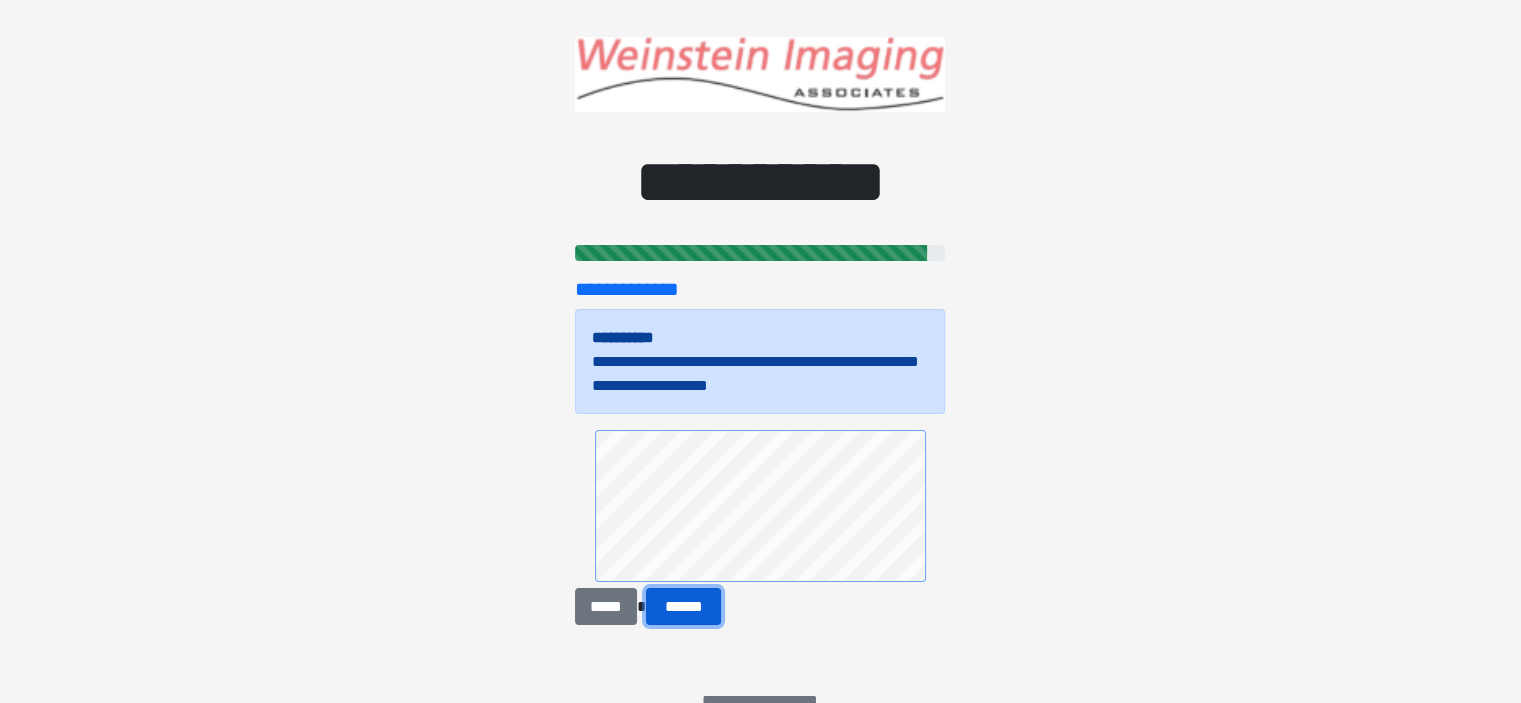 click on "******" at bounding box center [684, 607] 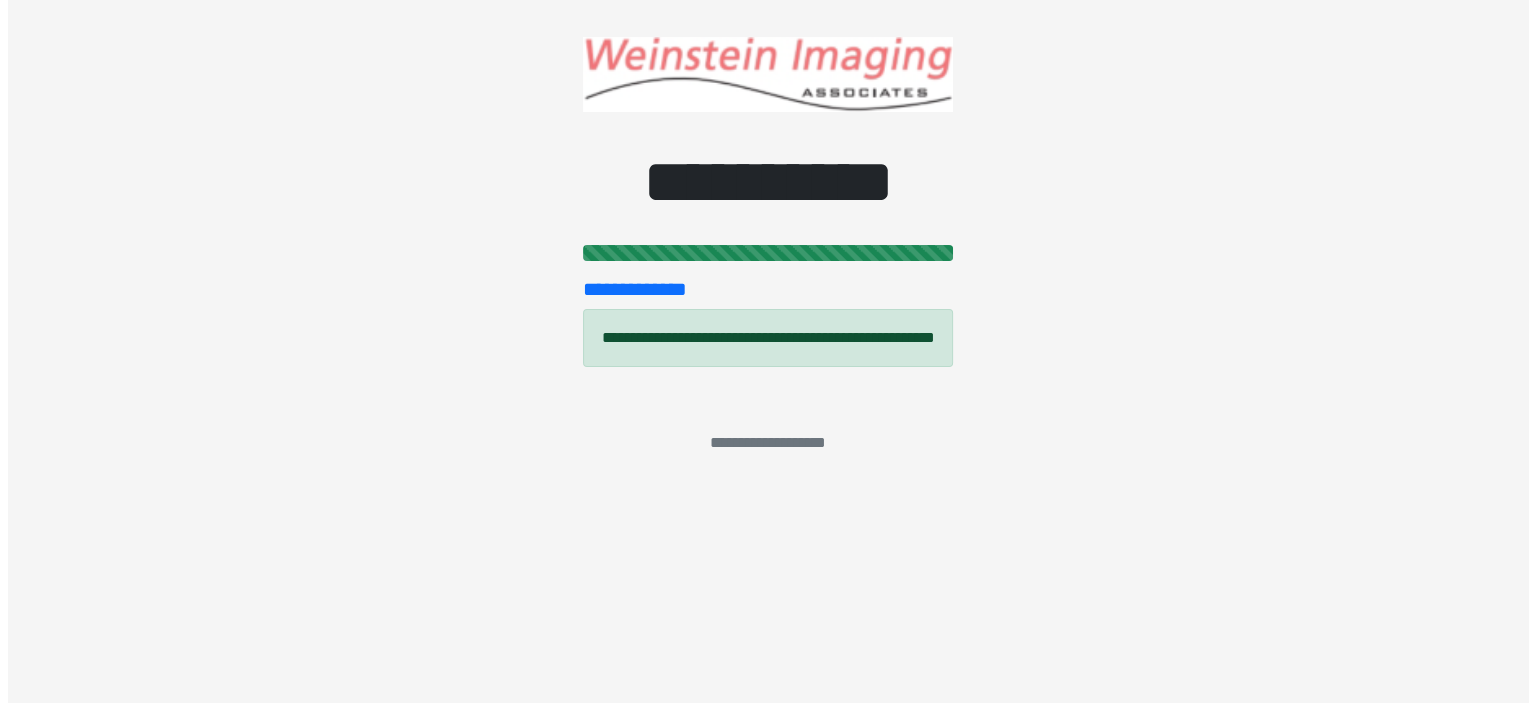 scroll, scrollTop: 0, scrollLeft: 0, axis: both 